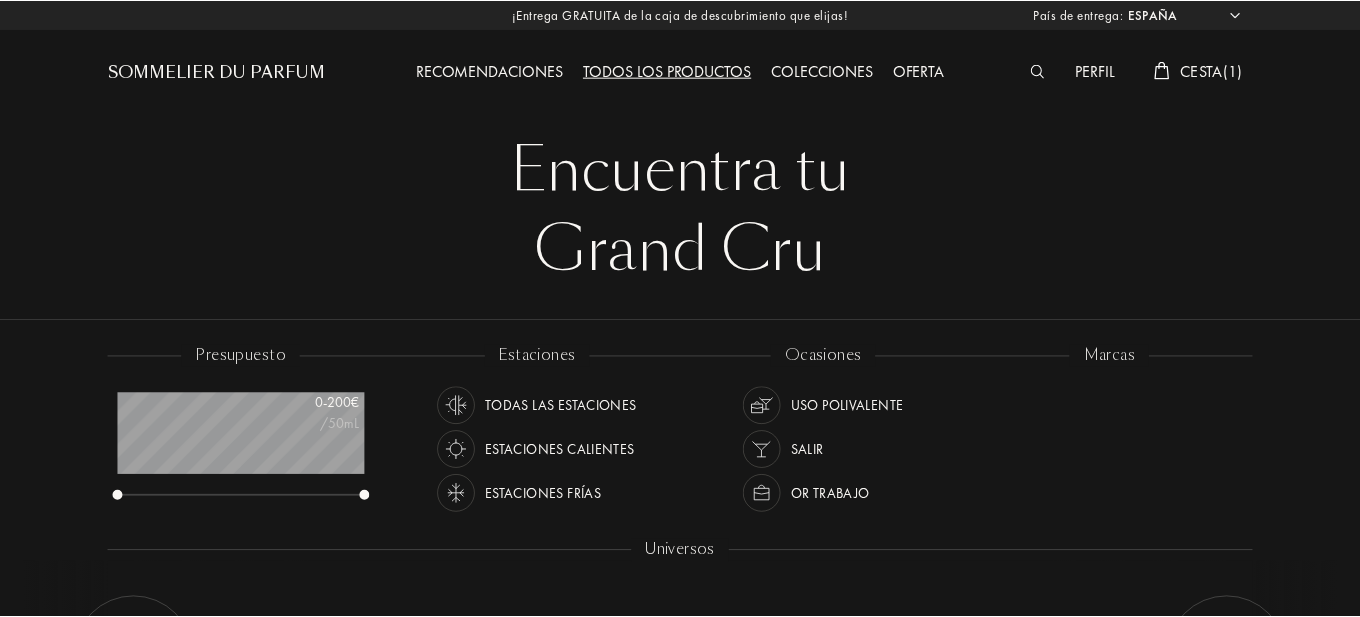 scroll, scrollTop: 0, scrollLeft: 0, axis: both 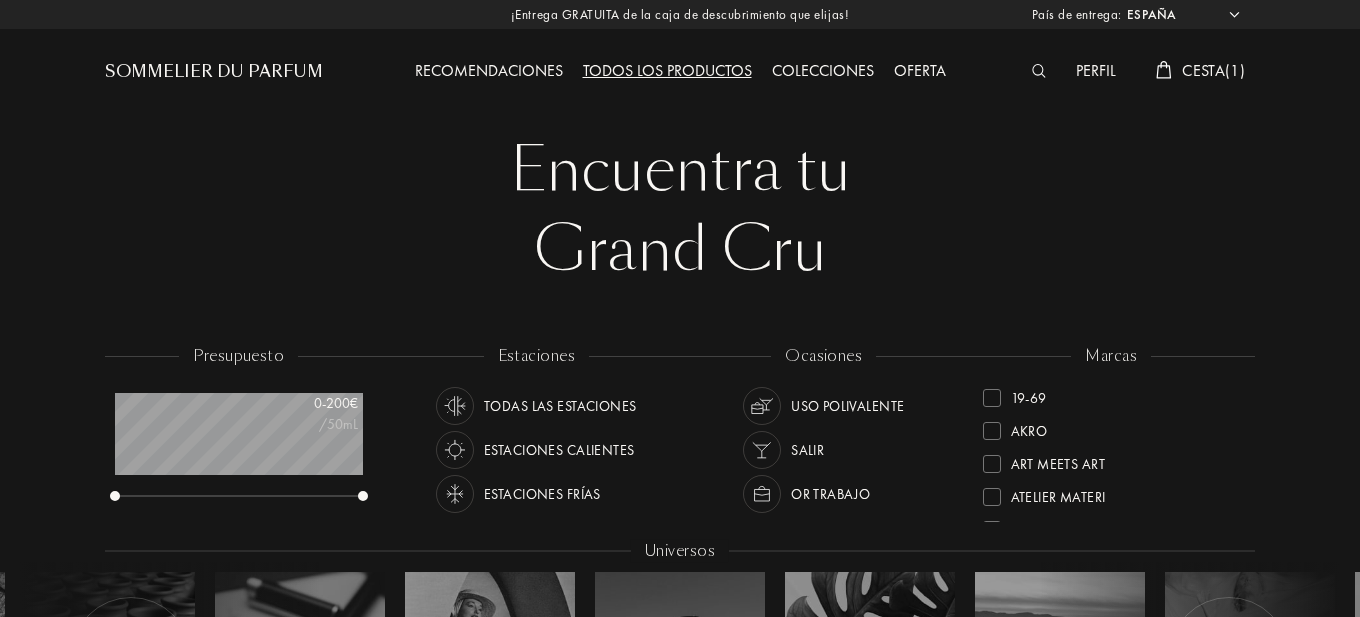 click on "Cesta ( 1 )" at bounding box center (1213, 70) 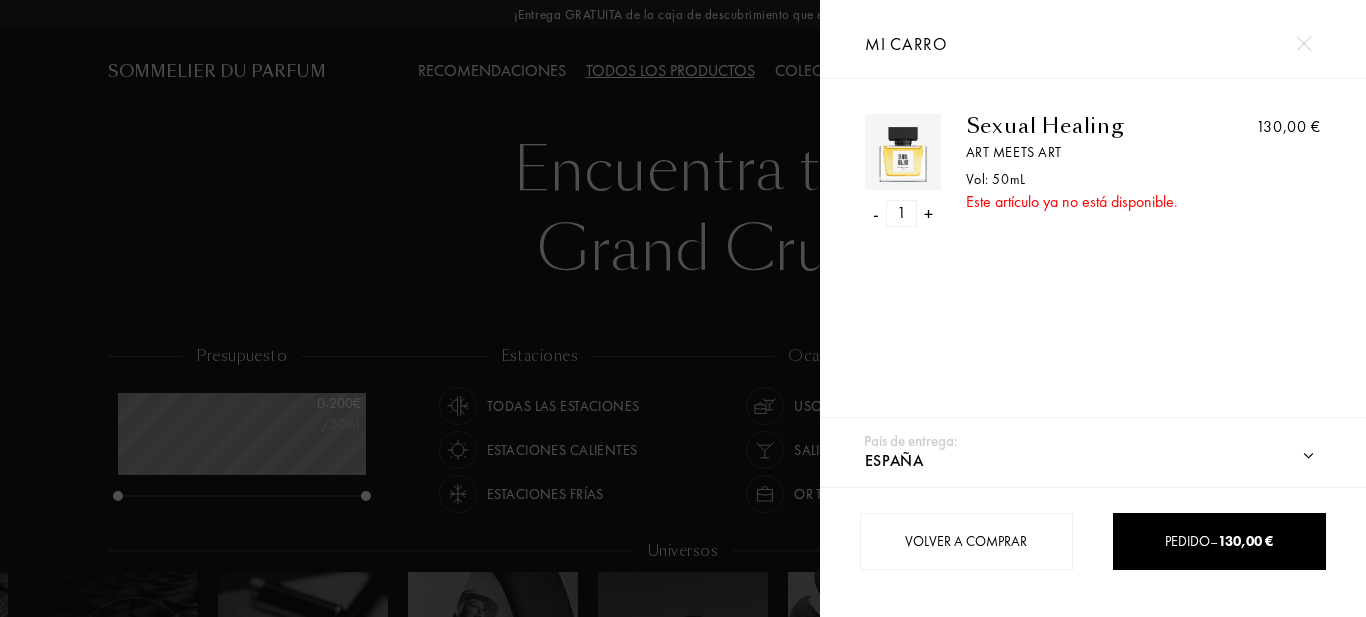 click at bounding box center [1303, 43] 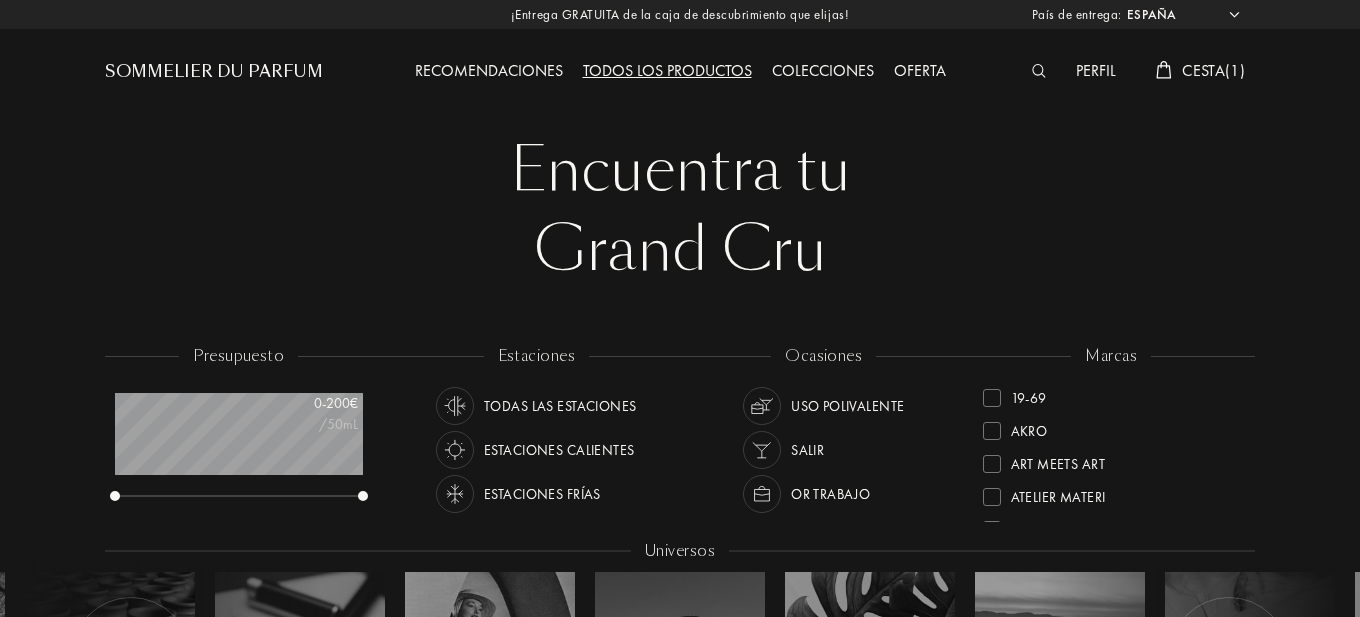 click on "Cesta ( 1 )" at bounding box center [1213, 70] 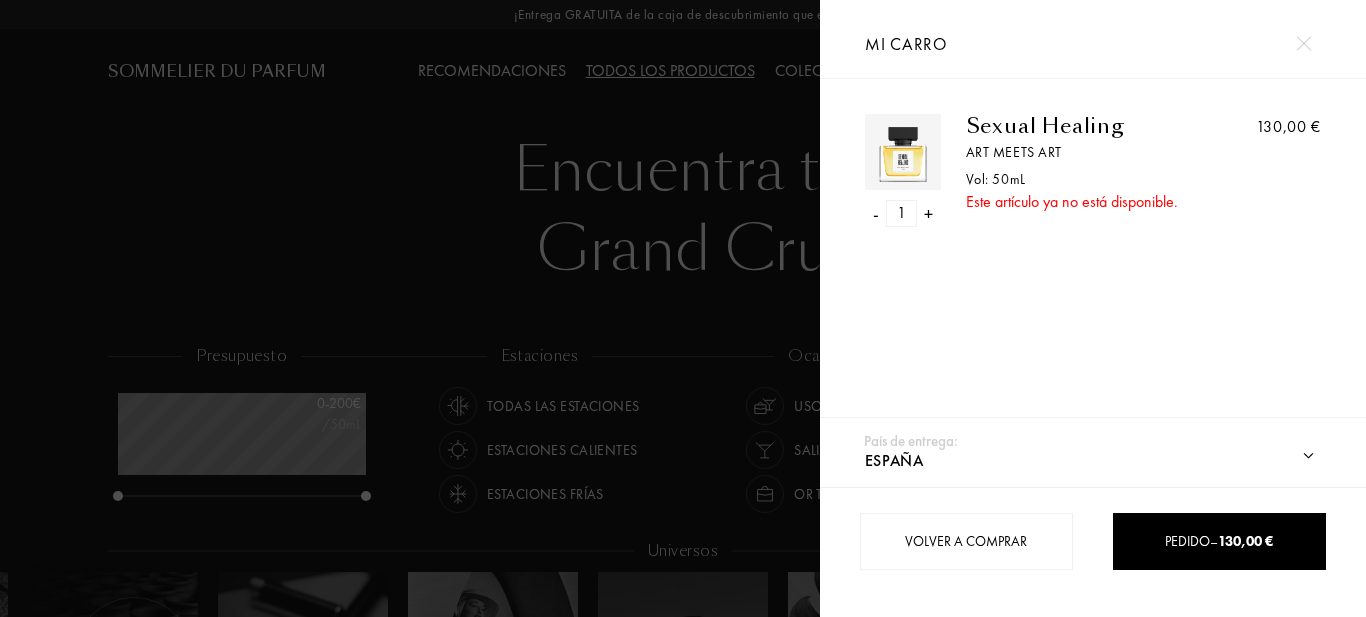 click on "Art Meets Art" at bounding box center (1086, 152) 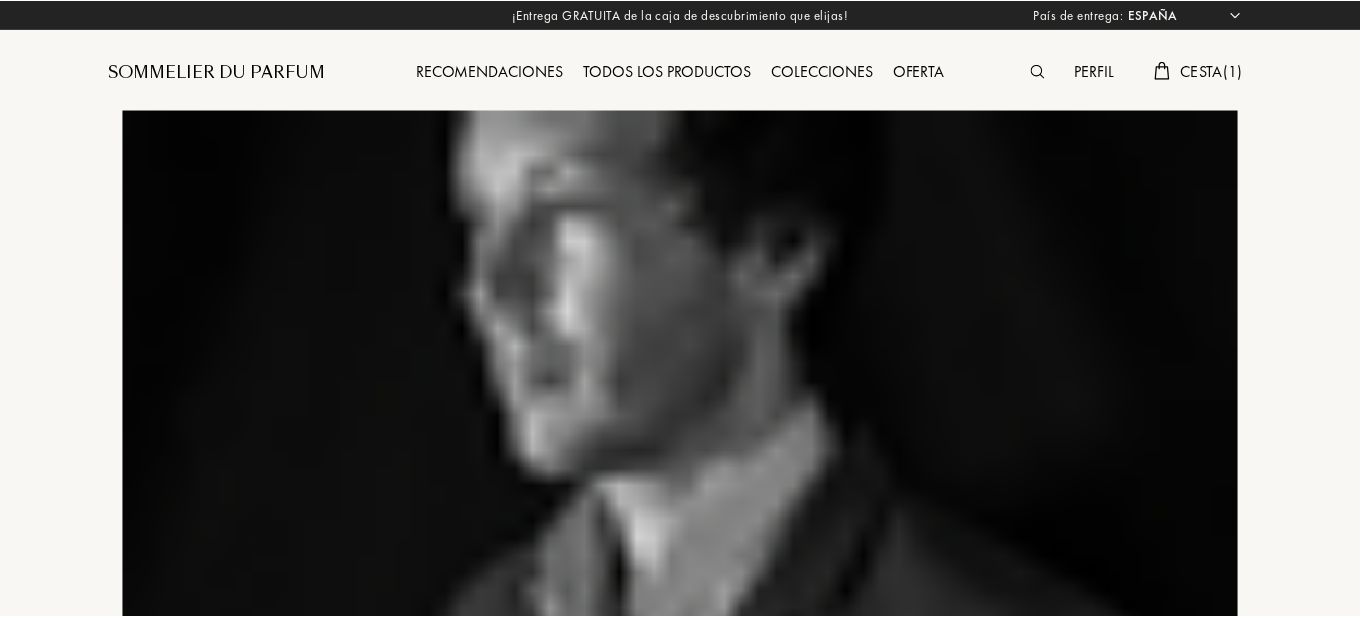 scroll, scrollTop: 0, scrollLeft: 0, axis: both 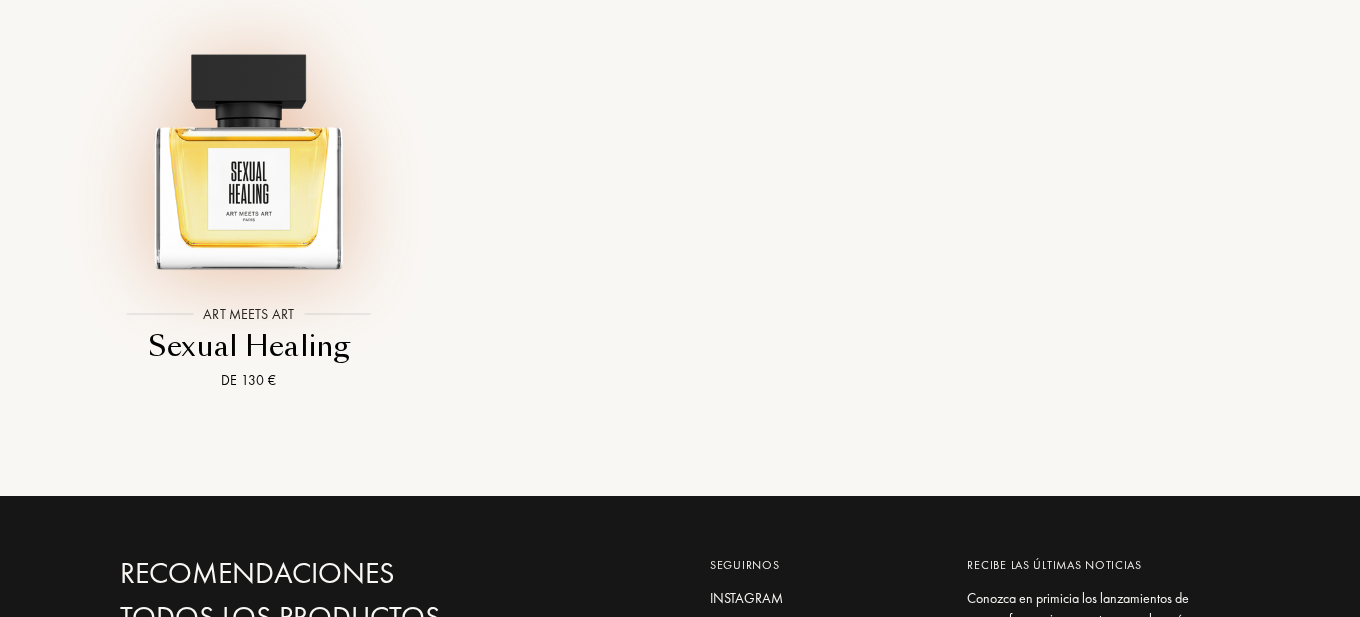 click at bounding box center [248, 152] 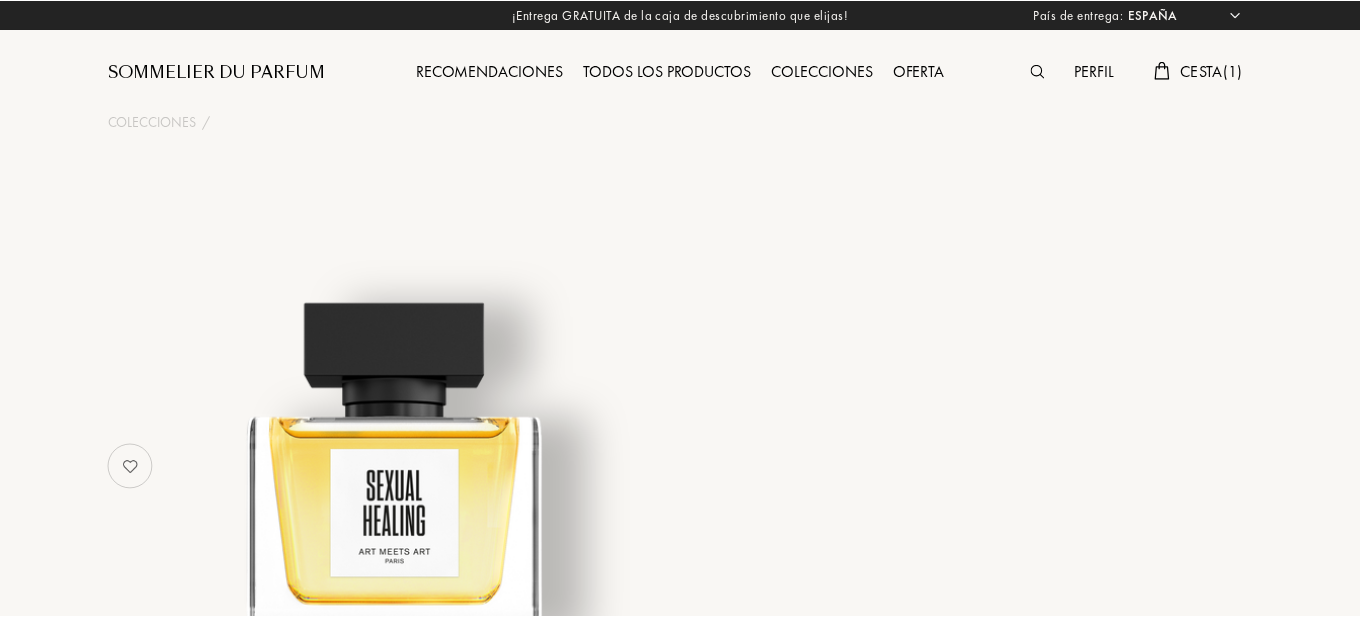 scroll, scrollTop: 0, scrollLeft: 0, axis: both 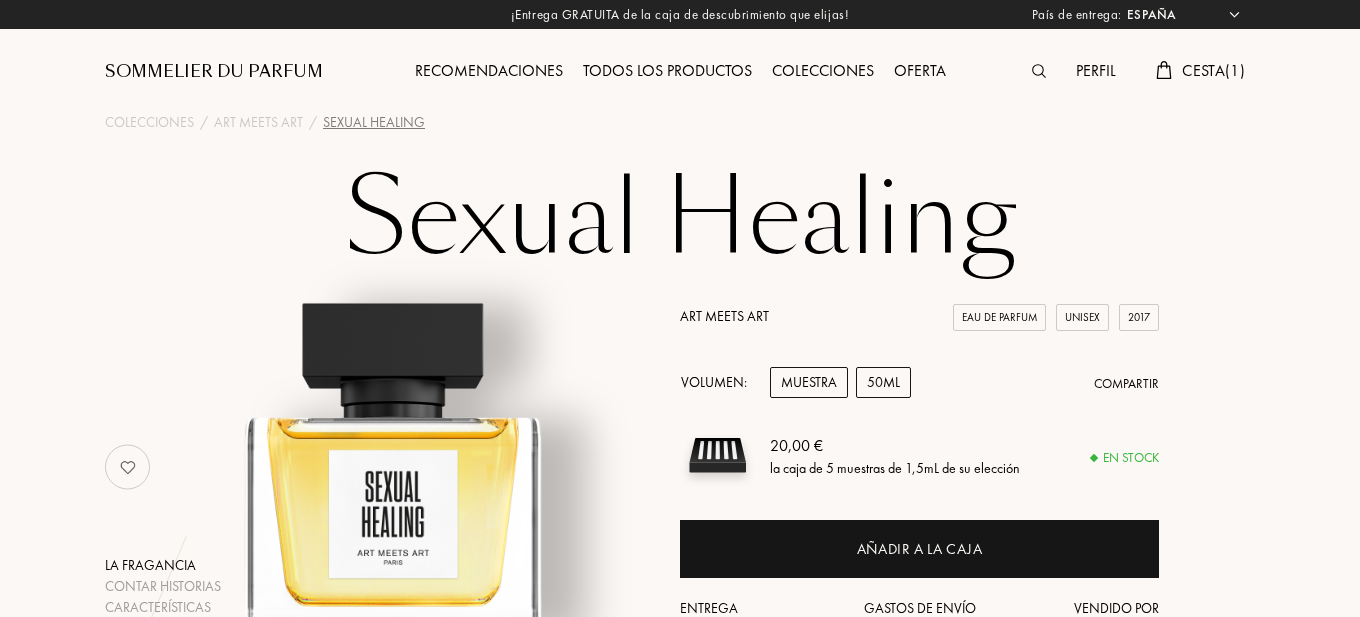 click on "50mL" at bounding box center (883, 382) 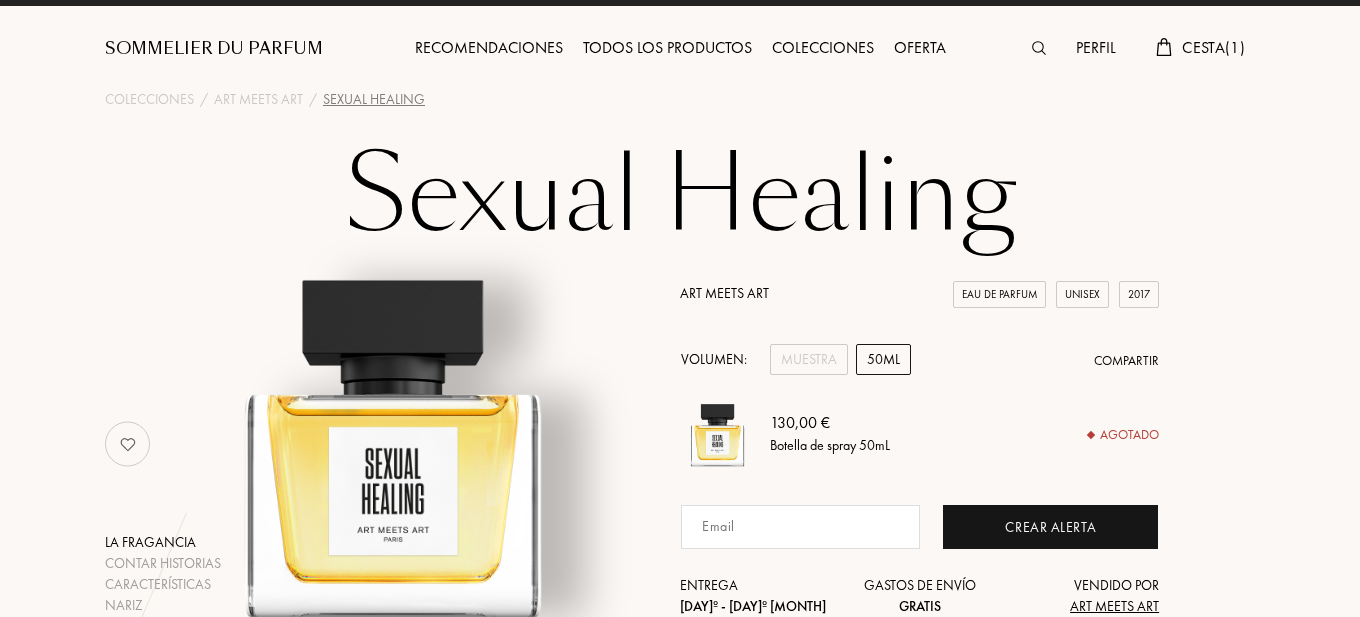 scroll, scrollTop: 0, scrollLeft: 0, axis: both 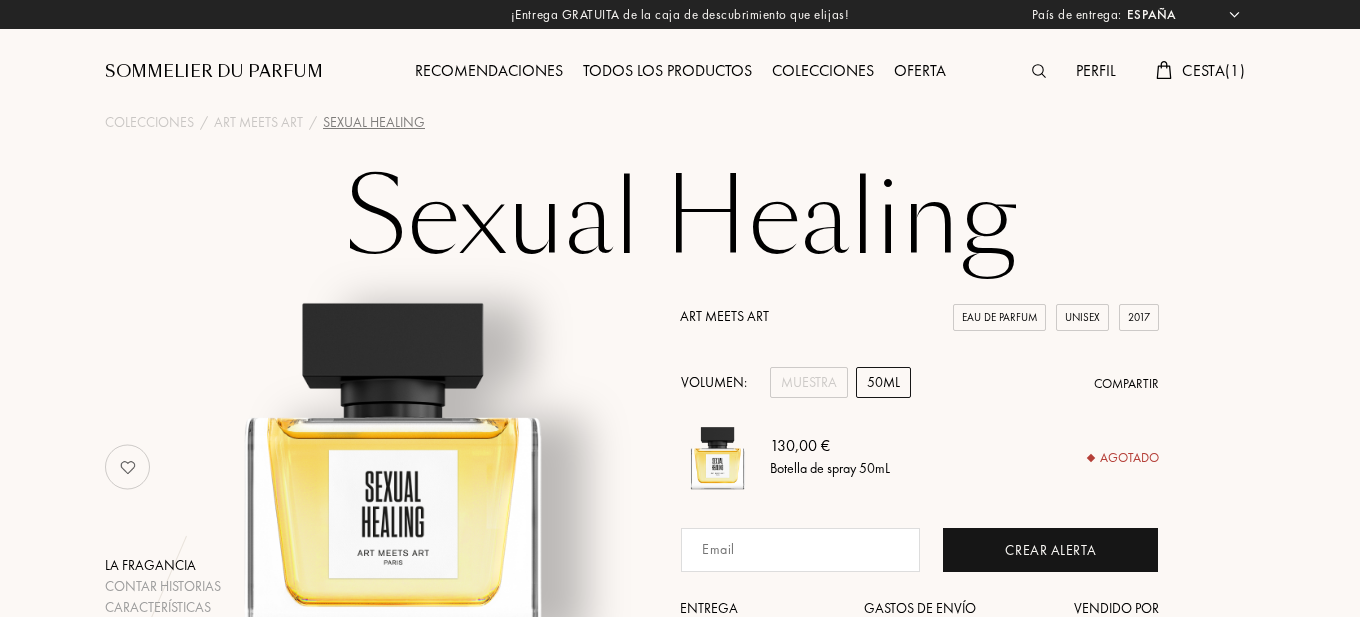 click on "Cesta ( 1 )" at bounding box center (1213, 70) 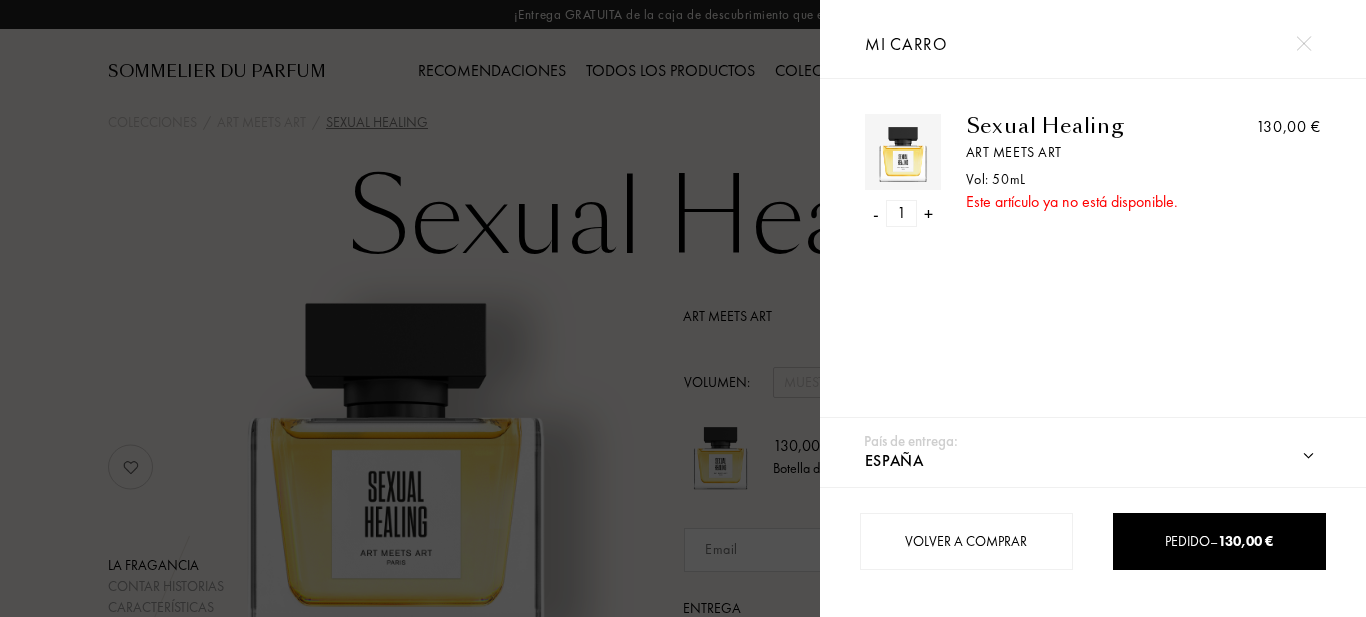 click on "-" at bounding box center [875, 213] 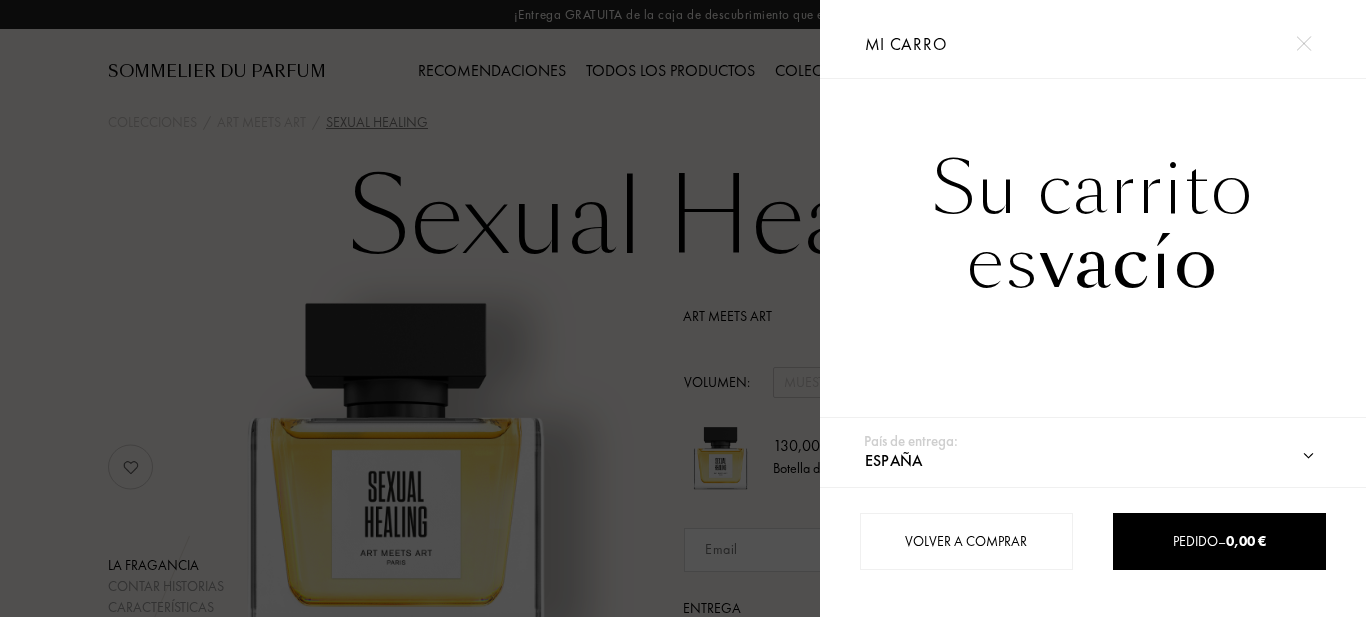click at bounding box center [1303, 43] 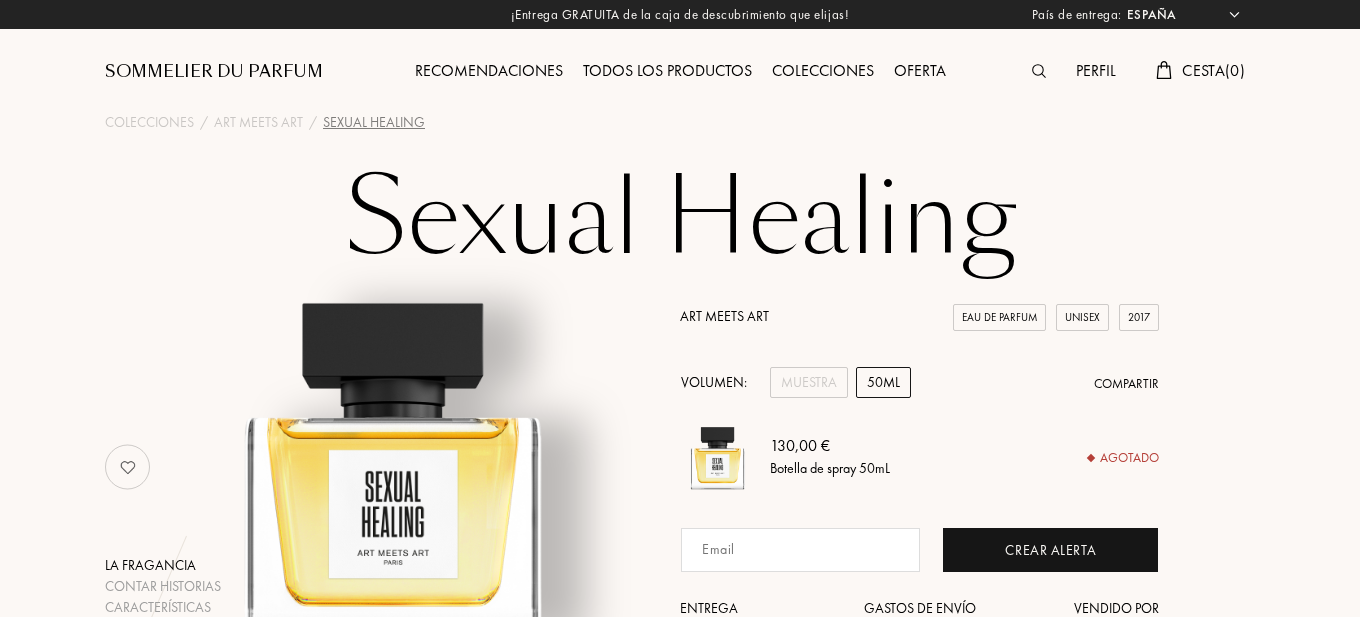 click on "Todos los productos" at bounding box center (667, 72) 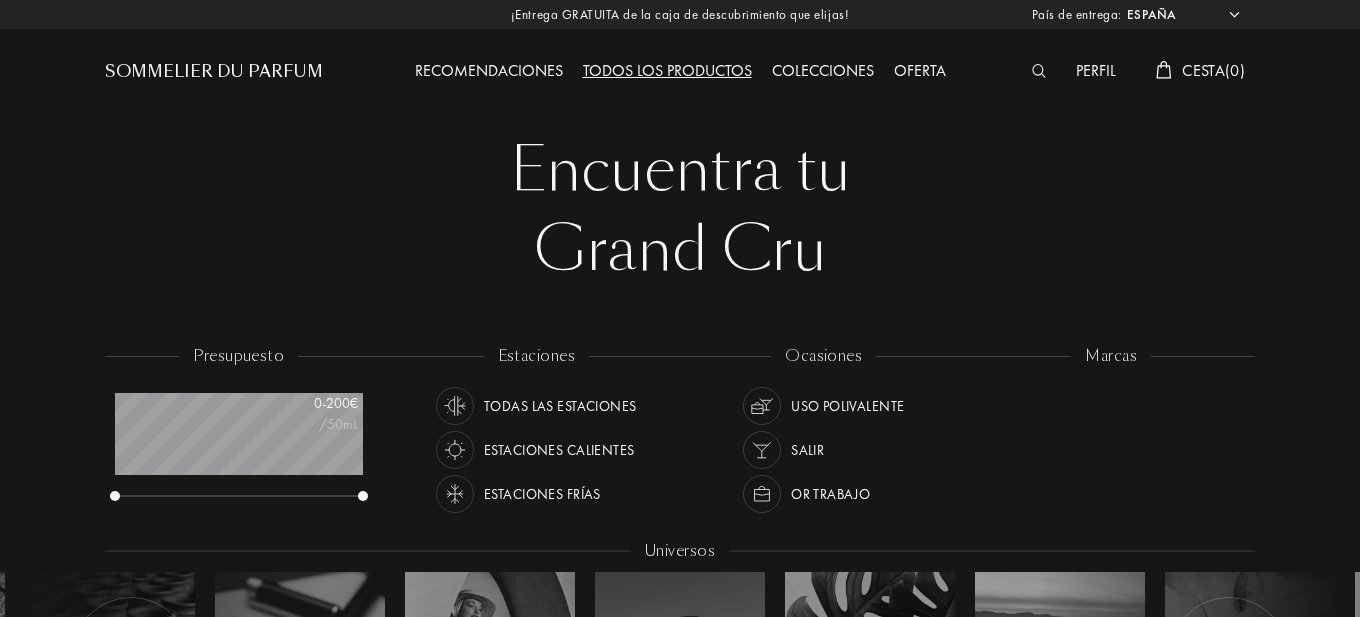 scroll, scrollTop: 0, scrollLeft: 0, axis: both 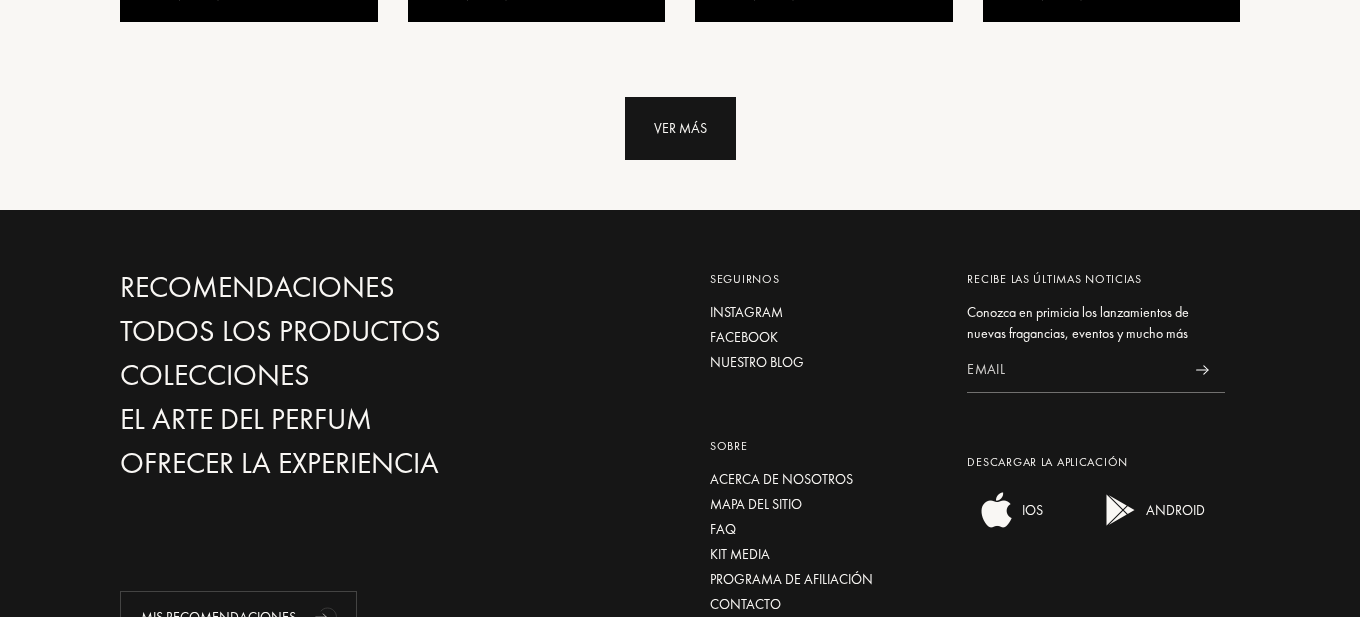 click on "Ver más" at bounding box center [680, 128] 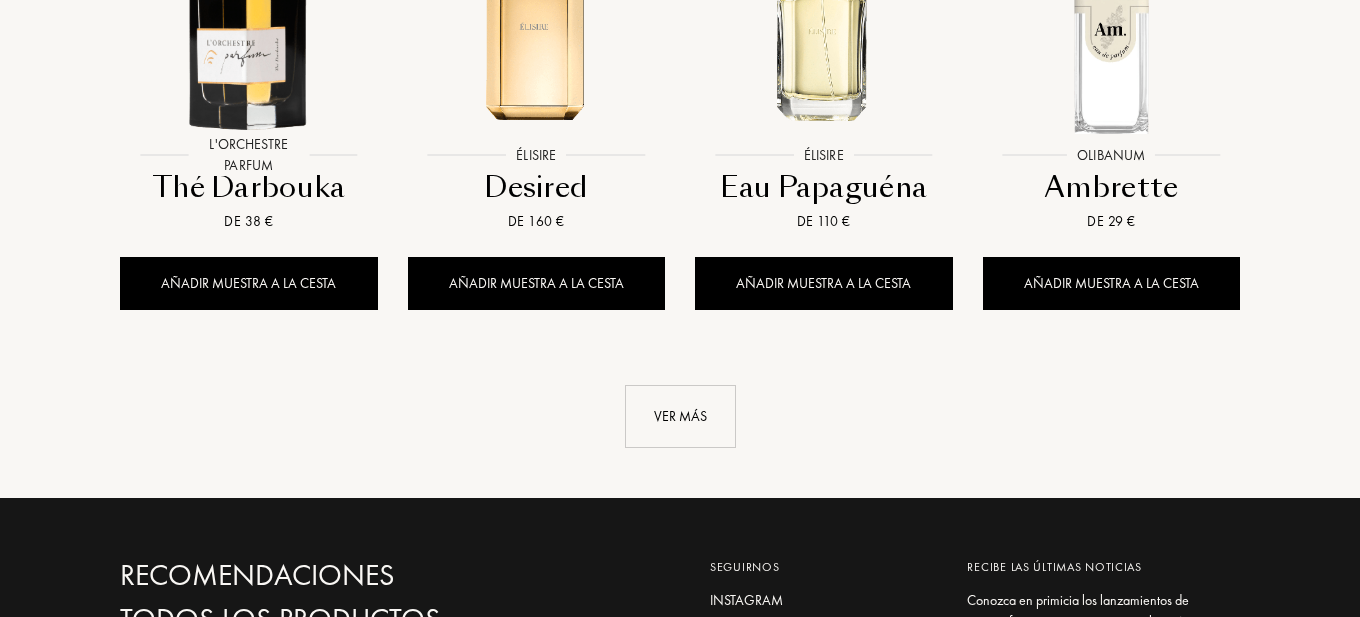 scroll, scrollTop: 3632, scrollLeft: 0, axis: vertical 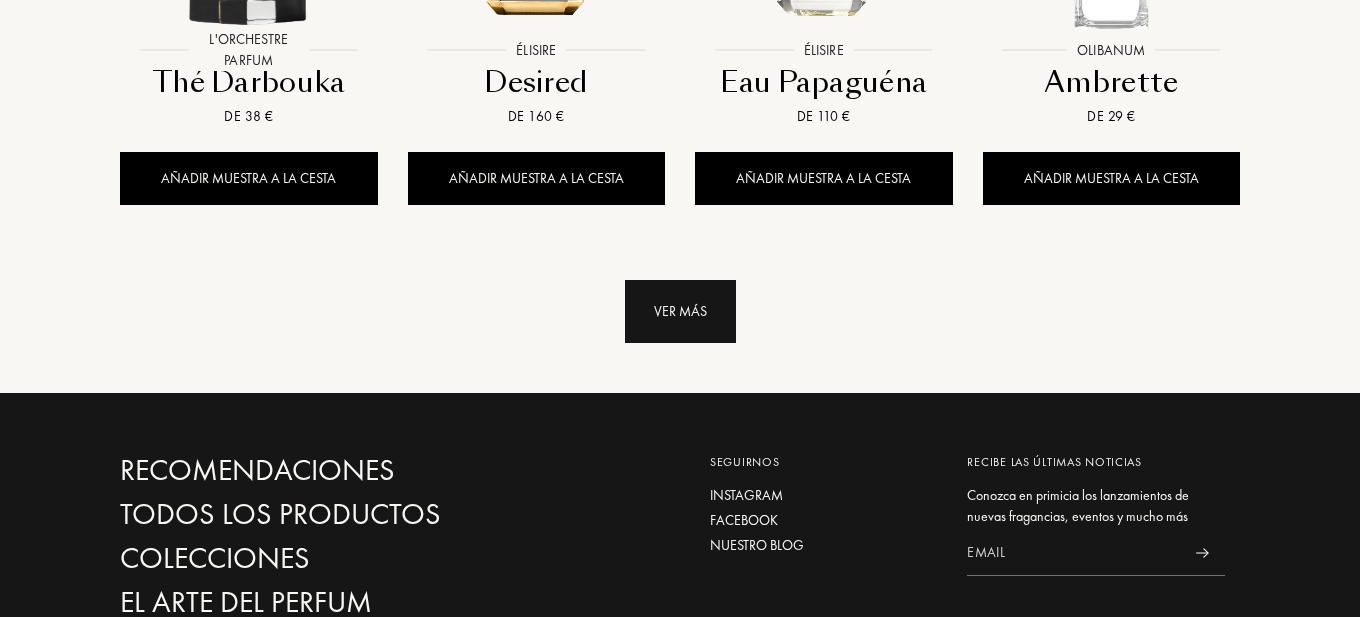 click on "Ver más" at bounding box center [680, 311] 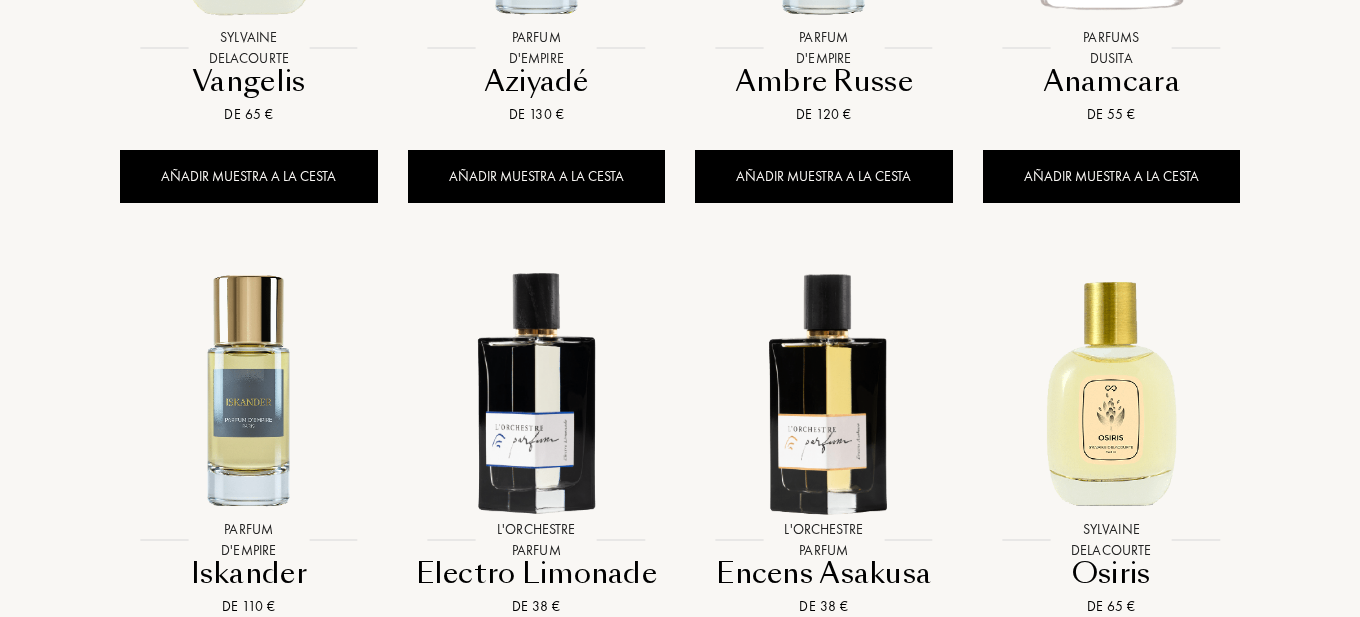 scroll, scrollTop: 4646, scrollLeft: 0, axis: vertical 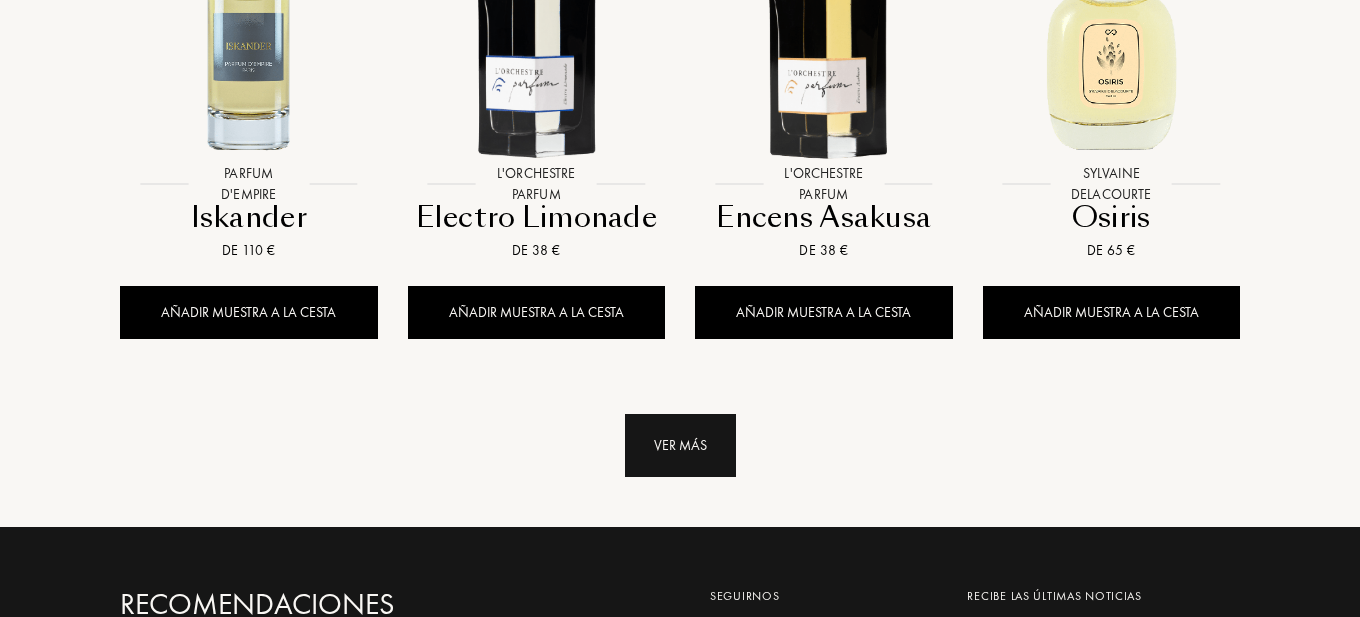 click on "Ver más" at bounding box center [680, 445] 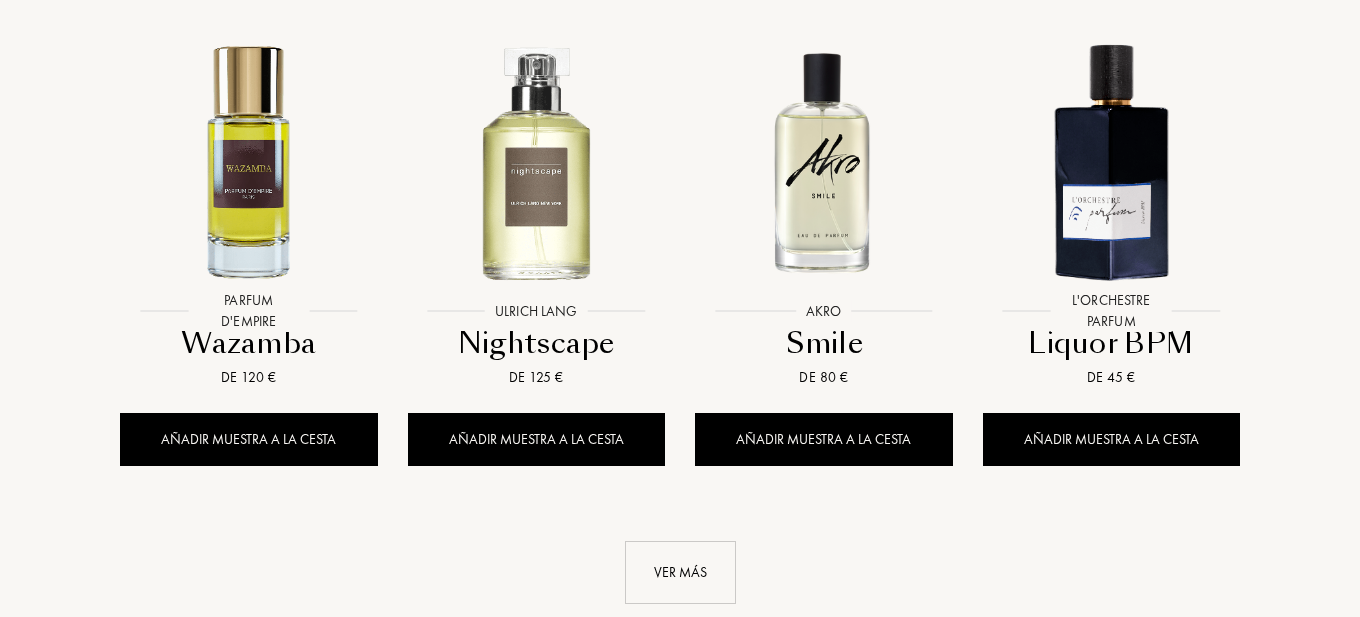 scroll, scrollTop: 6458, scrollLeft: 0, axis: vertical 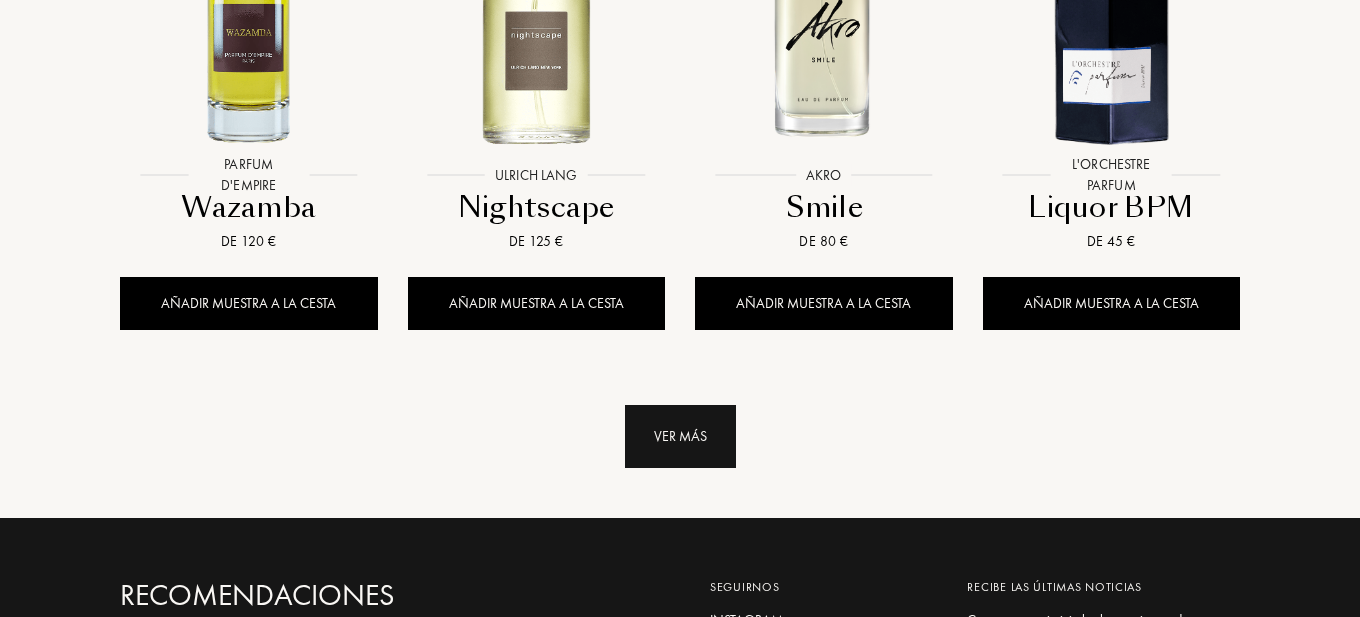 click on "Ver más" at bounding box center (680, 436) 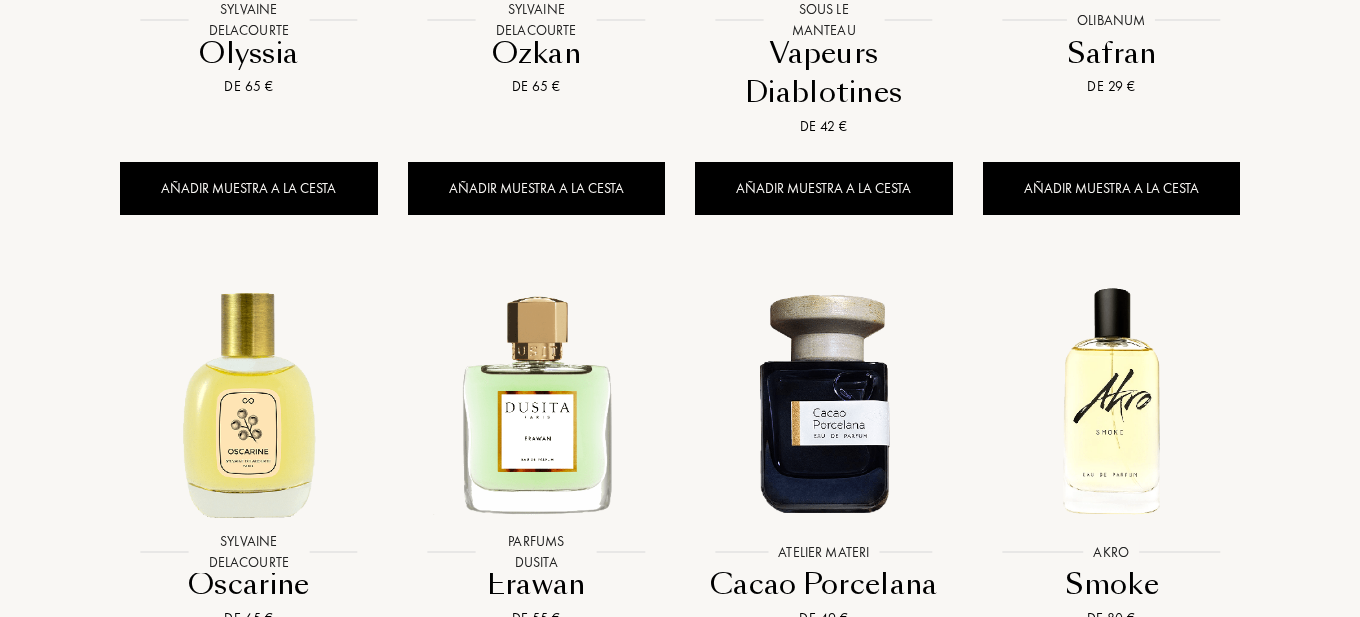 scroll, scrollTop: 7371, scrollLeft: 0, axis: vertical 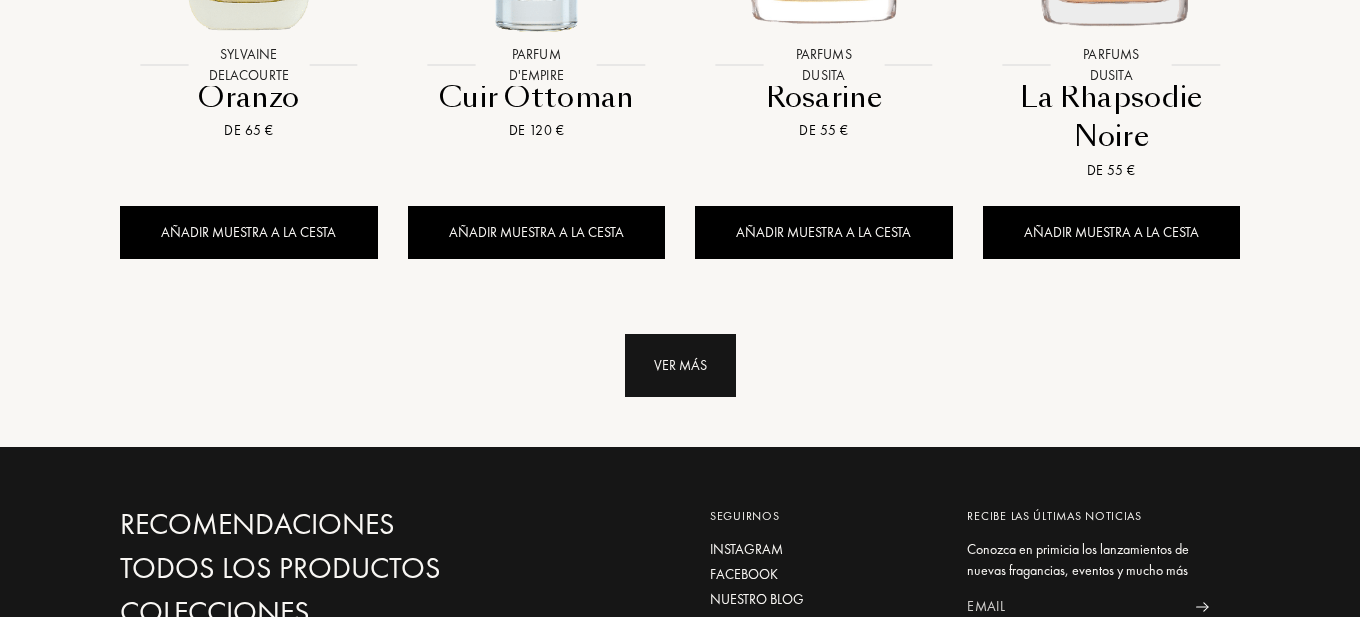click on "Ver más" at bounding box center (680, 365) 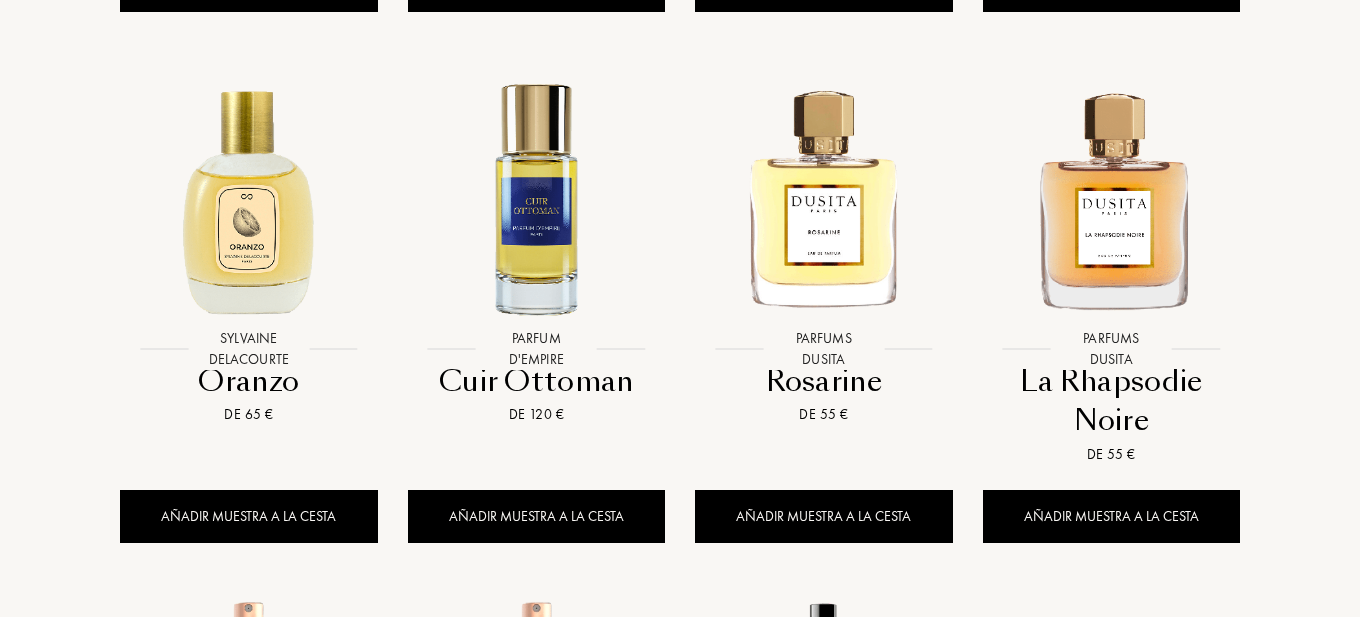 scroll, scrollTop: 7834, scrollLeft: 0, axis: vertical 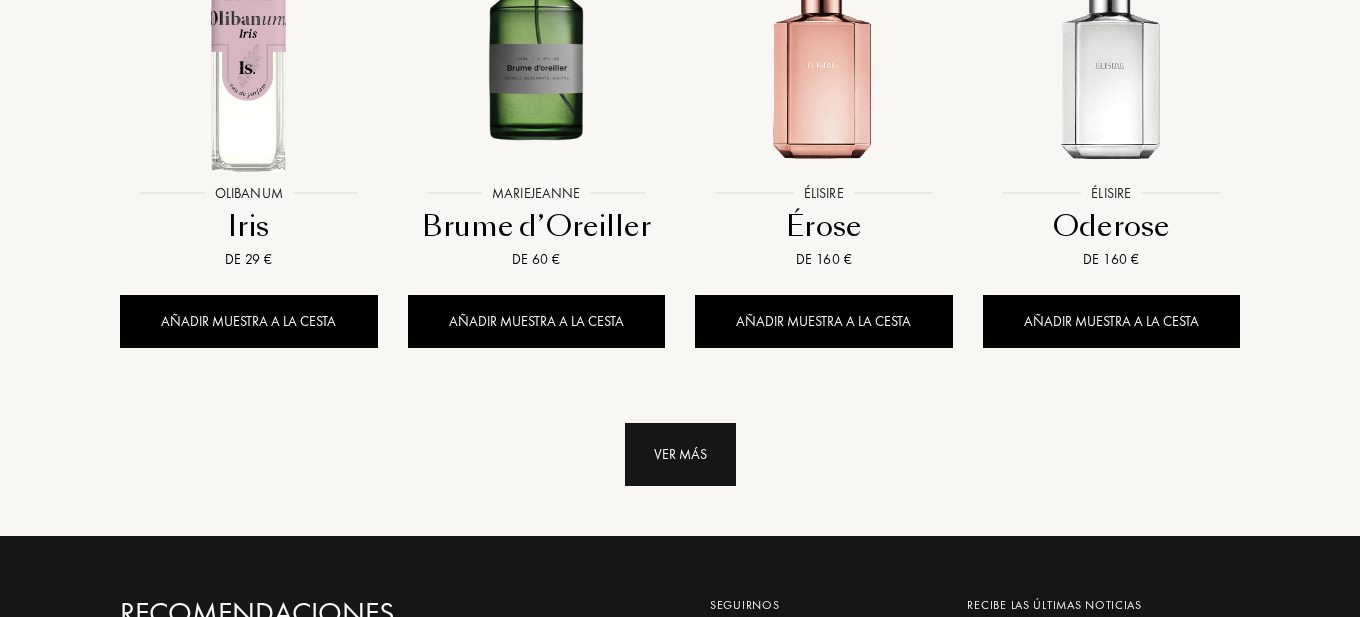 click on "Ver más" at bounding box center (680, 454) 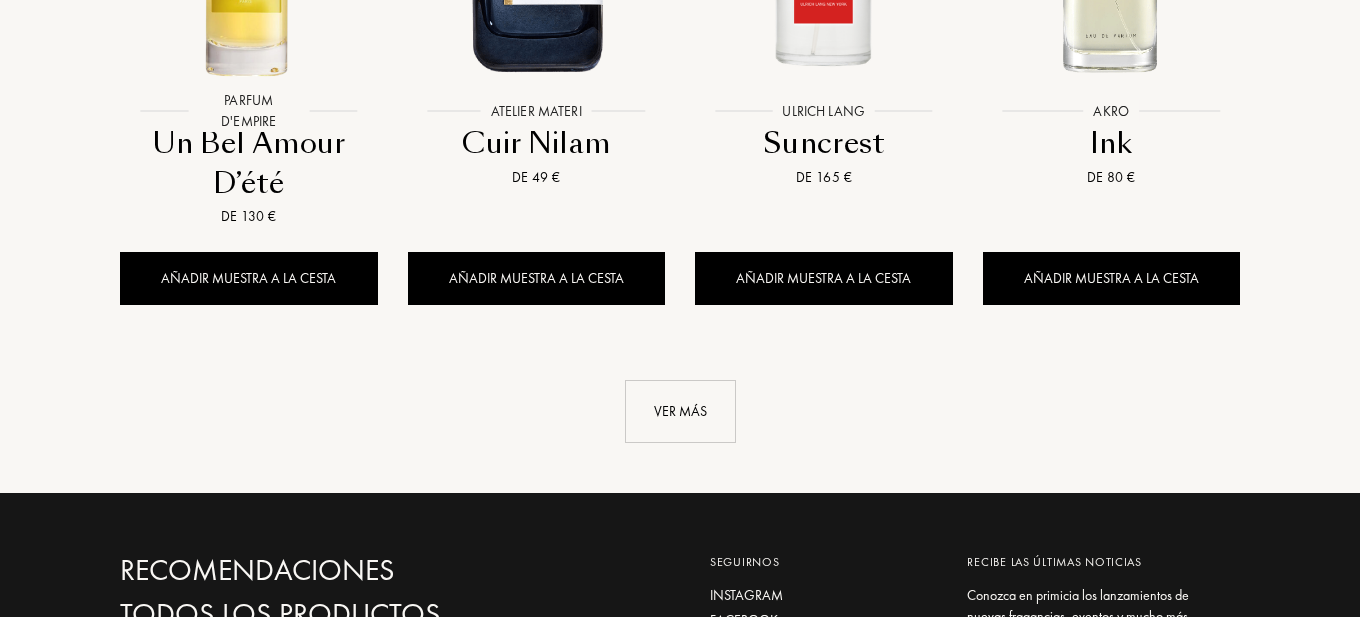 scroll, scrollTop: 11184, scrollLeft: 0, axis: vertical 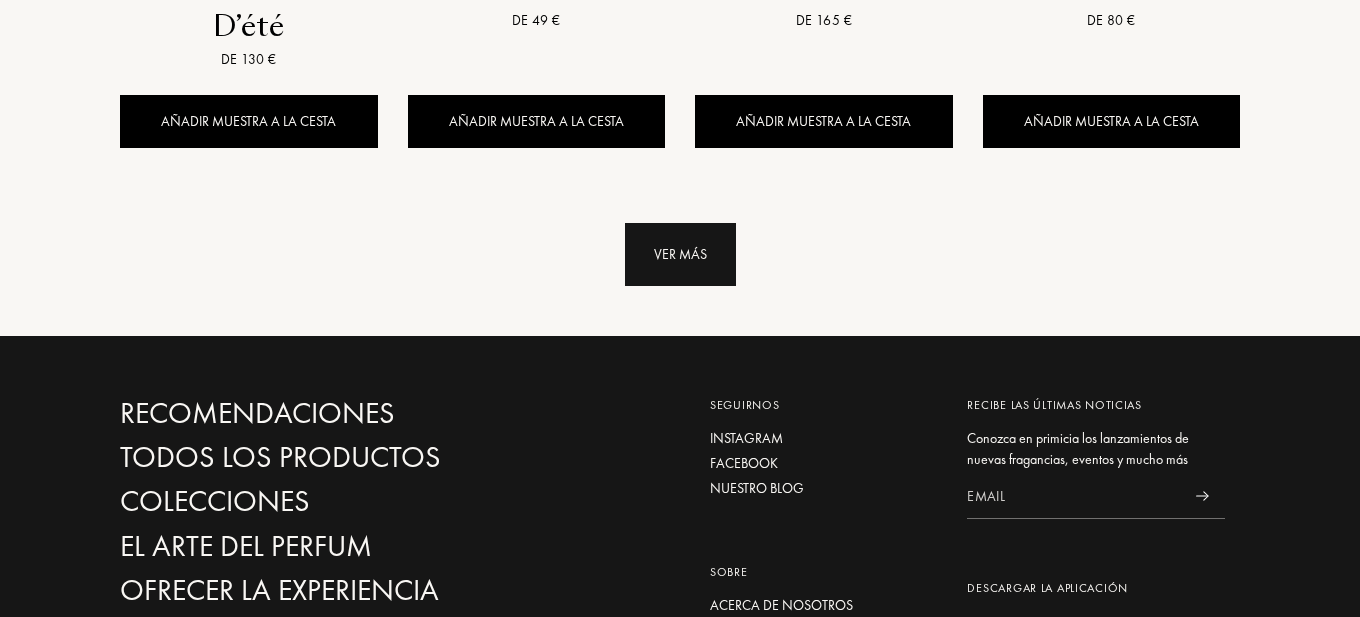 click on "Ver más" at bounding box center [680, 254] 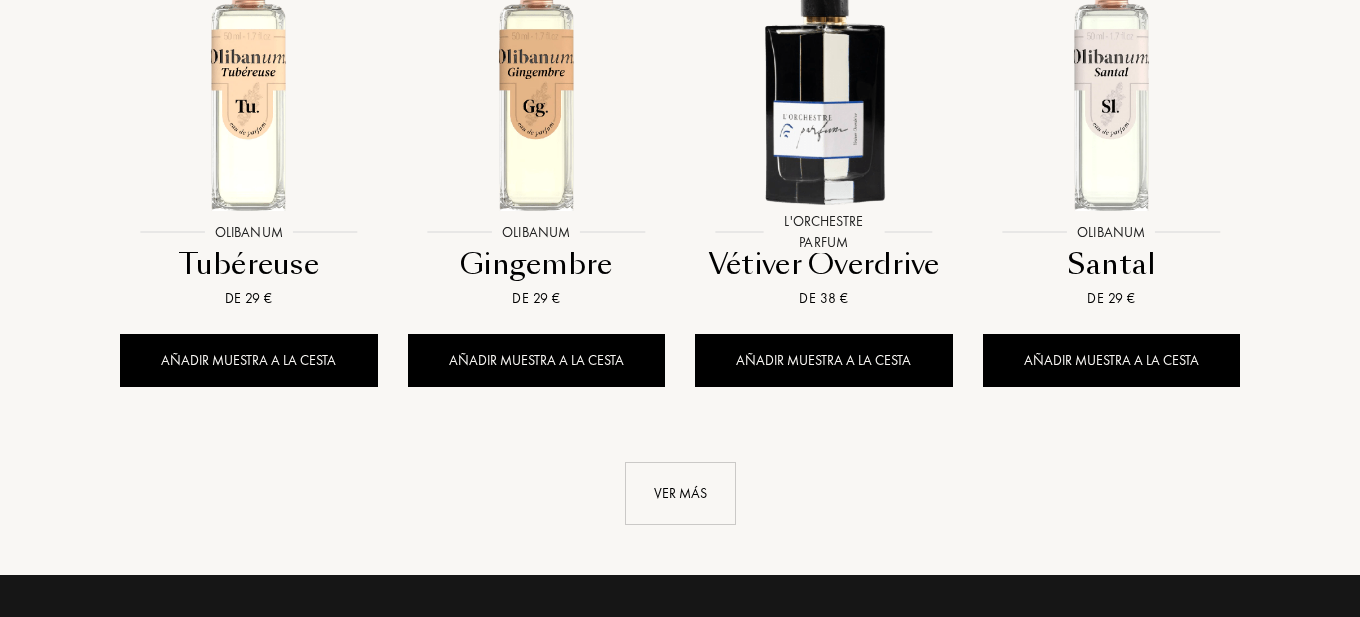 scroll, scrollTop: 12465, scrollLeft: 0, axis: vertical 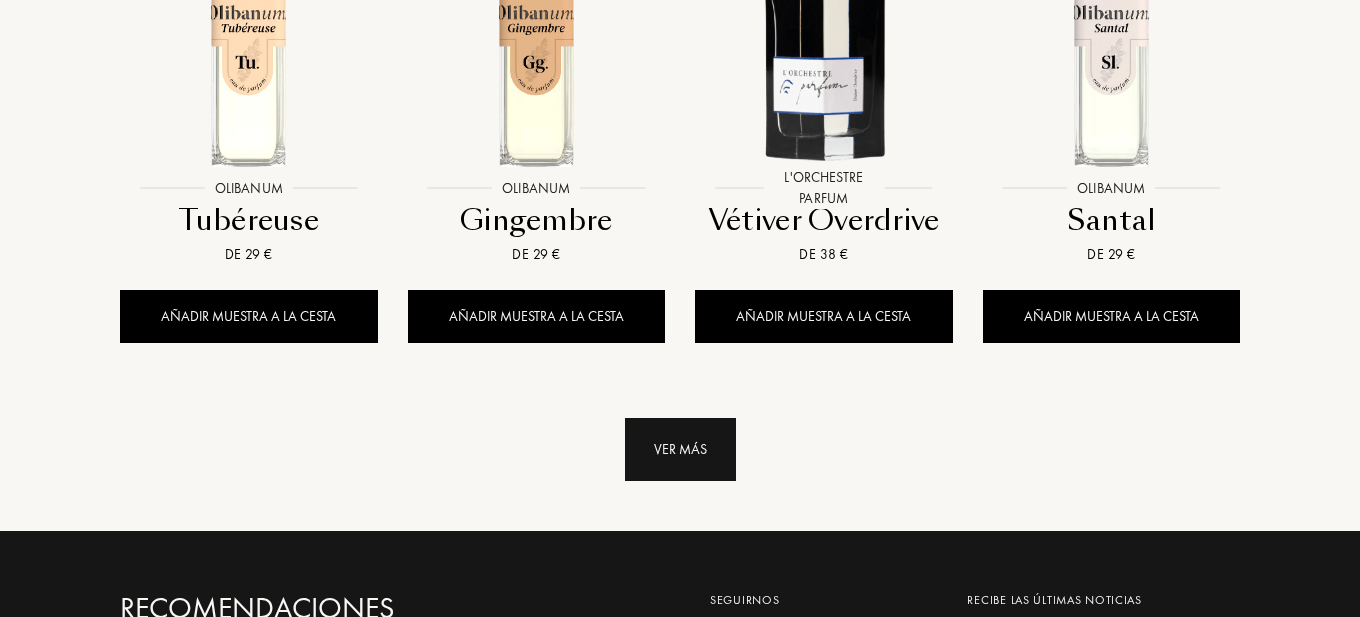 click on "Ver más" at bounding box center (680, 449) 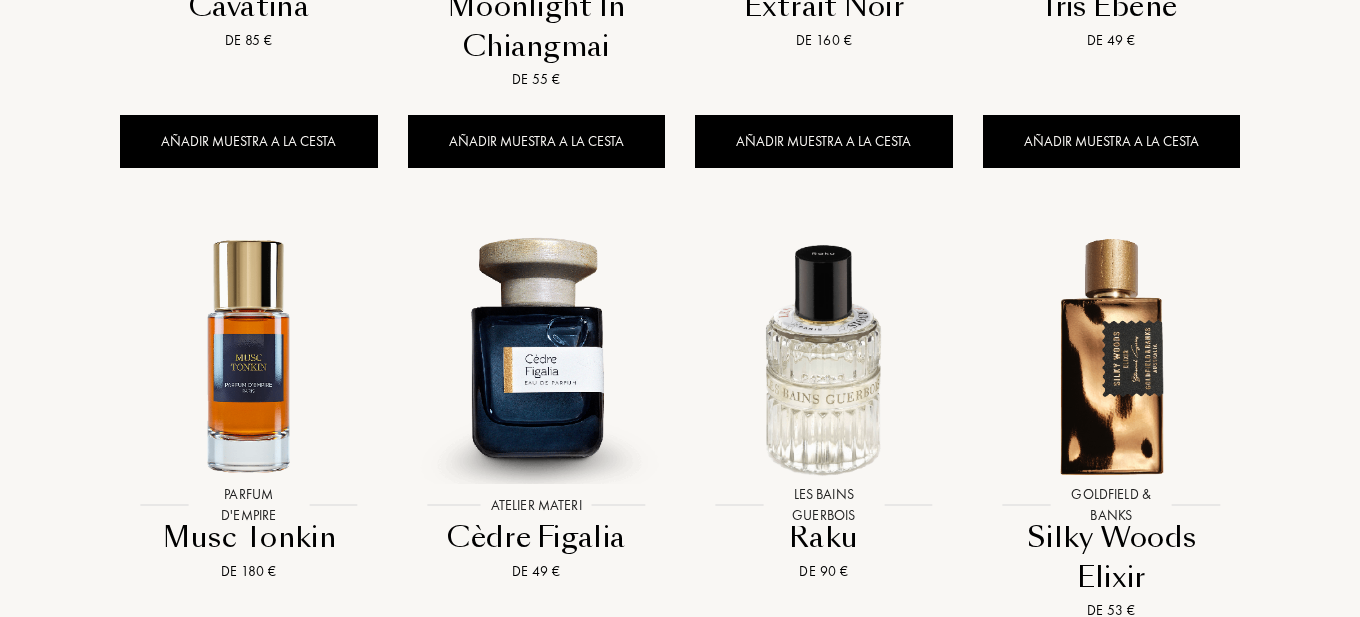 scroll, scrollTop: 13343, scrollLeft: 0, axis: vertical 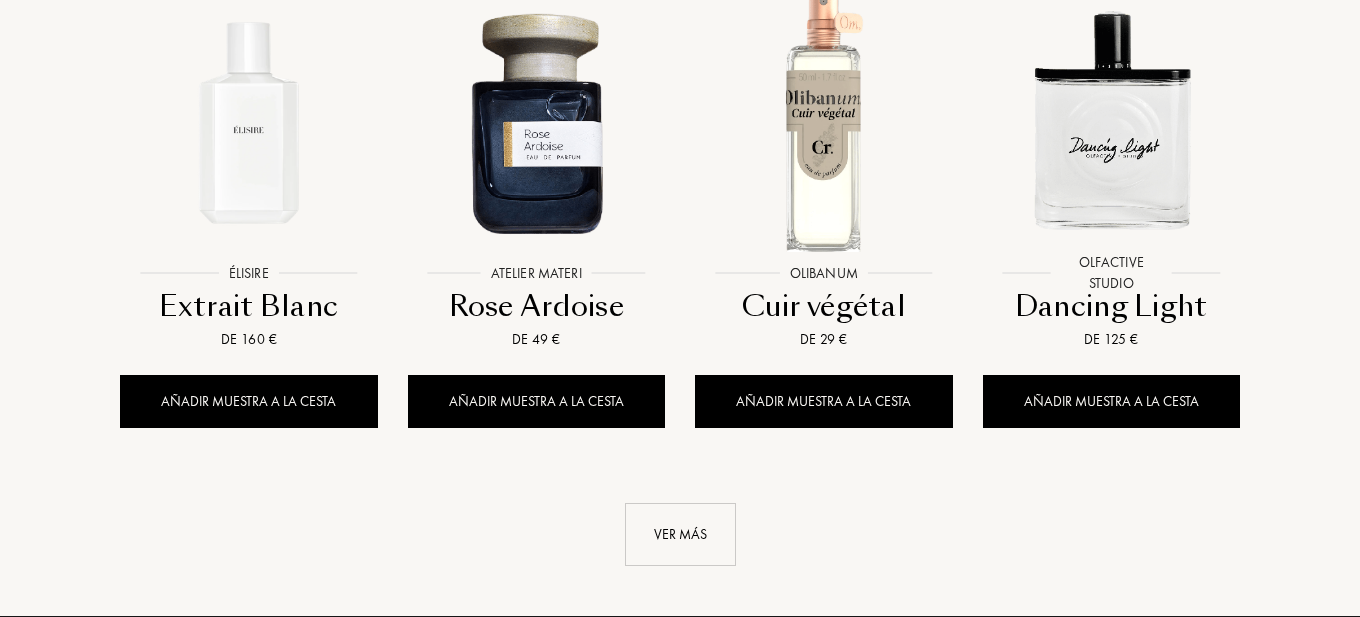 click on "Ver más" at bounding box center [680, 534] 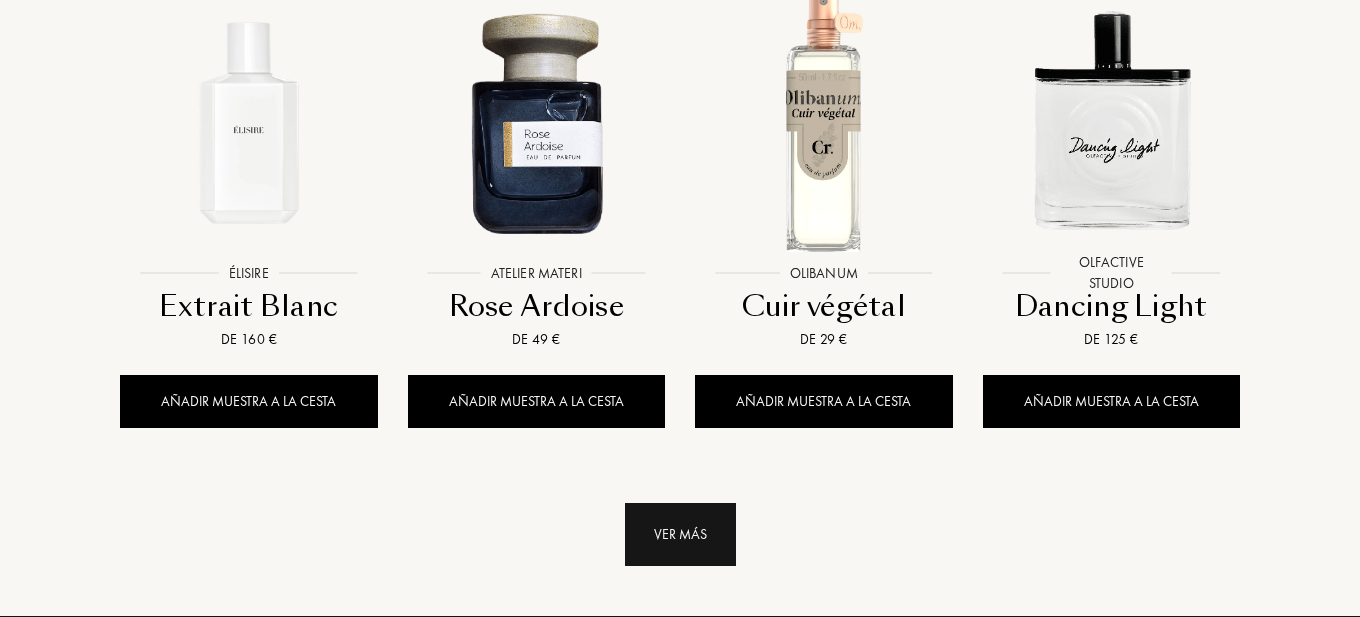 click on "Ver más" at bounding box center [680, 534] 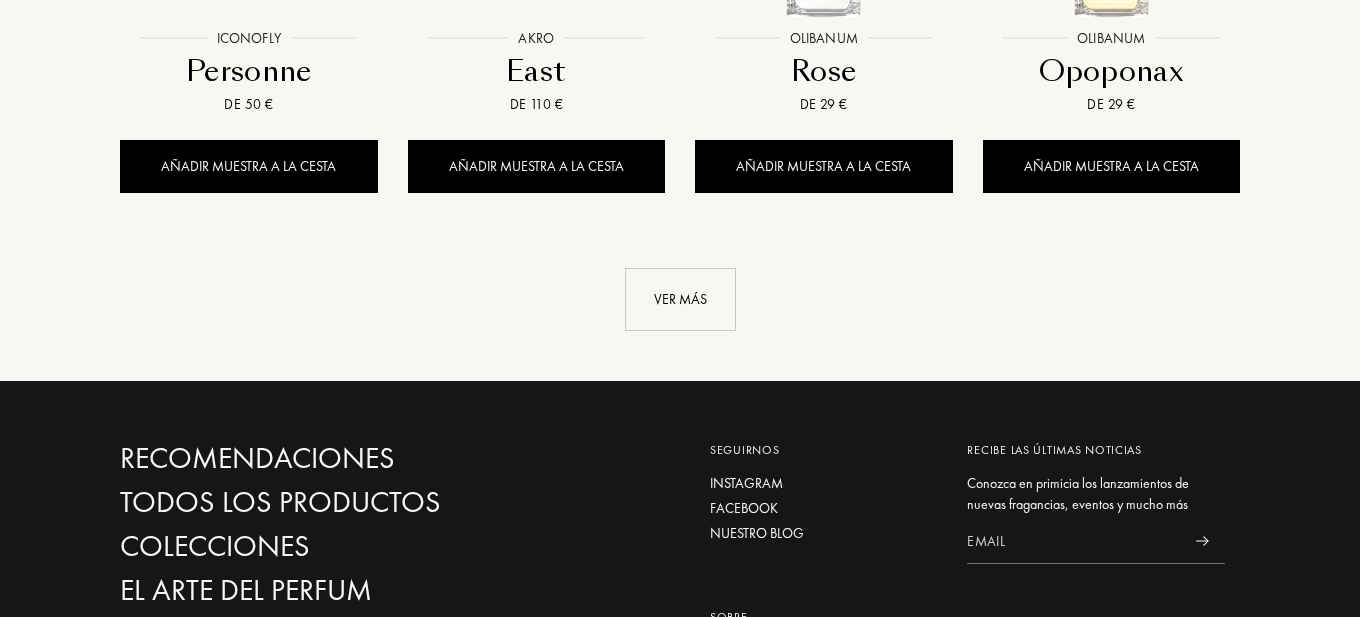 scroll, scrollTop: 15820, scrollLeft: 0, axis: vertical 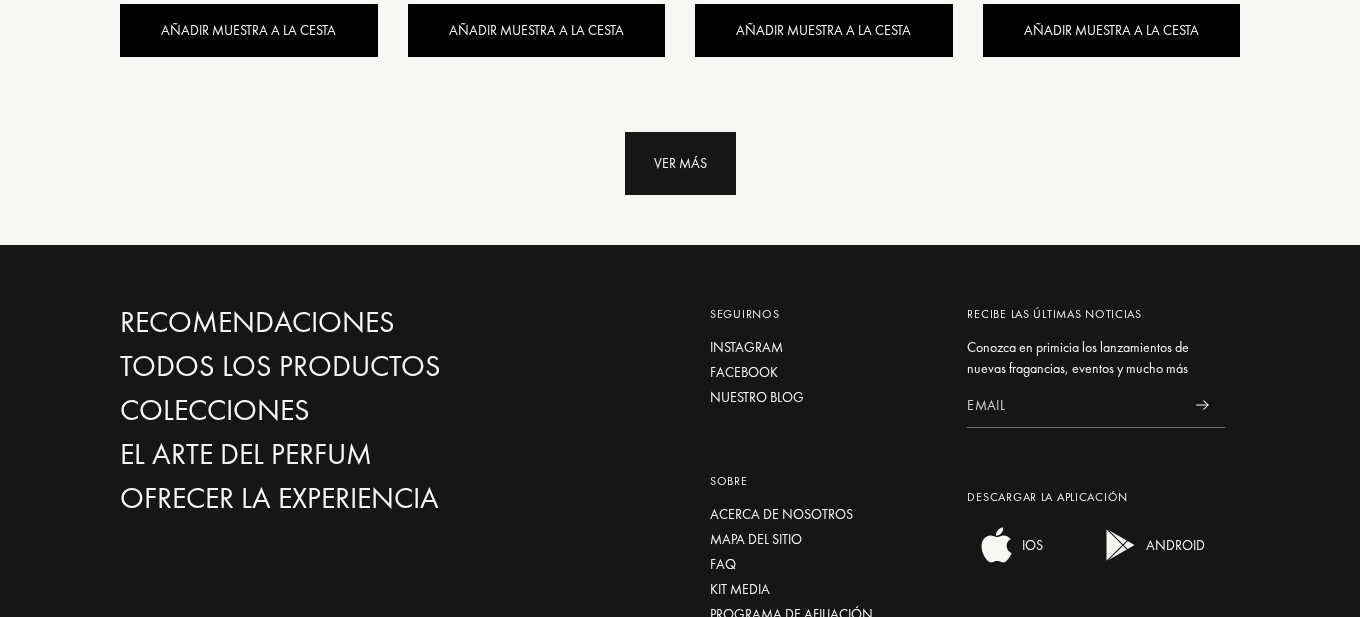 click on "Ver más" at bounding box center (680, 163) 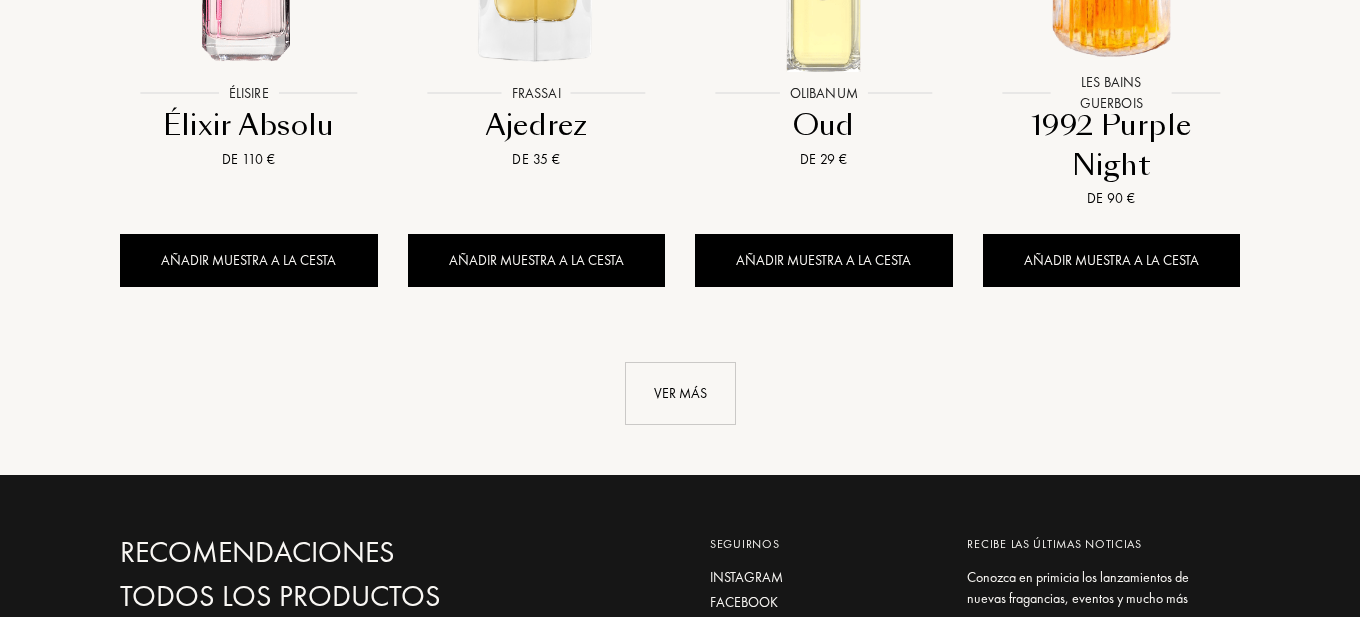 scroll, scrollTop: 17174, scrollLeft: 0, axis: vertical 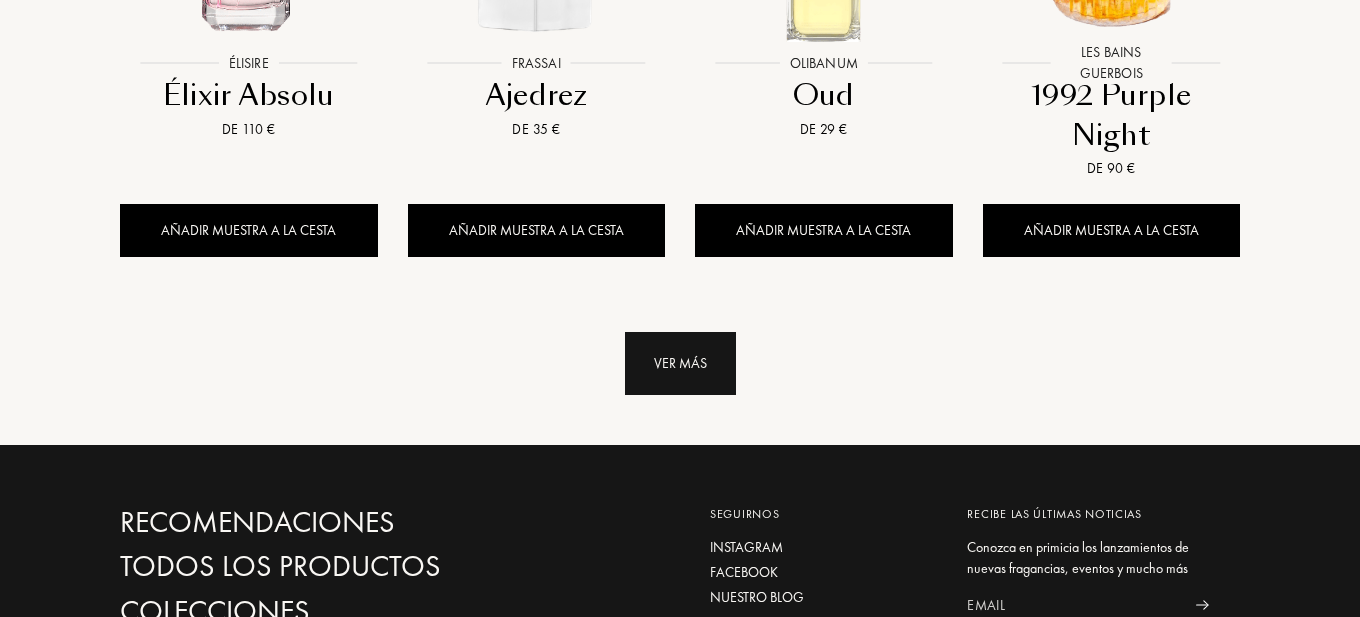 click on "Ver más" at bounding box center [680, 363] 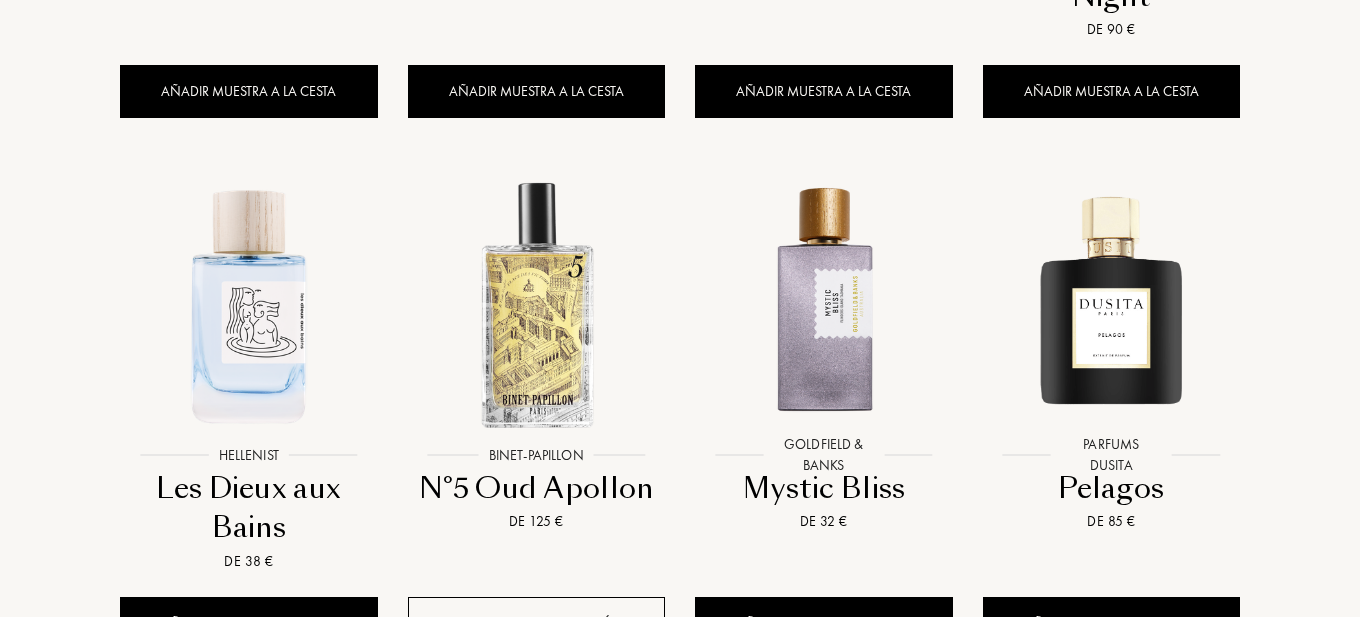 scroll, scrollTop: 17344, scrollLeft: 0, axis: vertical 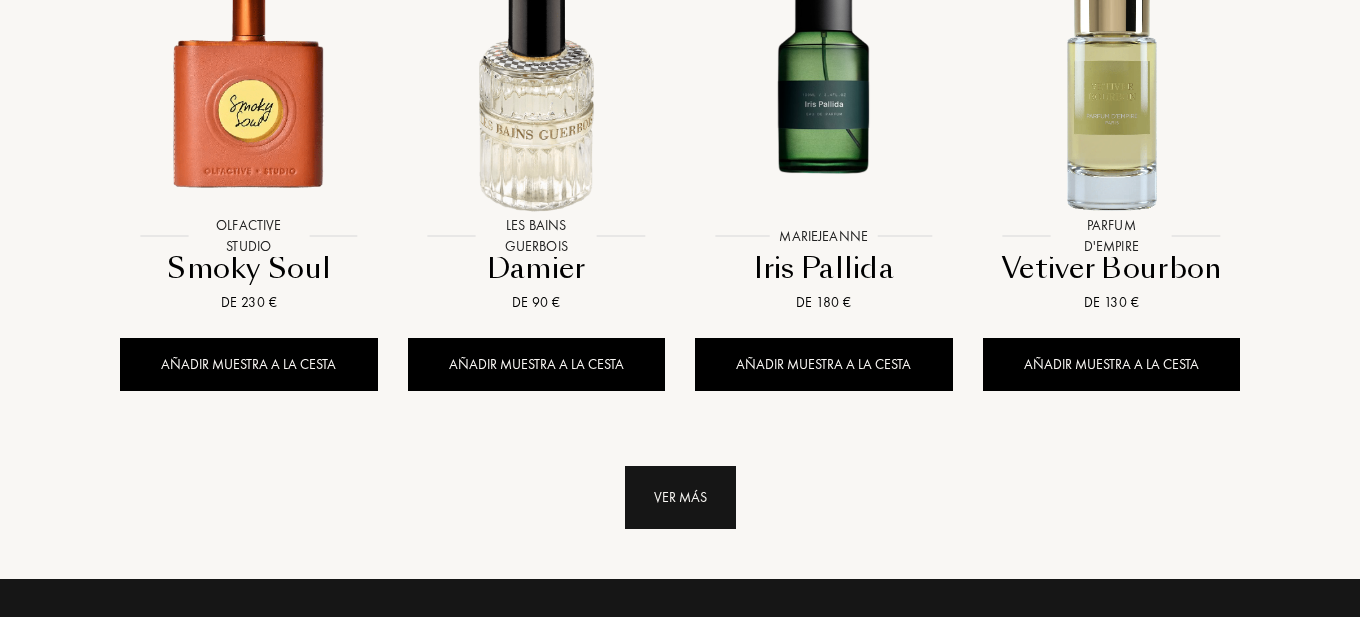 click on "Ver más" at bounding box center [680, 497] 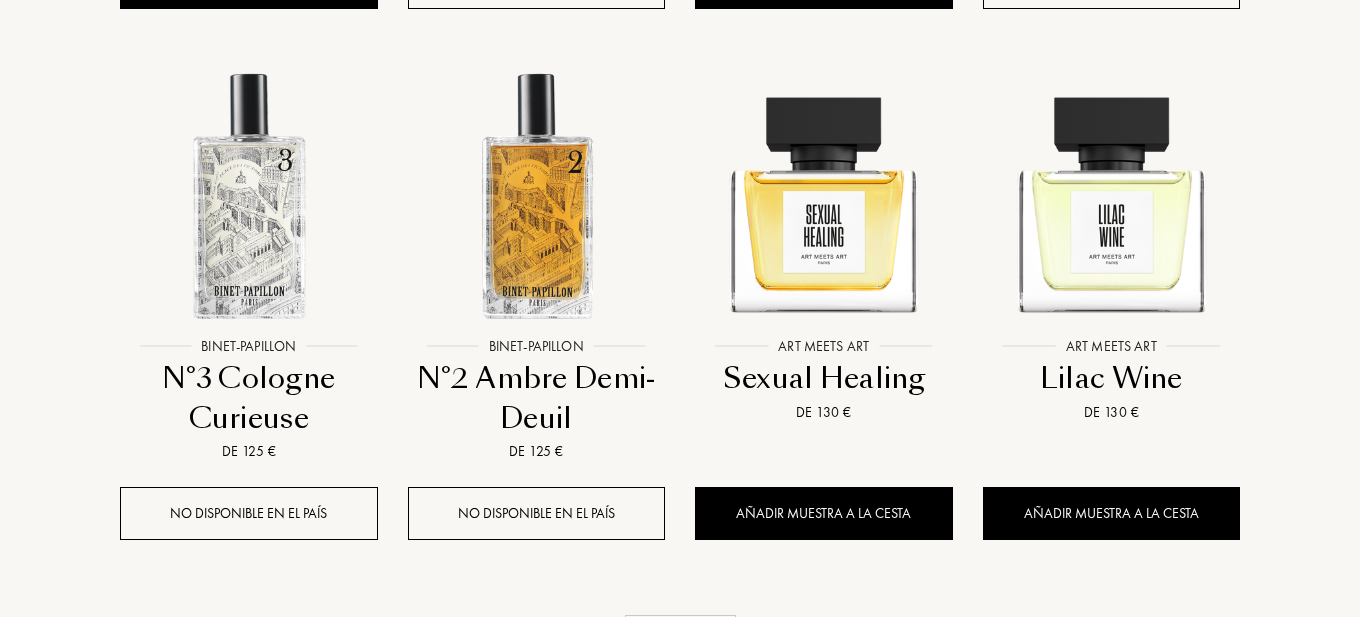 scroll, scrollTop: 20034, scrollLeft: 0, axis: vertical 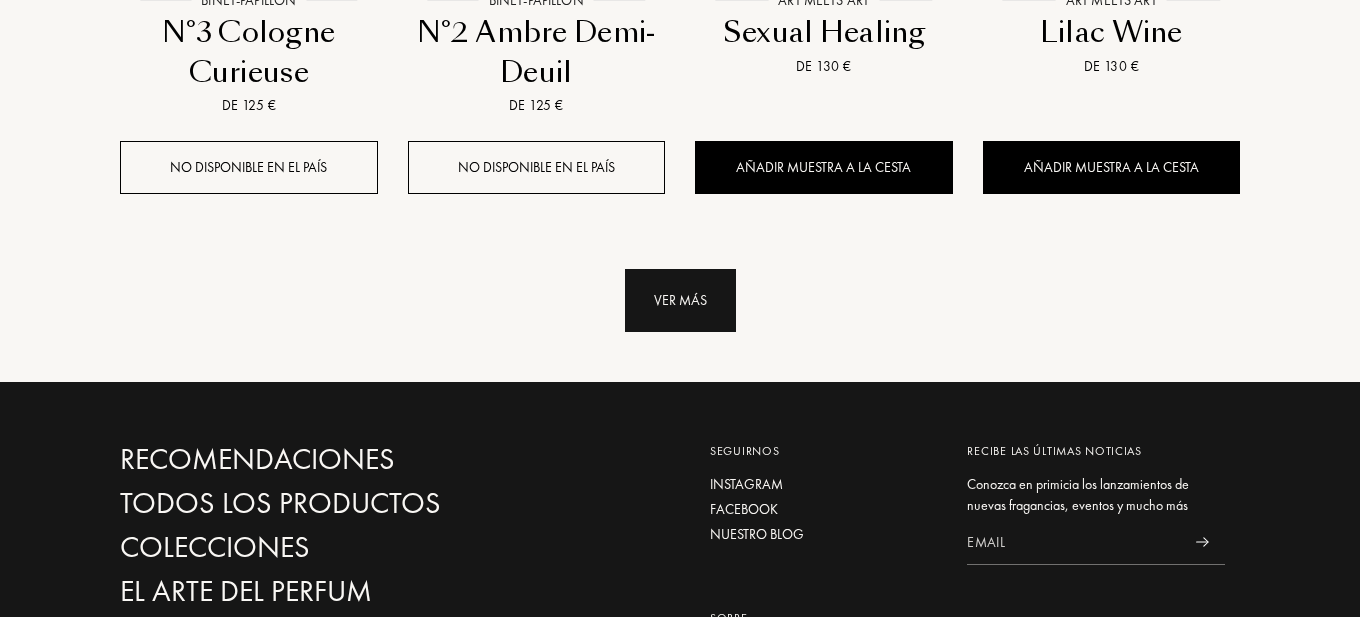 click on "Ver más" at bounding box center (680, 300) 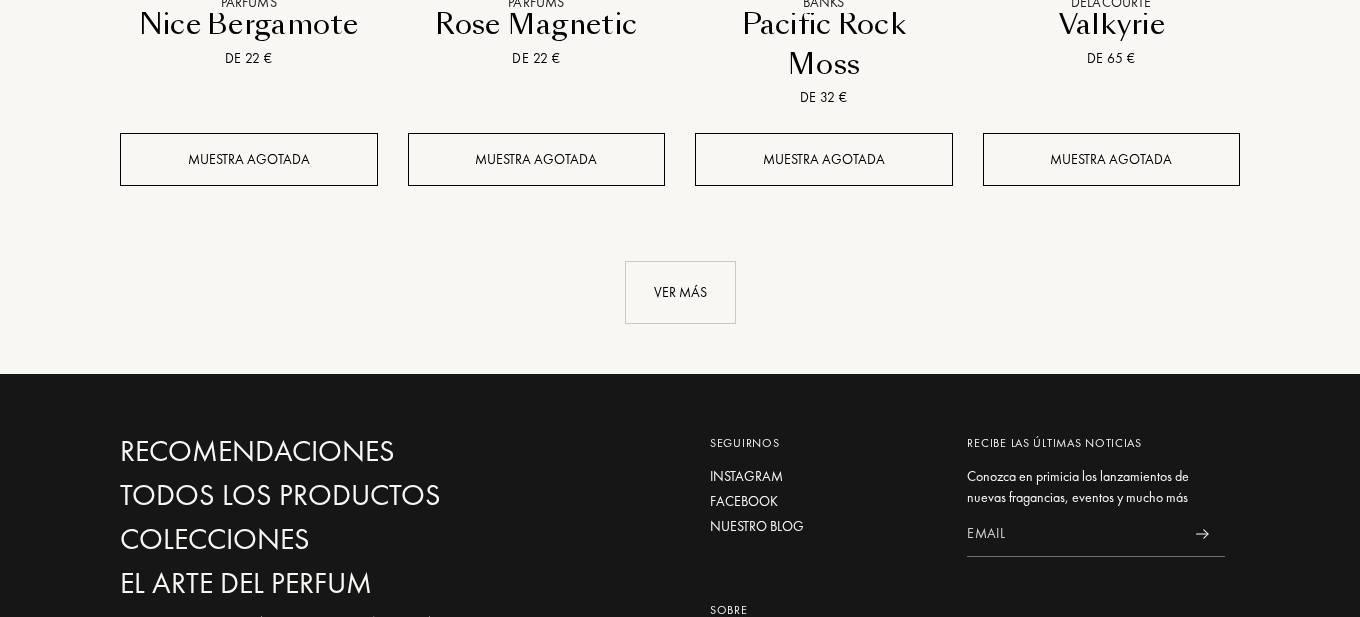scroll, scrollTop: 21985, scrollLeft: 0, axis: vertical 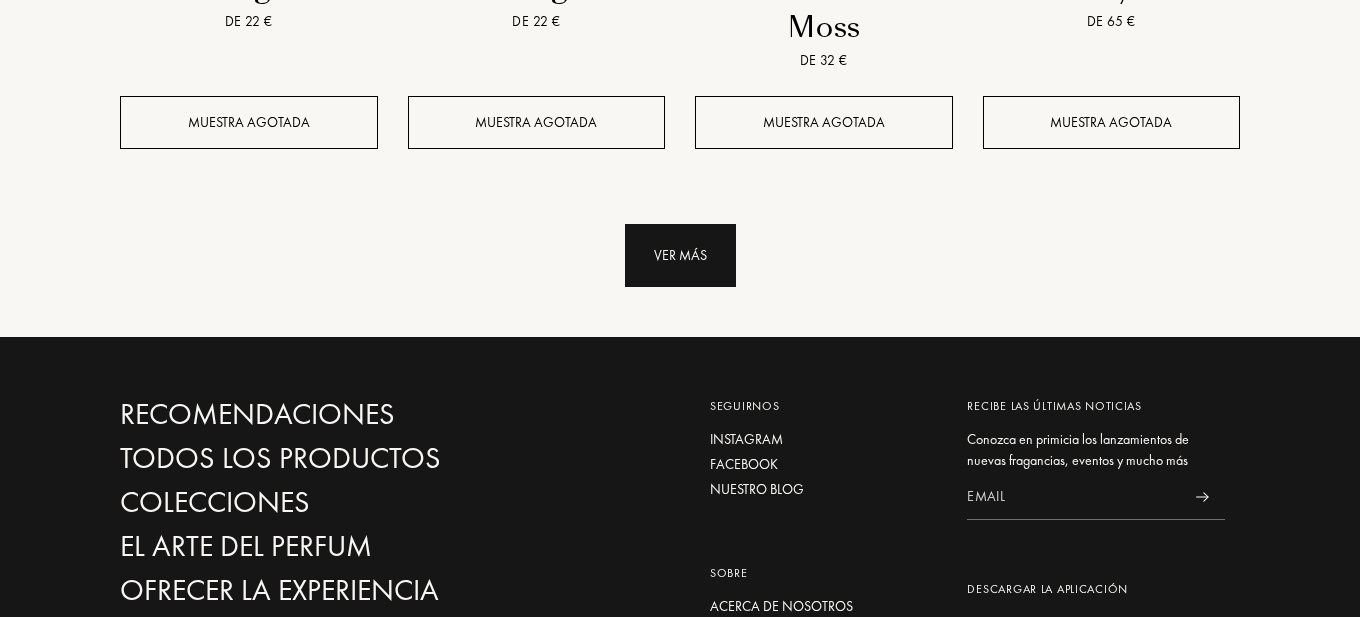 click on "Ver más" at bounding box center [680, 255] 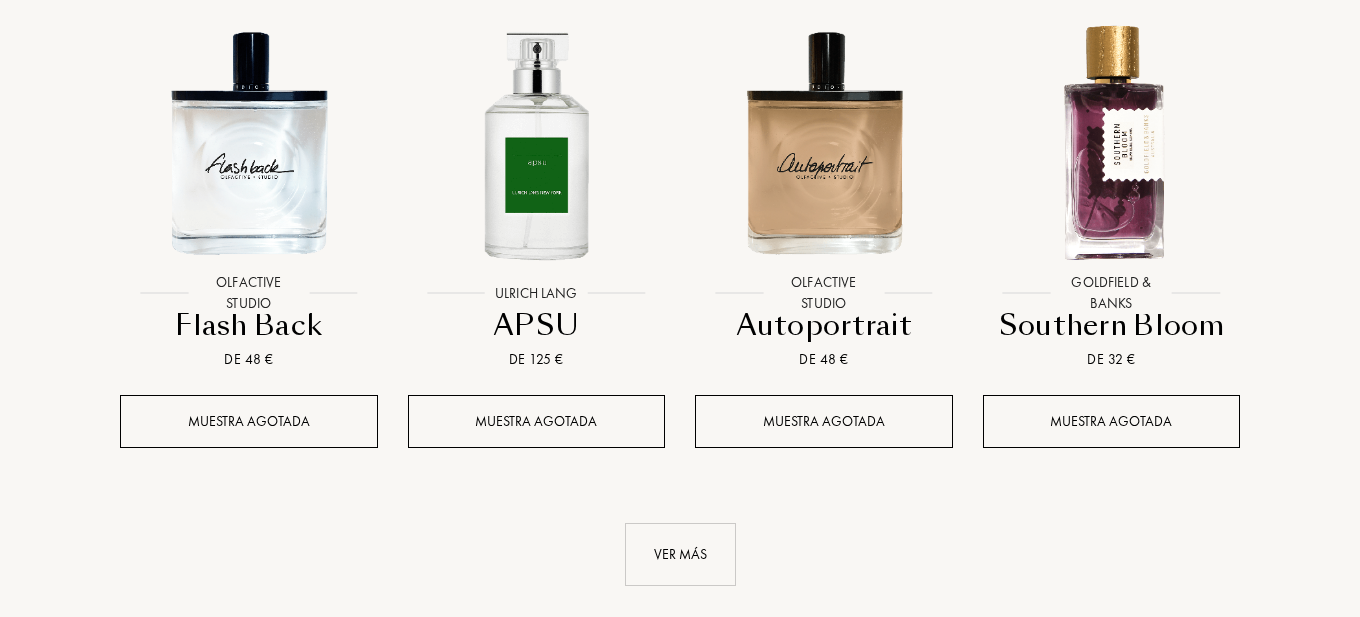scroll, scrollTop: 23241, scrollLeft: 0, axis: vertical 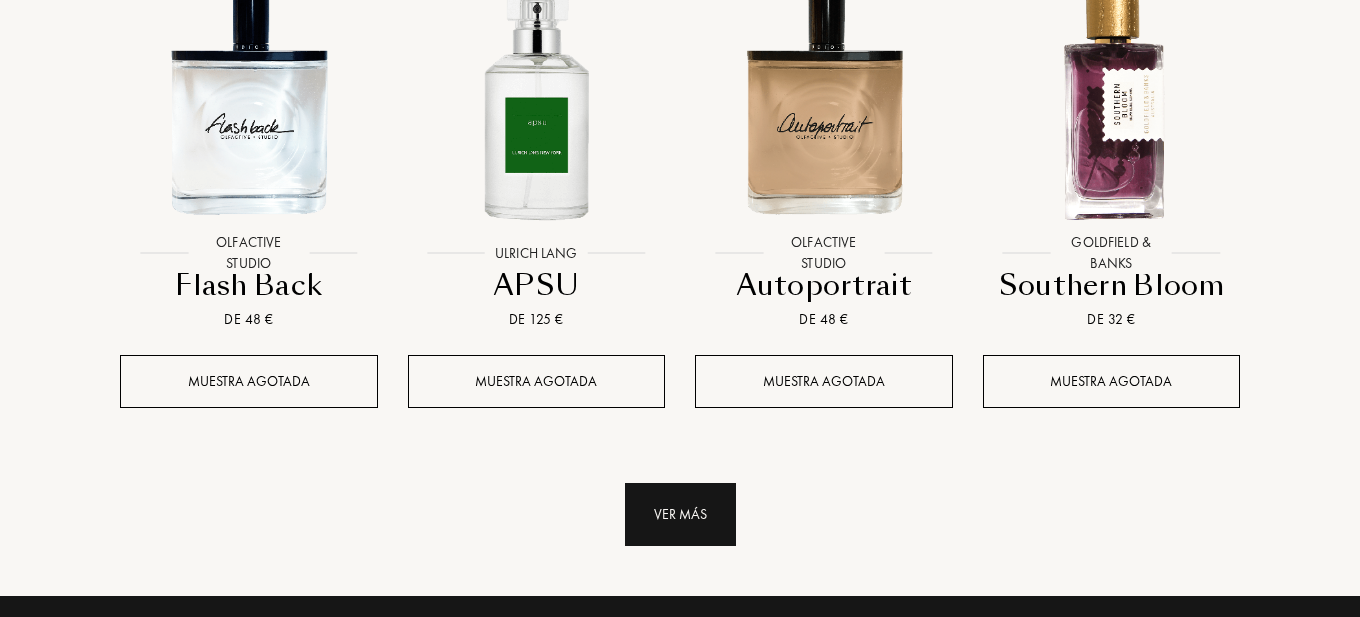 click on "Ver más" at bounding box center [680, 514] 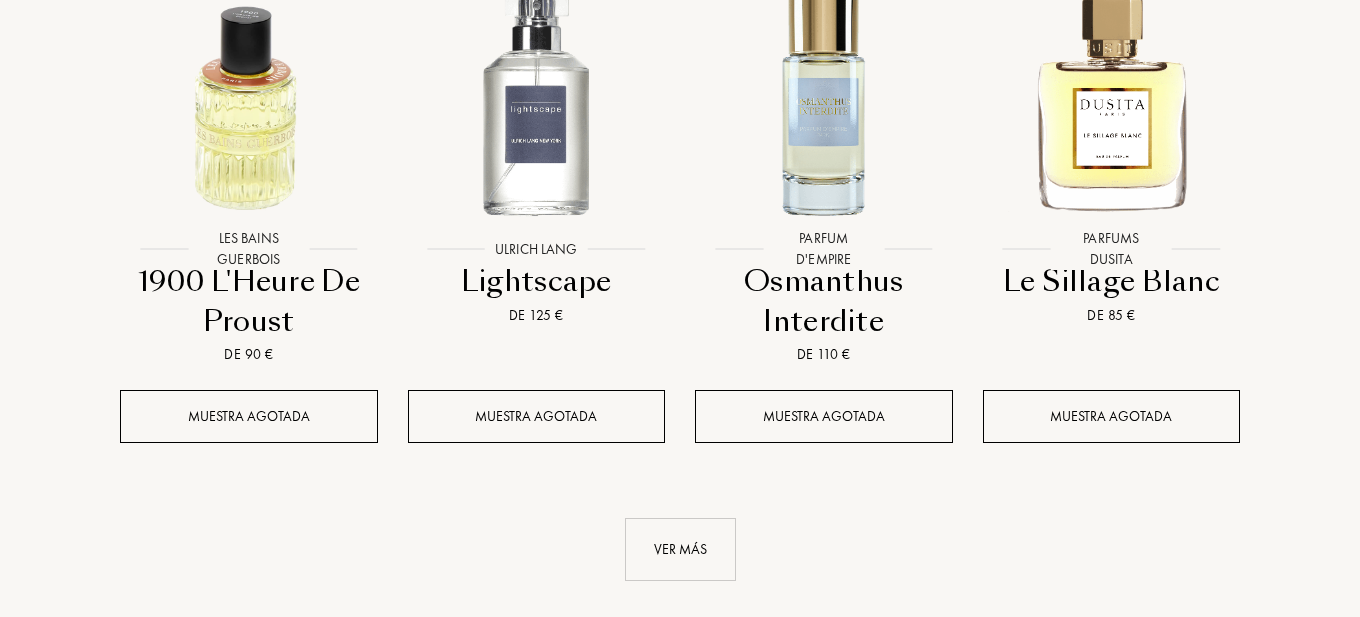 scroll, scrollTop: 24845, scrollLeft: 0, axis: vertical 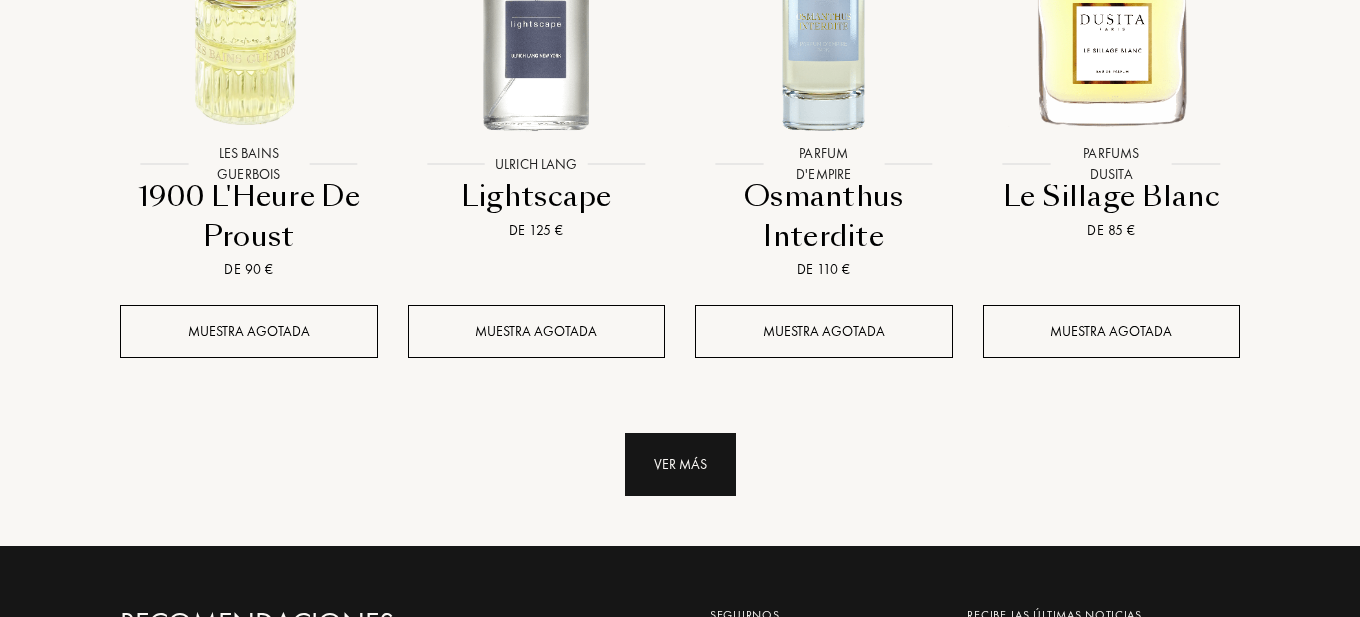 click on "Ver más" at bounding box center [680, 464] 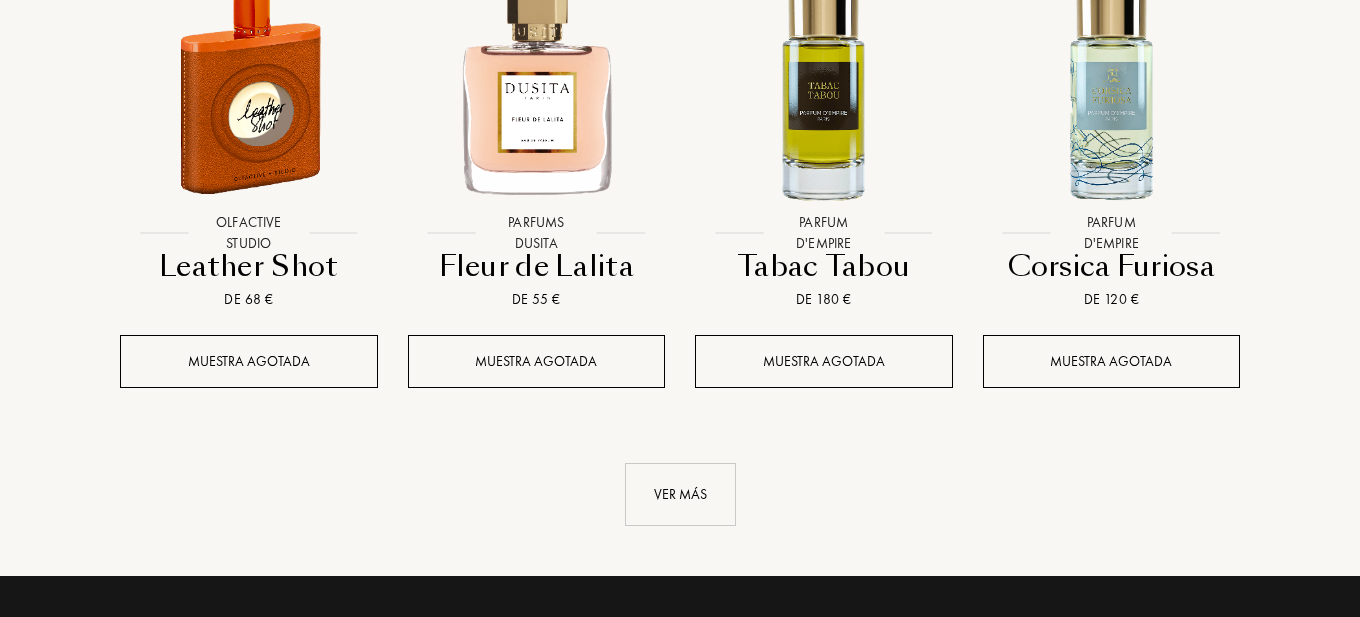 scroll, scrollTop: 26374, scrollLeft: 0, axis: vertical 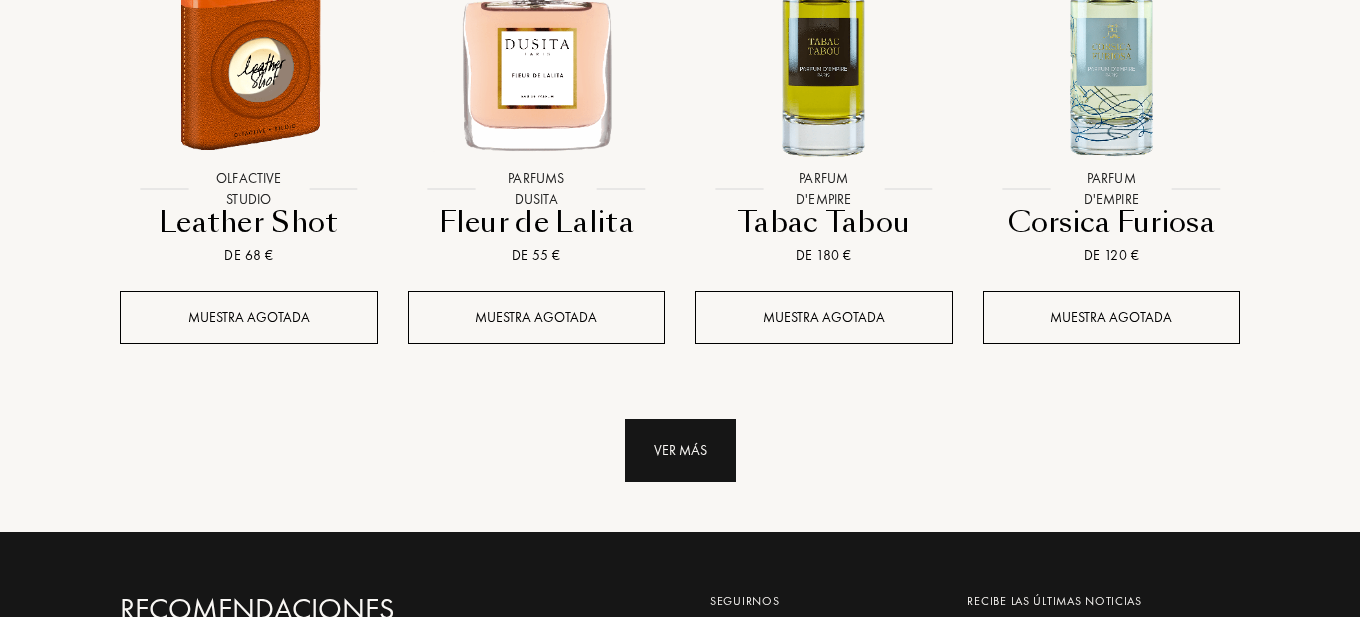 click on "Ver más" at bounding box center (680, 450) 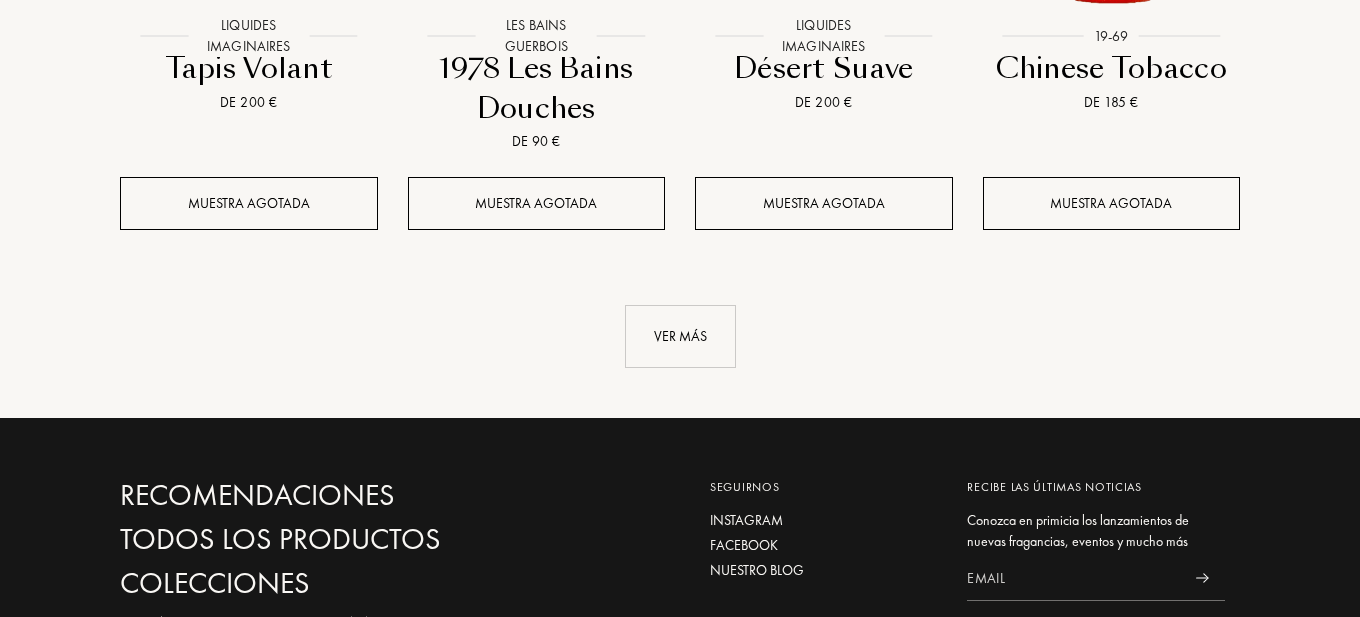 scroll, scrollTop: 28050, scrollLeft: 0, axis: vertical 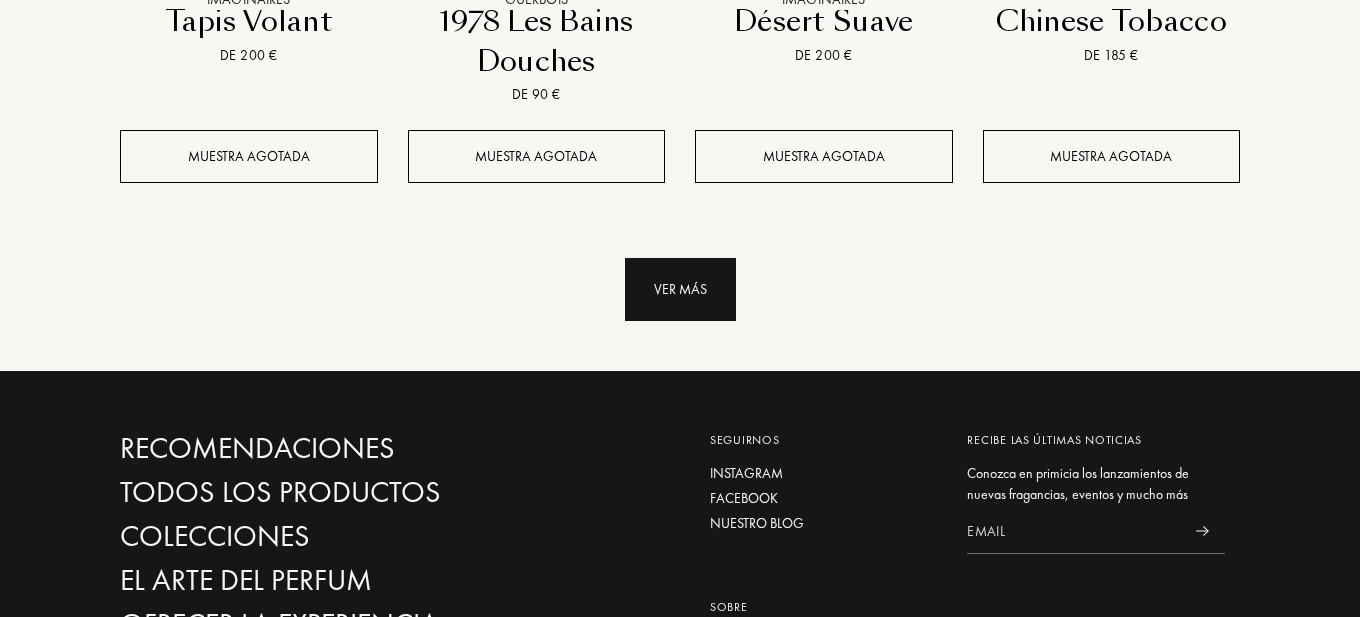 click on "Ver más" at bounding box center (680, 289) 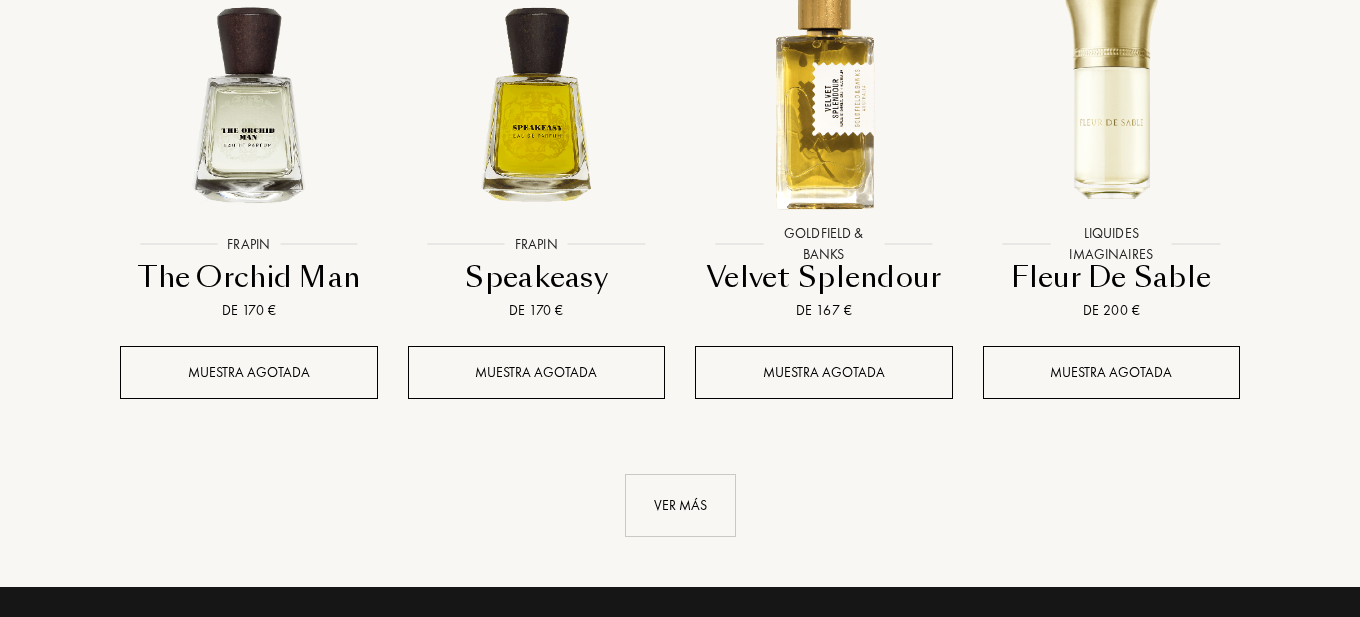 scroll, scrollTop: 29398, scrollLeft: 0, axis: vertical 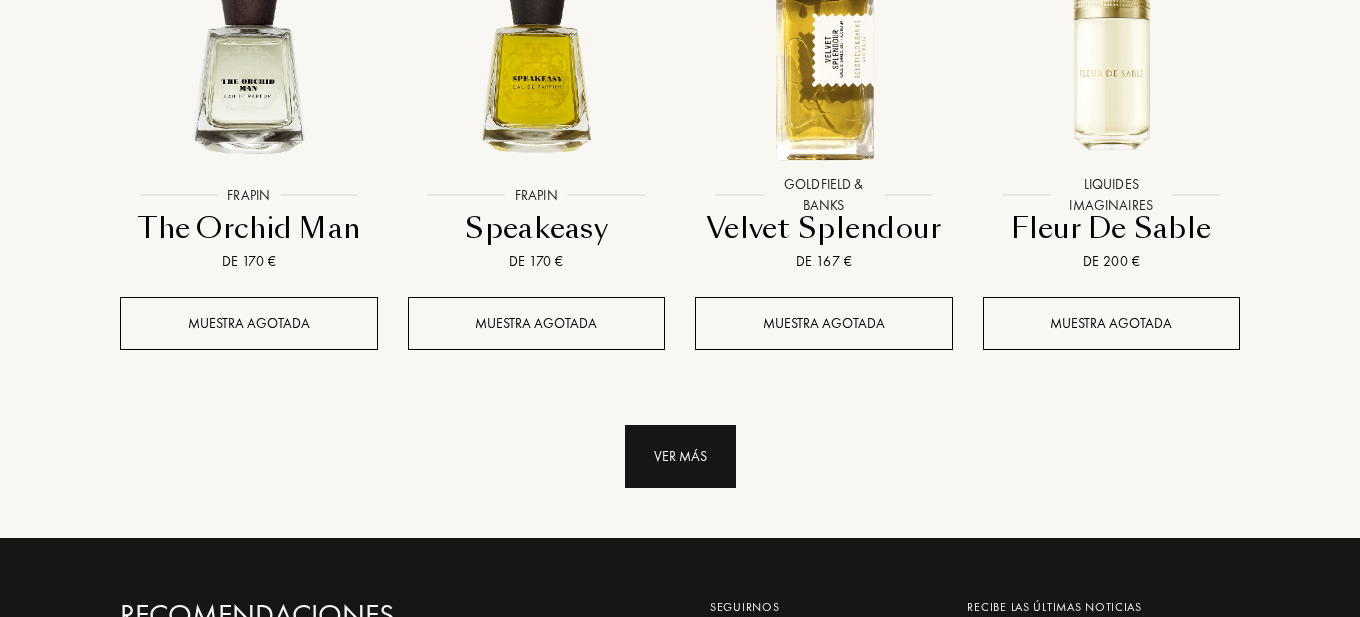 click on "Ver más" at bounding box center (680, 456) 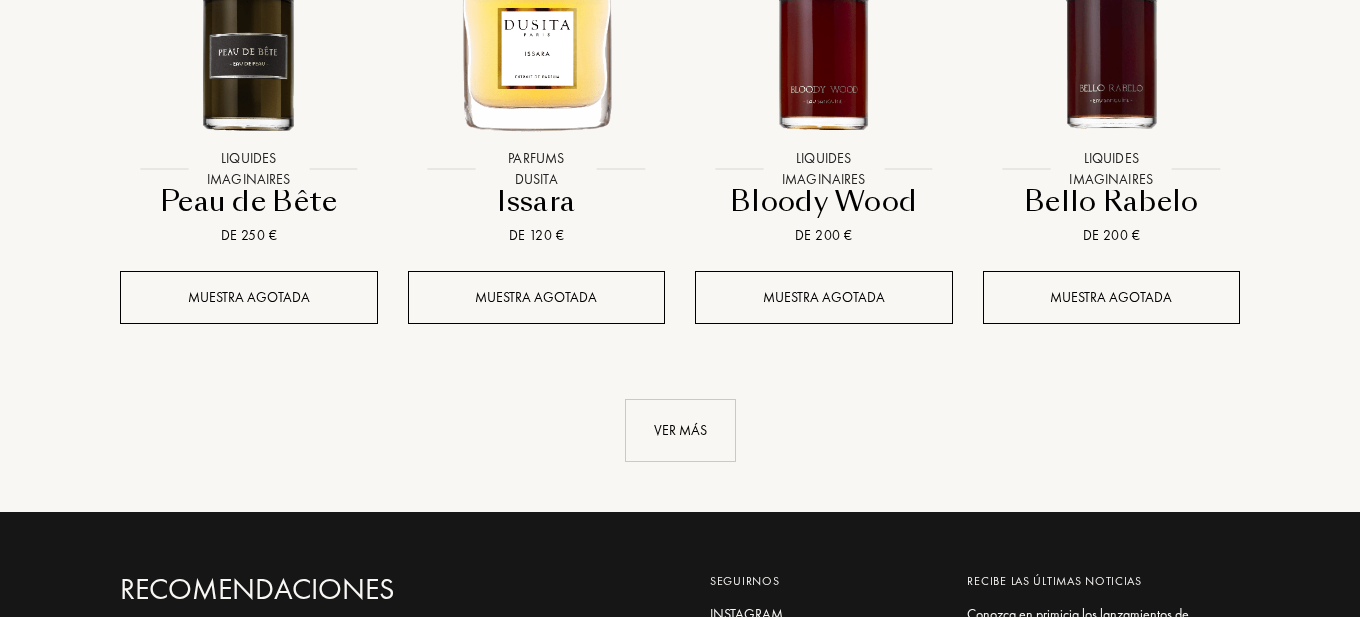 scroll, scrollTop: 30992, scrollLeft: 0, axis: vertical 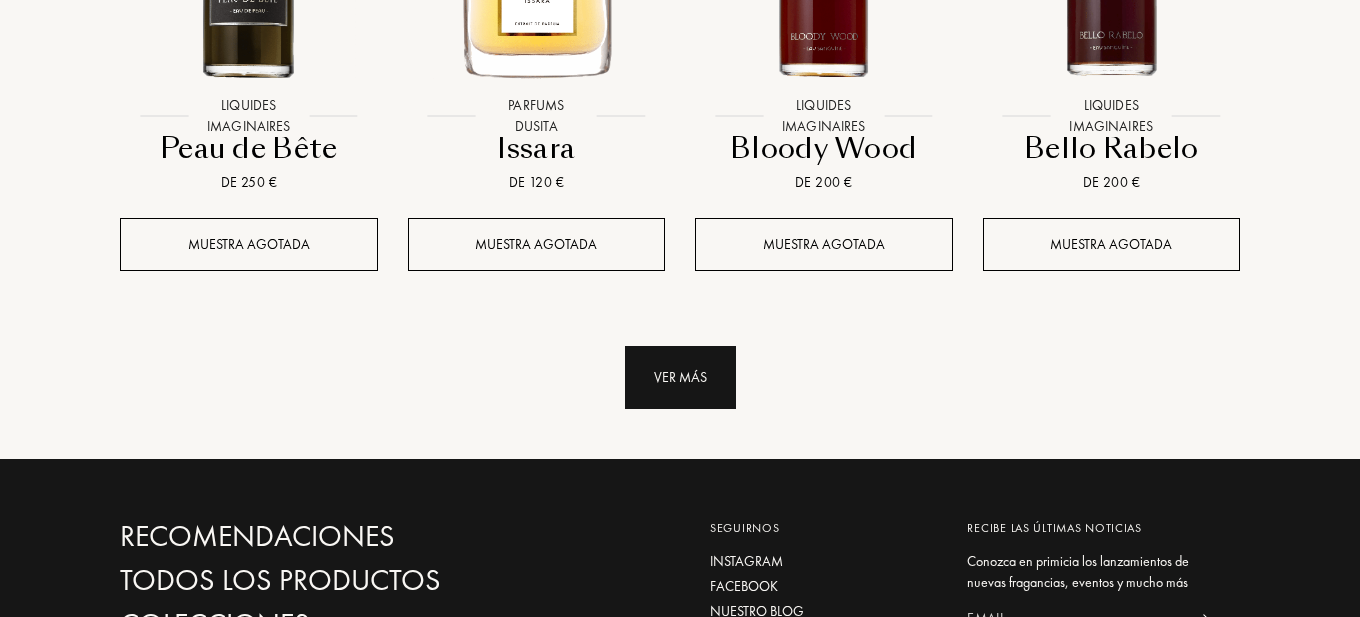 click on "Ver más" at bounding box center [680, 377] 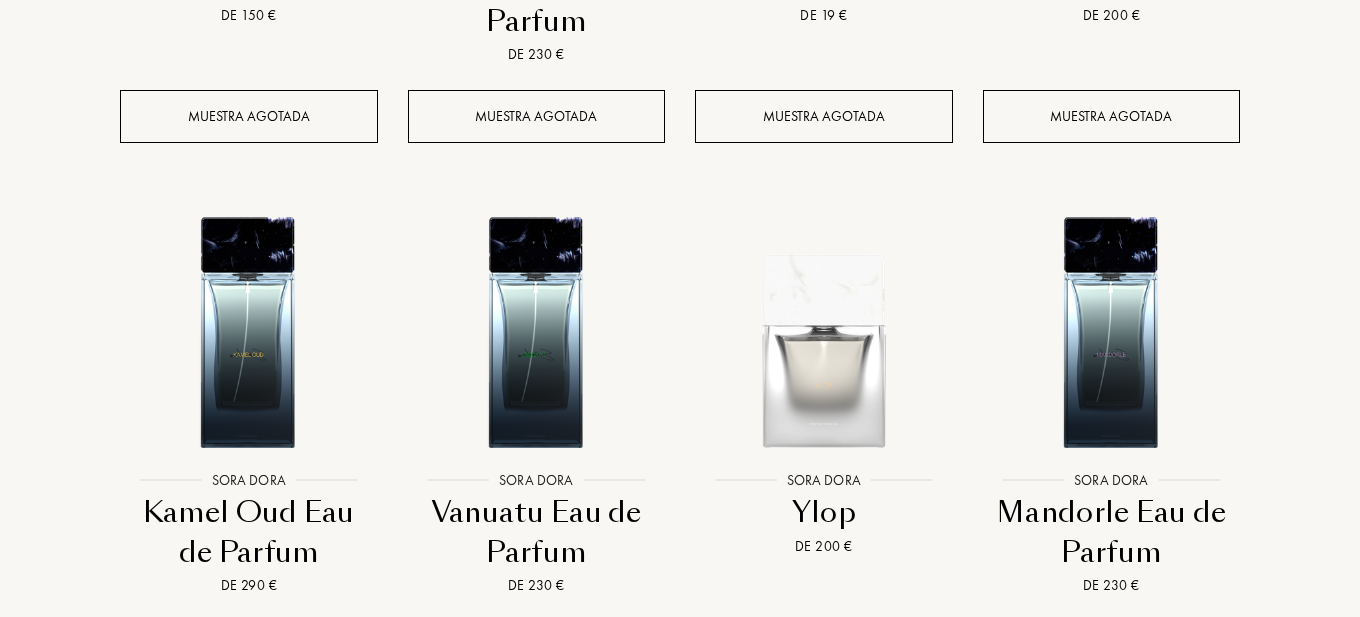 scroll, scrollTop: 32307, scrollLeft: 0, axis: vertical 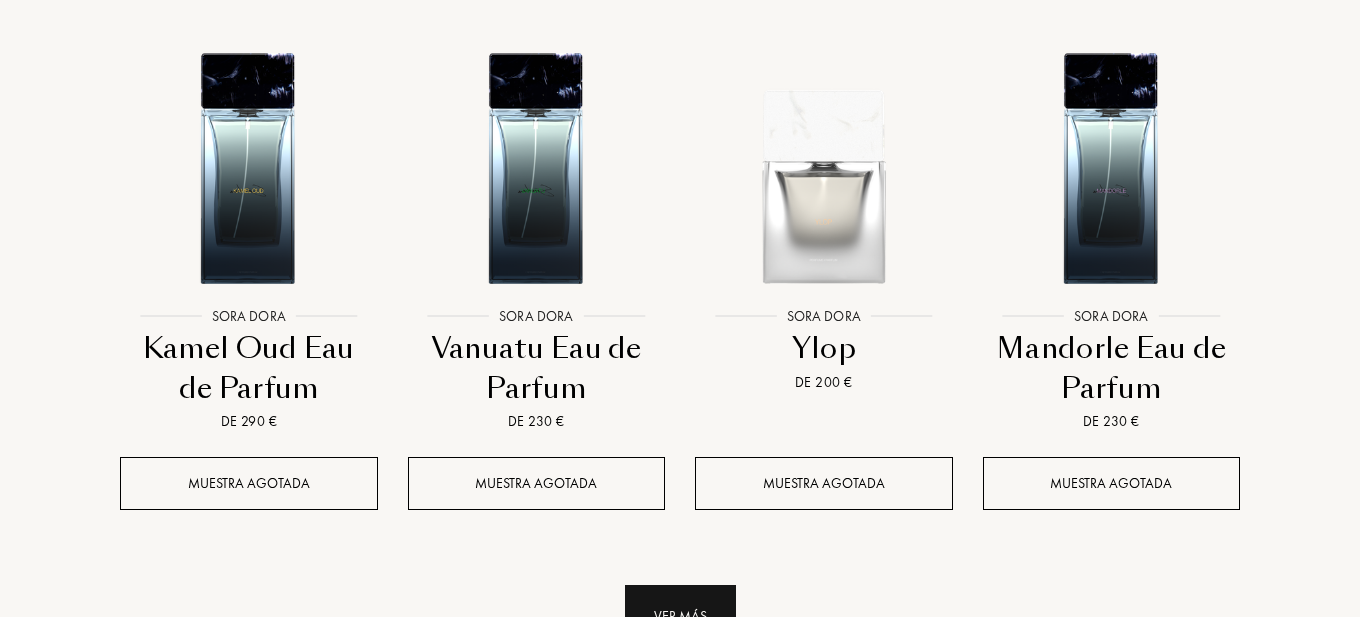 click on "Ver más" at bounding box center [680, 616] 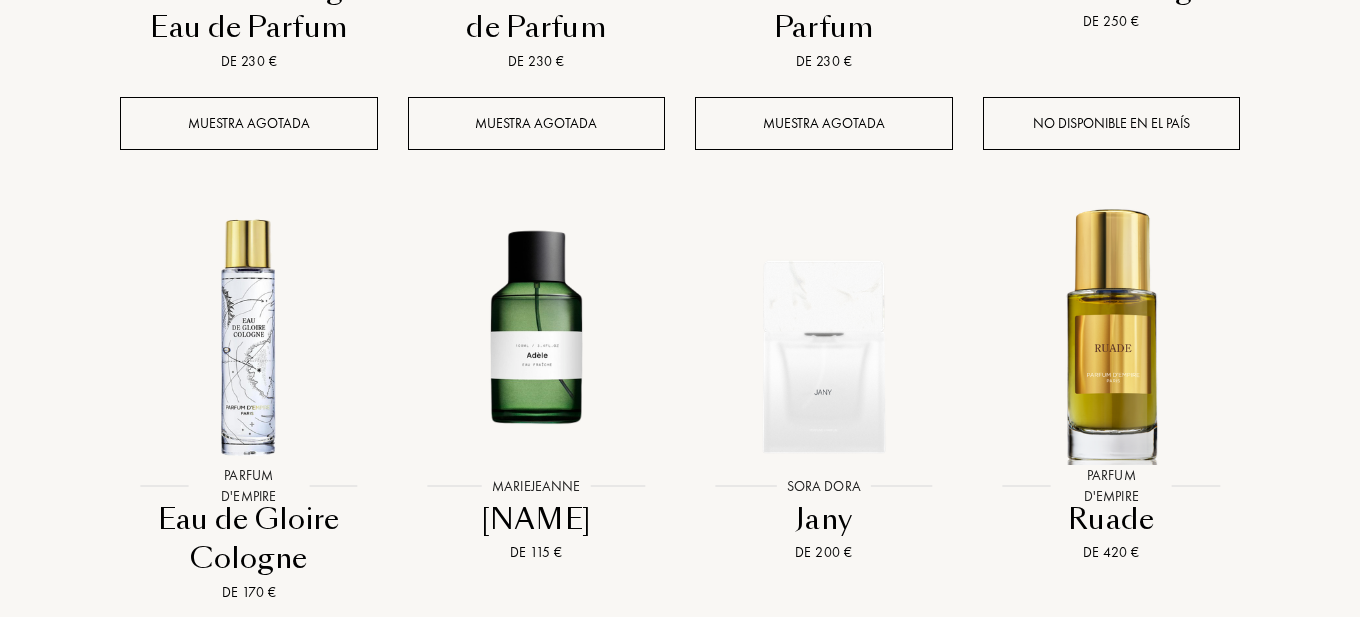 scroll, scrollTop: 33256, scrollLeft: 0, axis: vertical 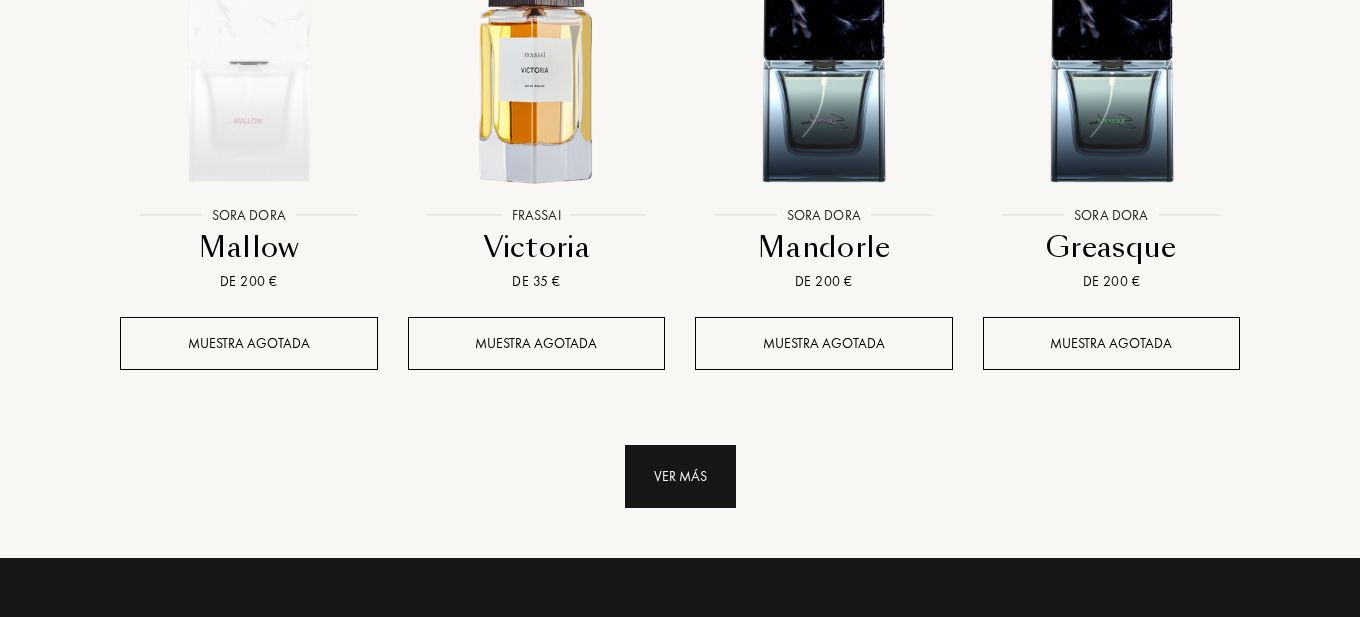 click on "Ver más" at bounding box center [680, 476] 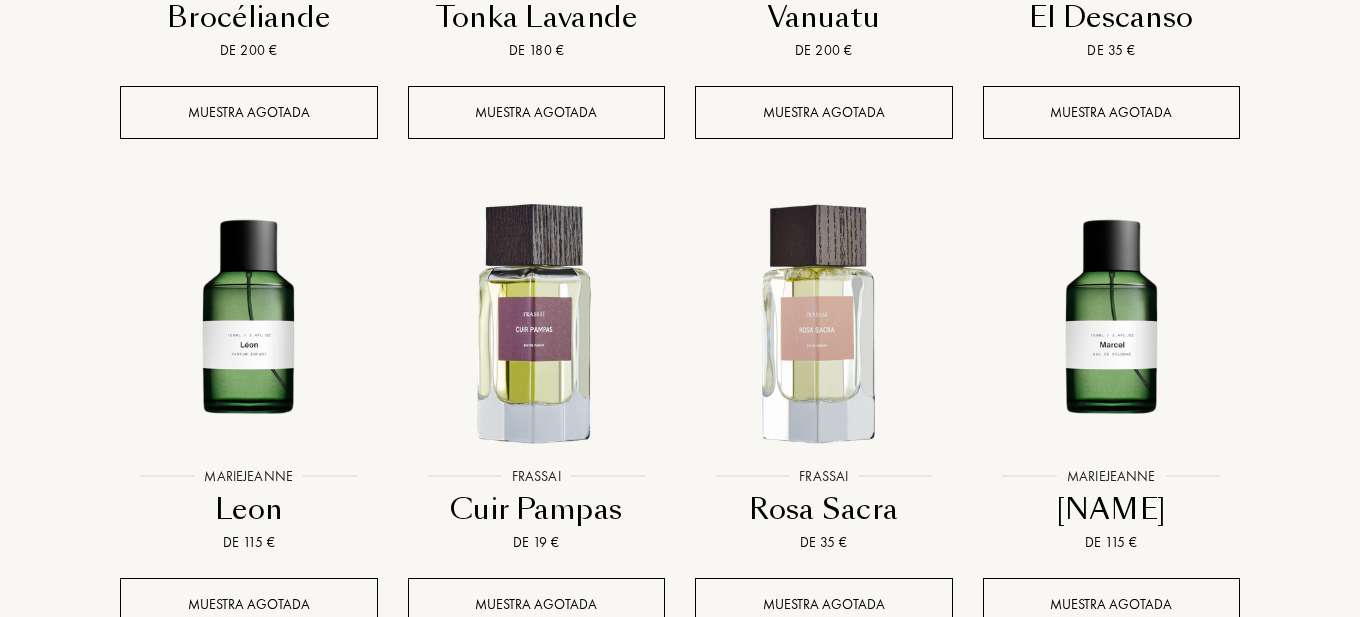 scroll, scrollTop: 35336, scrollLeft: 0, axis: vertical 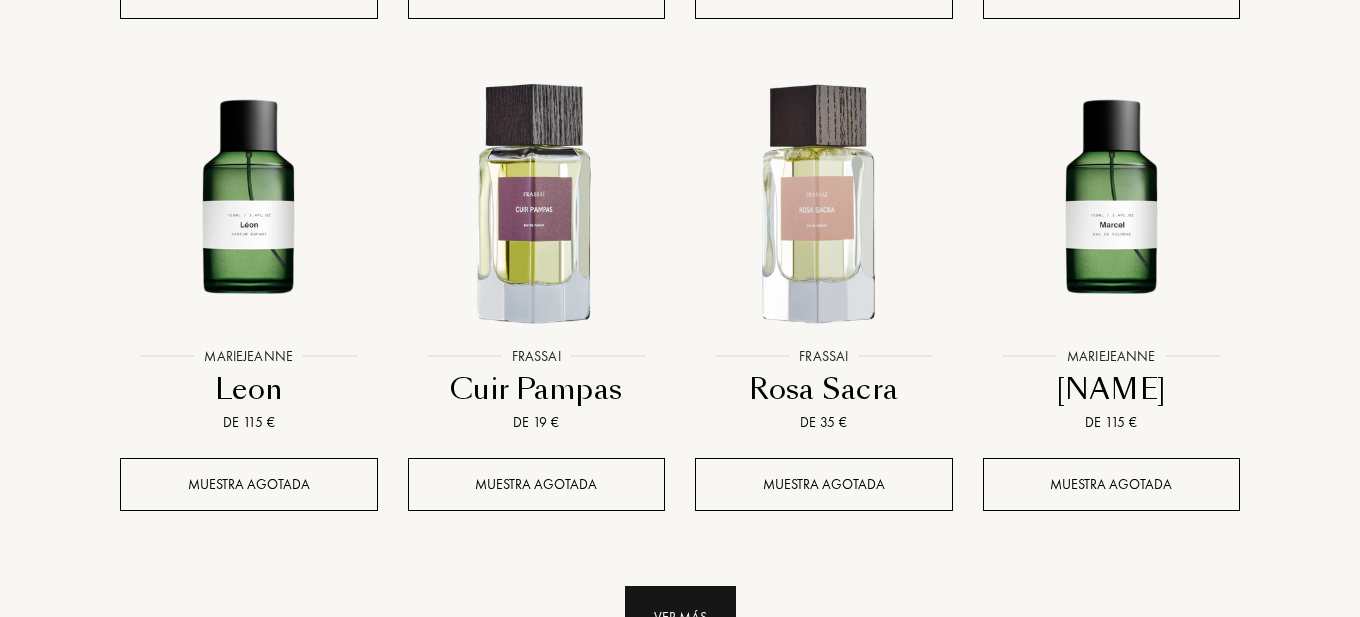 click on "Ver más" at bounding box center [680, 617] 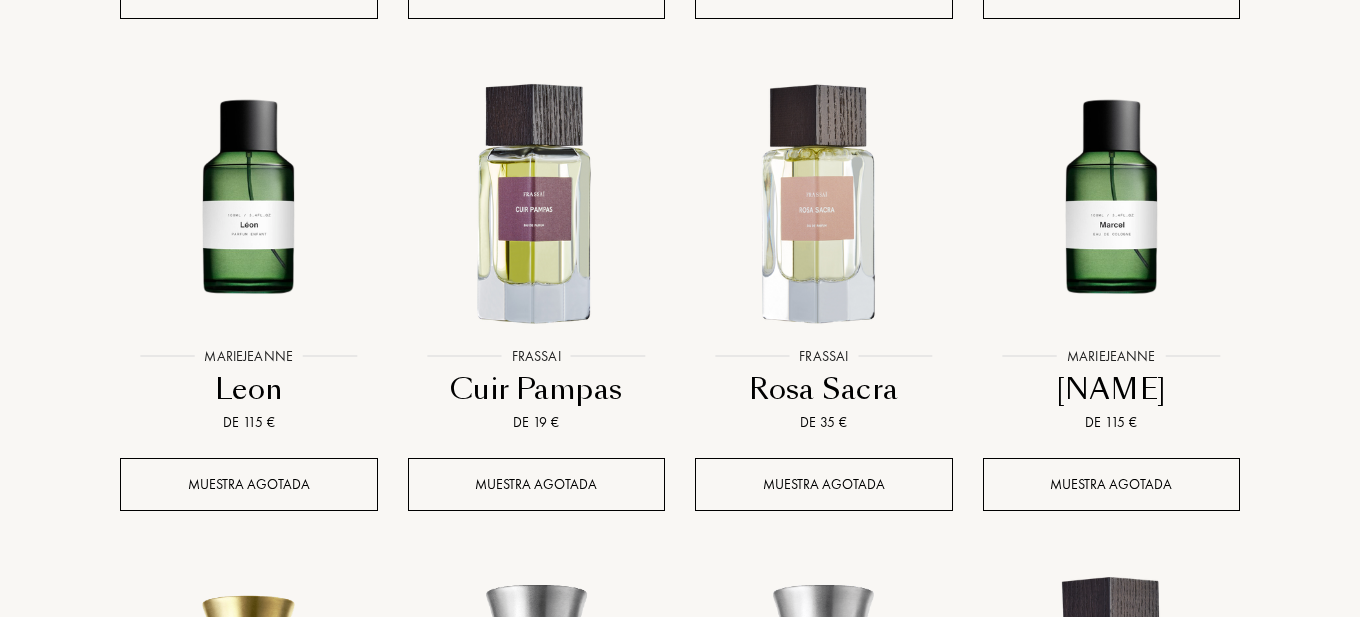 scroll, scrollTop: 34796, scrollLeft: 0, axis: vertical 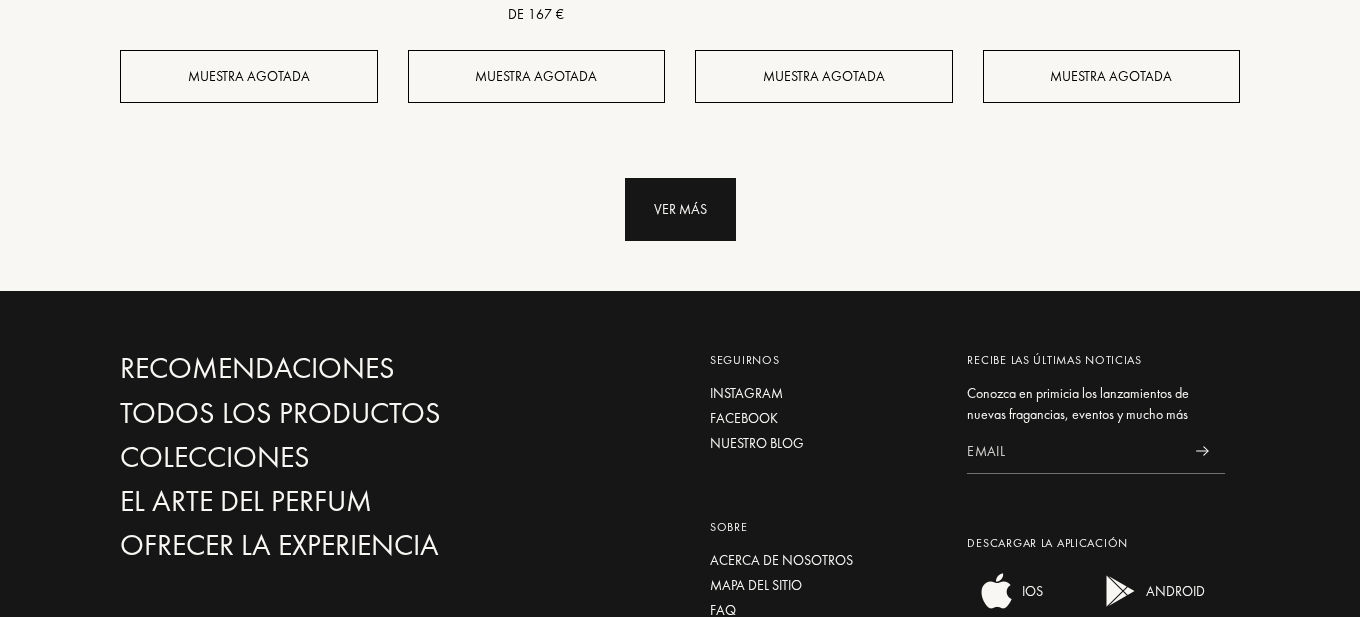 click on "Ver más" at bounding box center (680, 209) 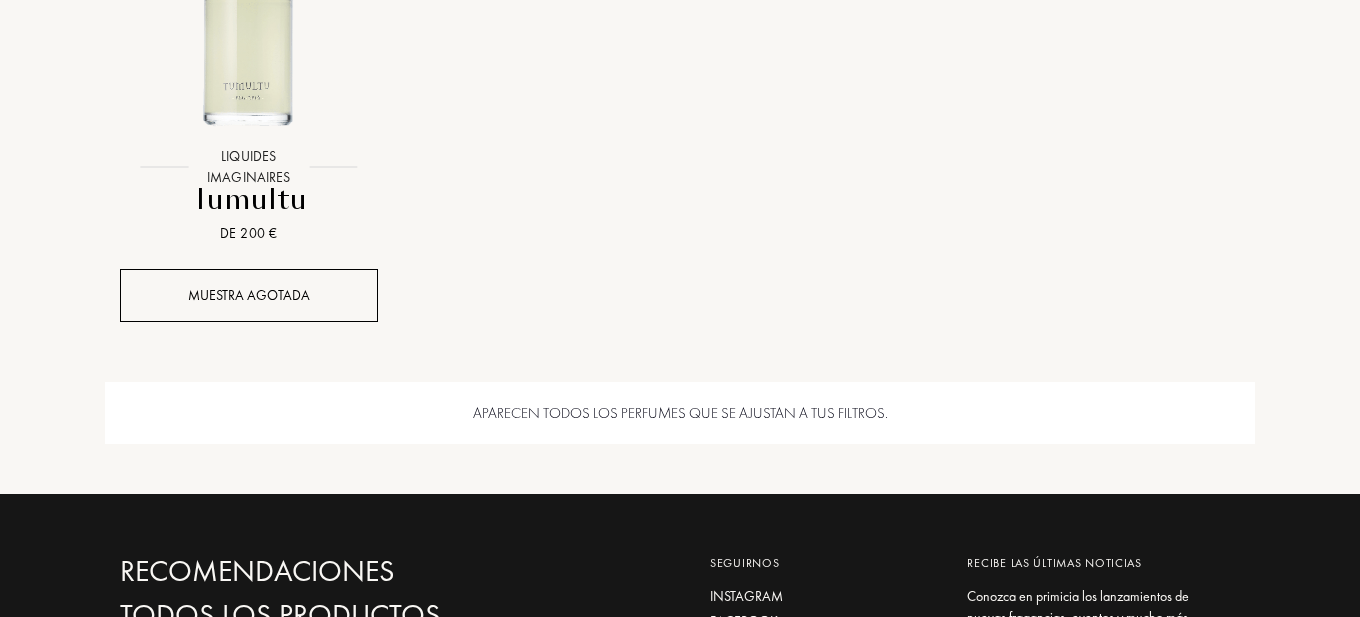 scroll, scrollTop: 38684, scrollLeft: 0, axis: vertical 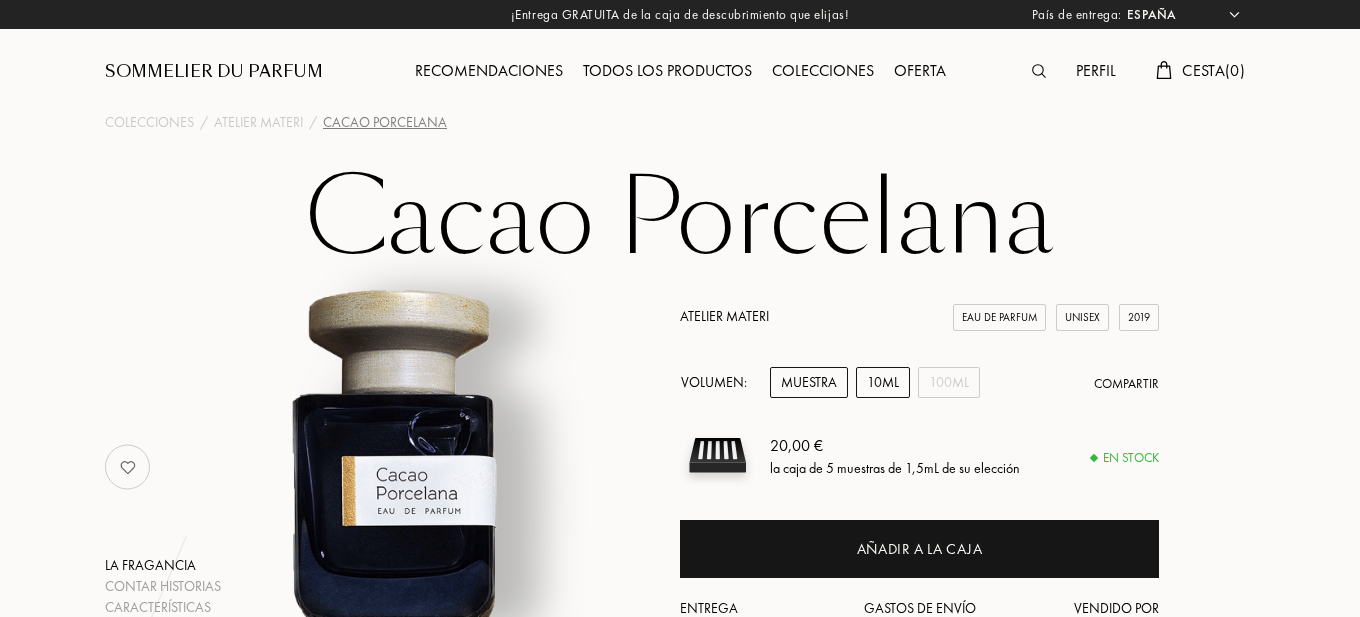 click on "10mL" at bounding box center (883, 382) 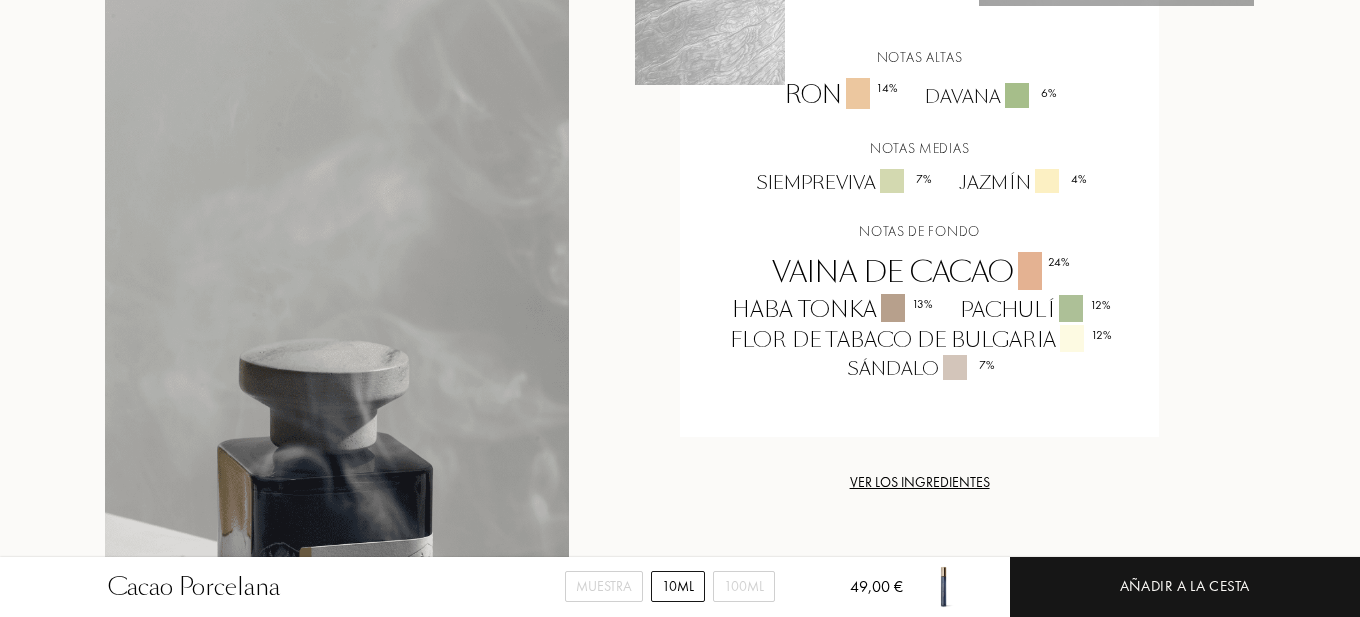 scroll, scrollTop: 1743, scrollLeft: 0, axis: vertical 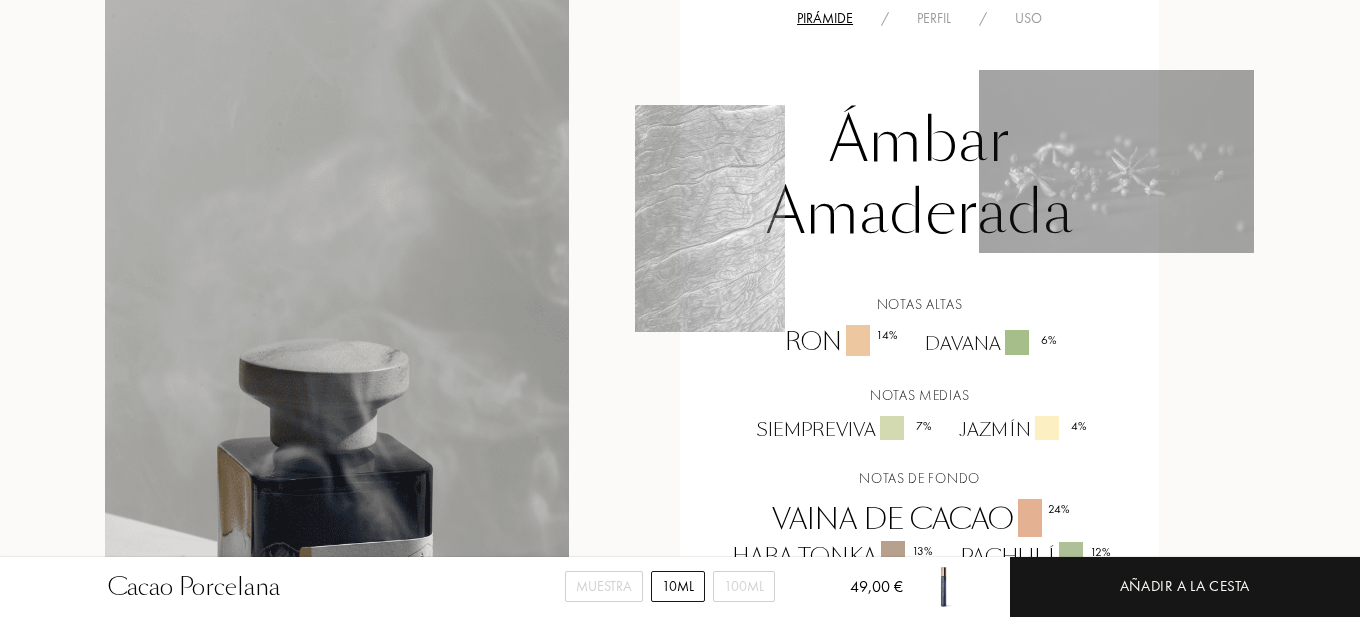 click on "Perfil" at bounding box center [934, 18] 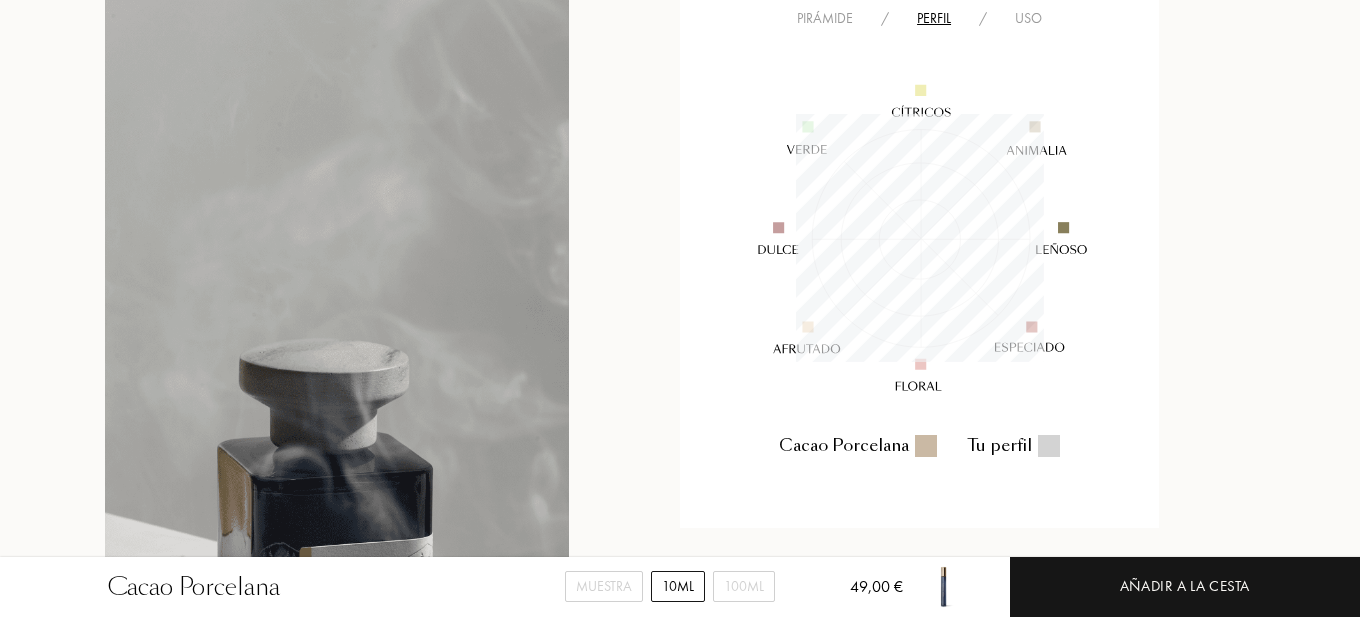 scroll, scrollTop: 999752, scrollLeft: 999752, axis: both 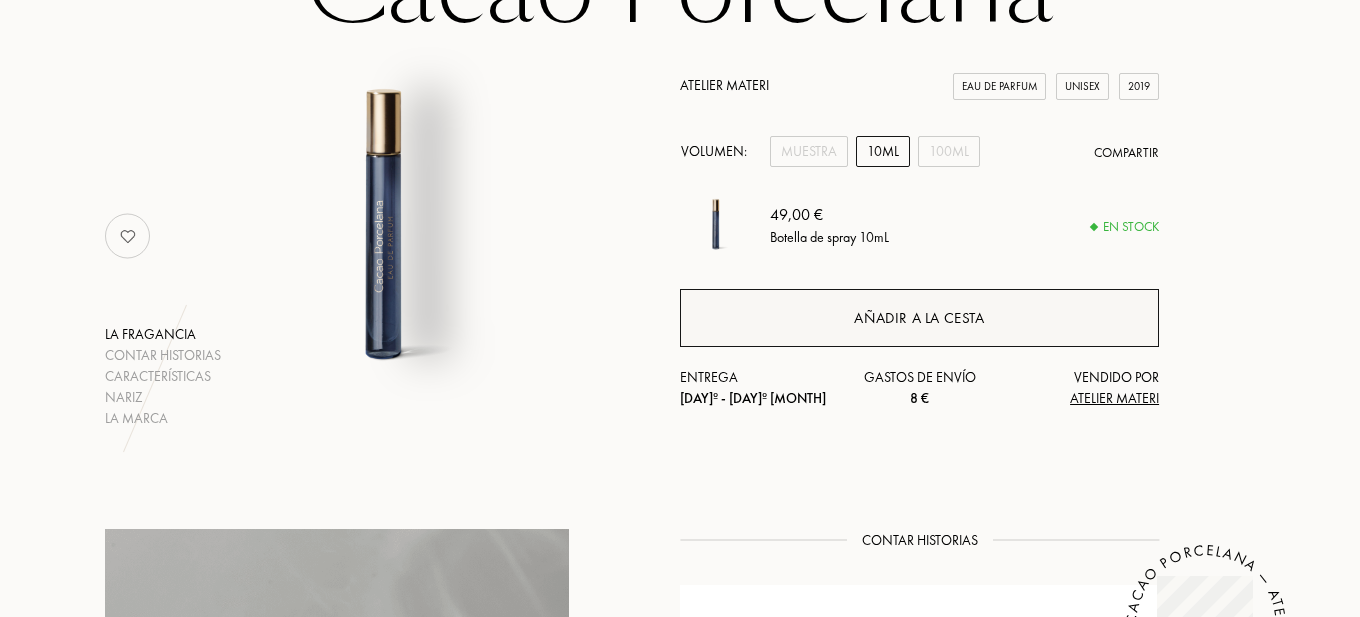 click on "Añadir a la cesta" at bounding box center (919, 318) 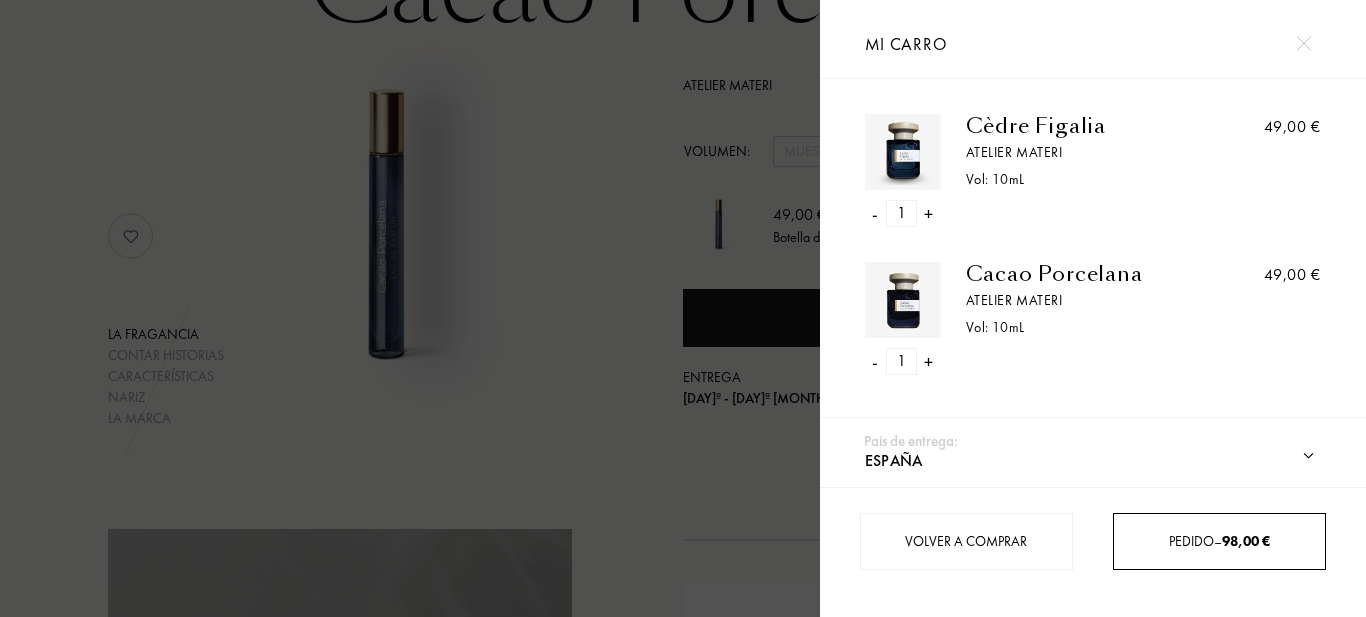 click on "Pedido  –  98,00 €" at bounding box center (1219, 541) 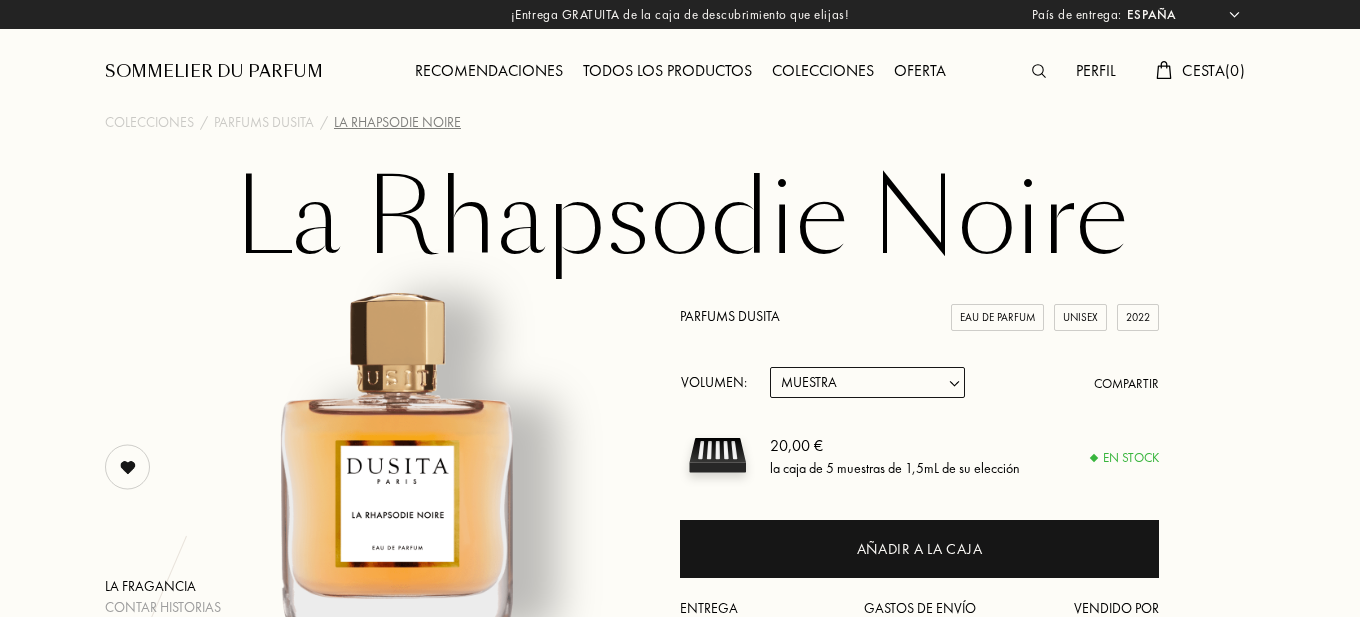 scroll, scrollTop: 0, scrollLeft: 0, axis: both 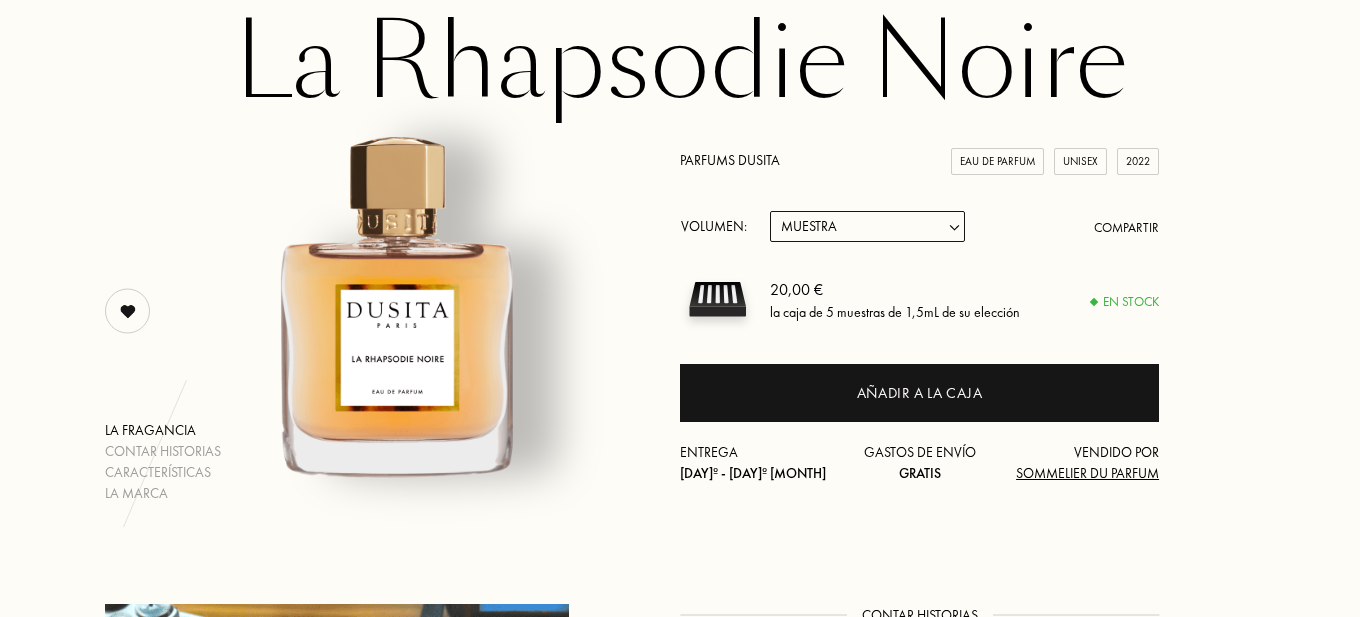 click on "Muestra 15mL 22.5mL (22.5ML (3 * 7.5ML)) 50mL 100mL" at bounding box center (867, 226) 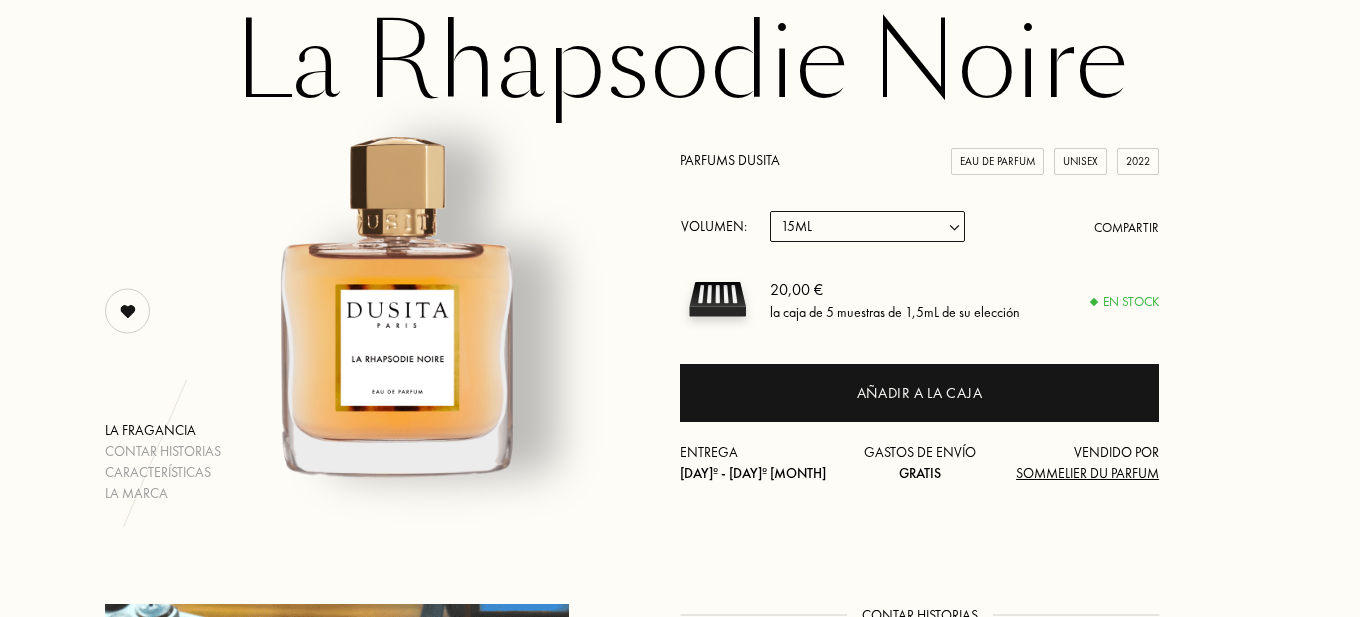 click on "Muestra 15mL 22.5mL (22.5ML (3 * 7.5ML)) 50mL 100mL" at bounding box center [867, 226] 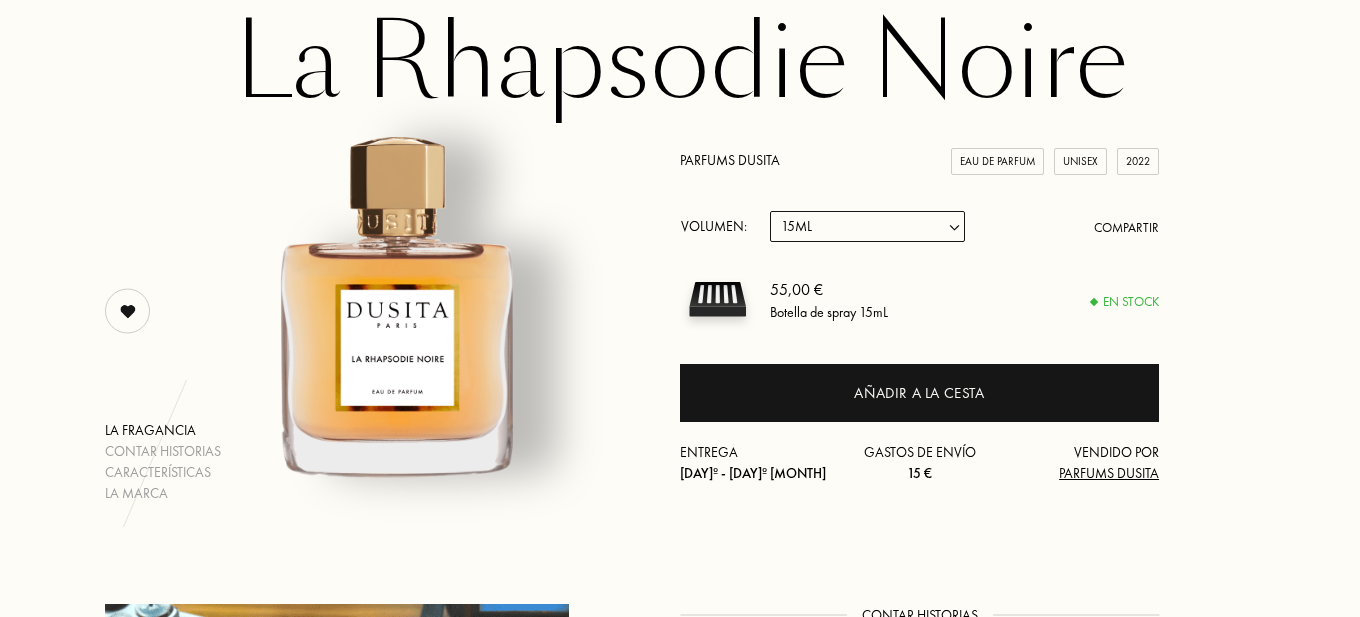 click on "Muestra 15mL 22.5mL (22.5ML (3 * 7.5ML)) 50mL 100mL" at bounding box center [867, 226] 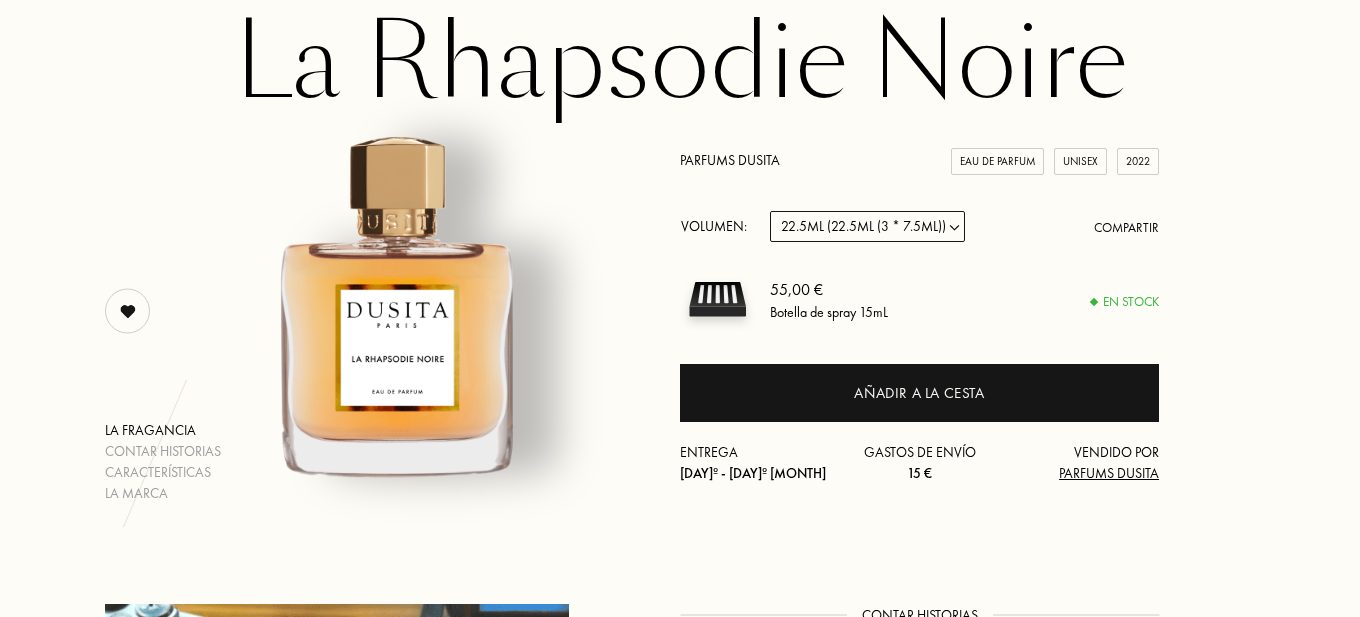 click on "Muestra 15mL 22.5mL (22.5ML (3 * 7.5ML)) 50mL 100mL" at bounding box center (867, 226) 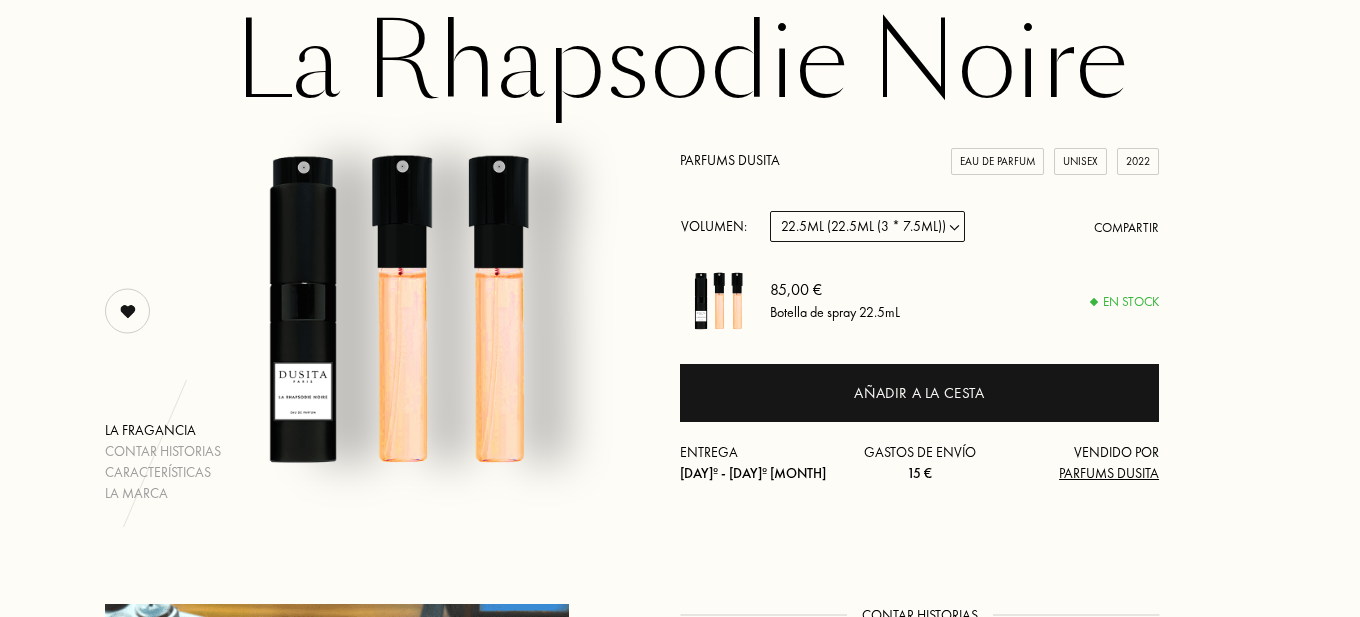 click on "Muestra 15mL 22.5mL (22.5ML (3 * 7.5ML)) 50mL 100mL" at bounding box center (867, 226) 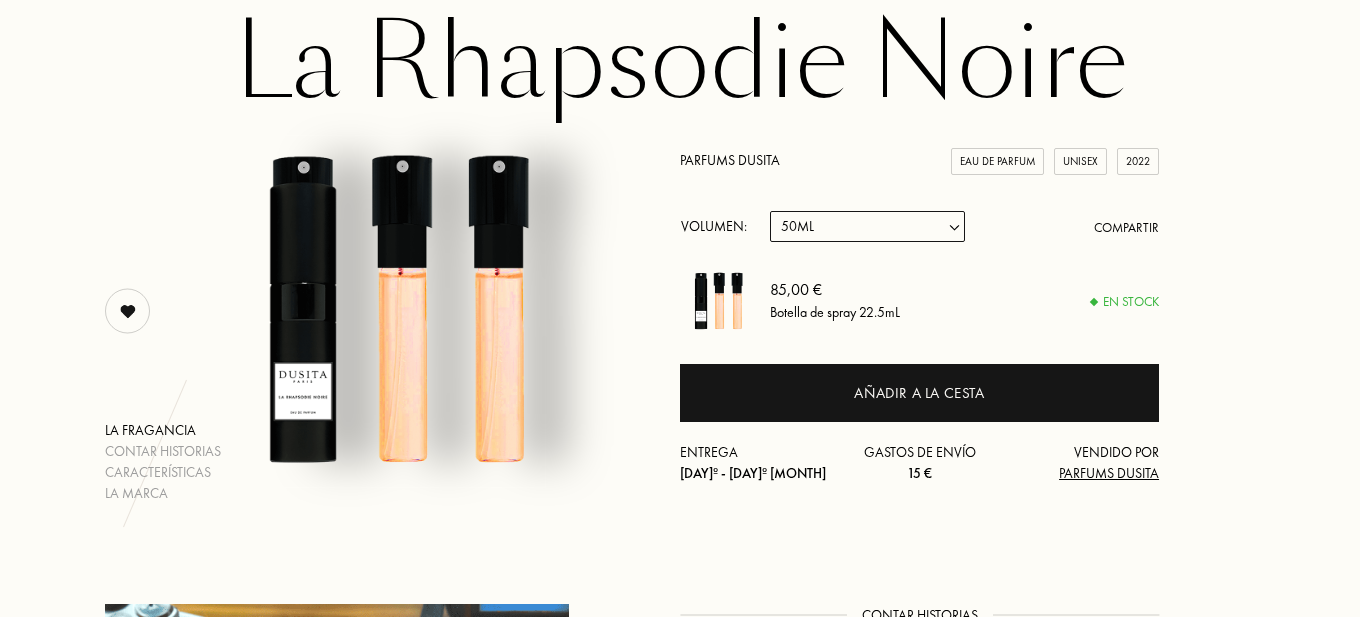click on "Muestra 15mL 22.5mL (22.5ML (3 * 7.5ML)) 50mL 100mL" at bounding box center (867, 226) 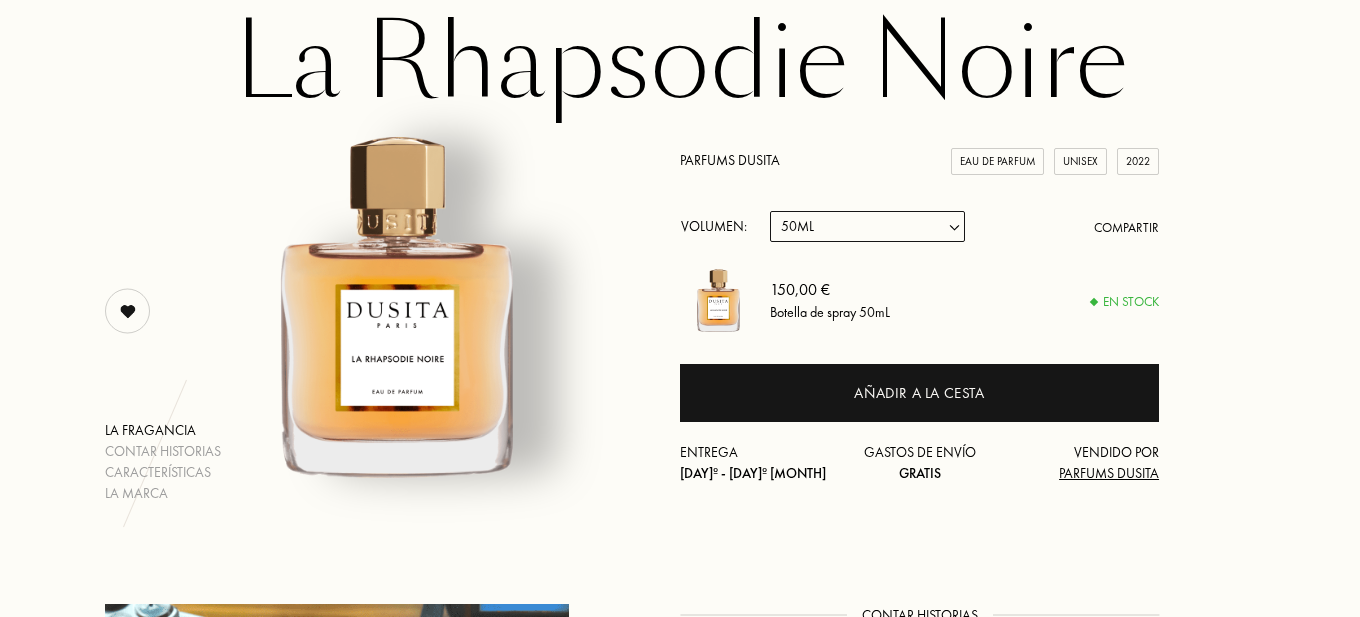click on "Muestra 15mL 22.5mL (22.5ML (3 * 7.5ML)) 50mL 100mL" at bounding box center (867, 226) 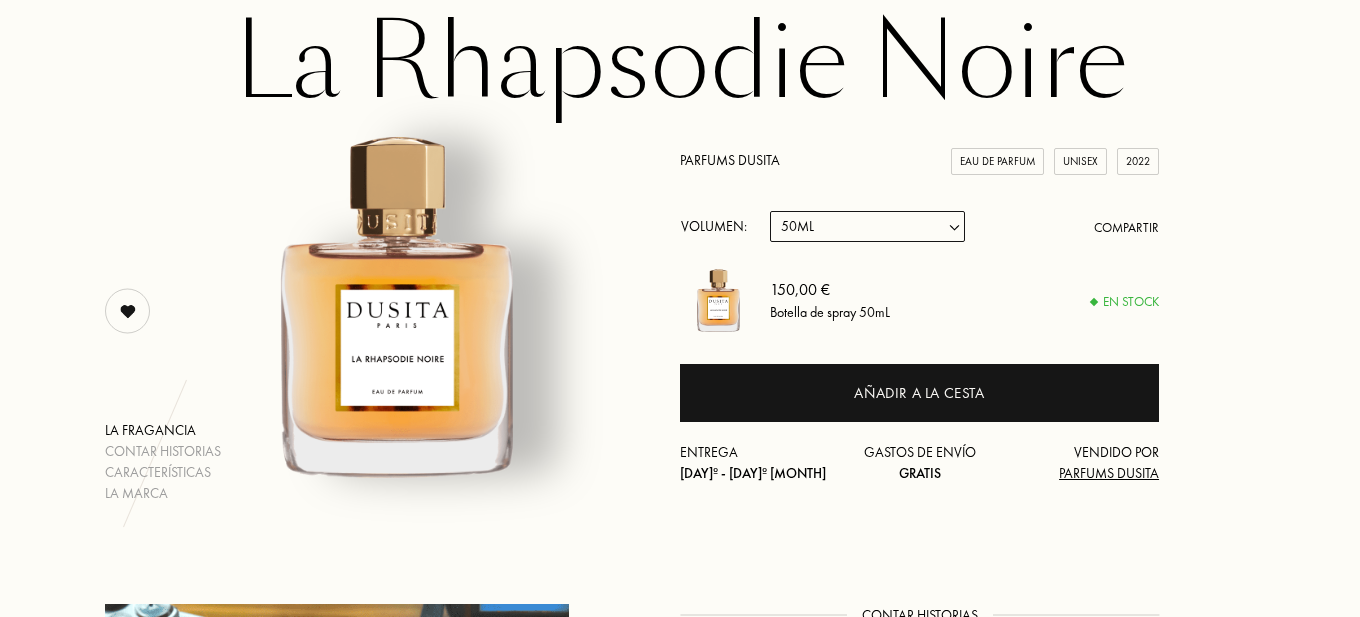 select on "1" 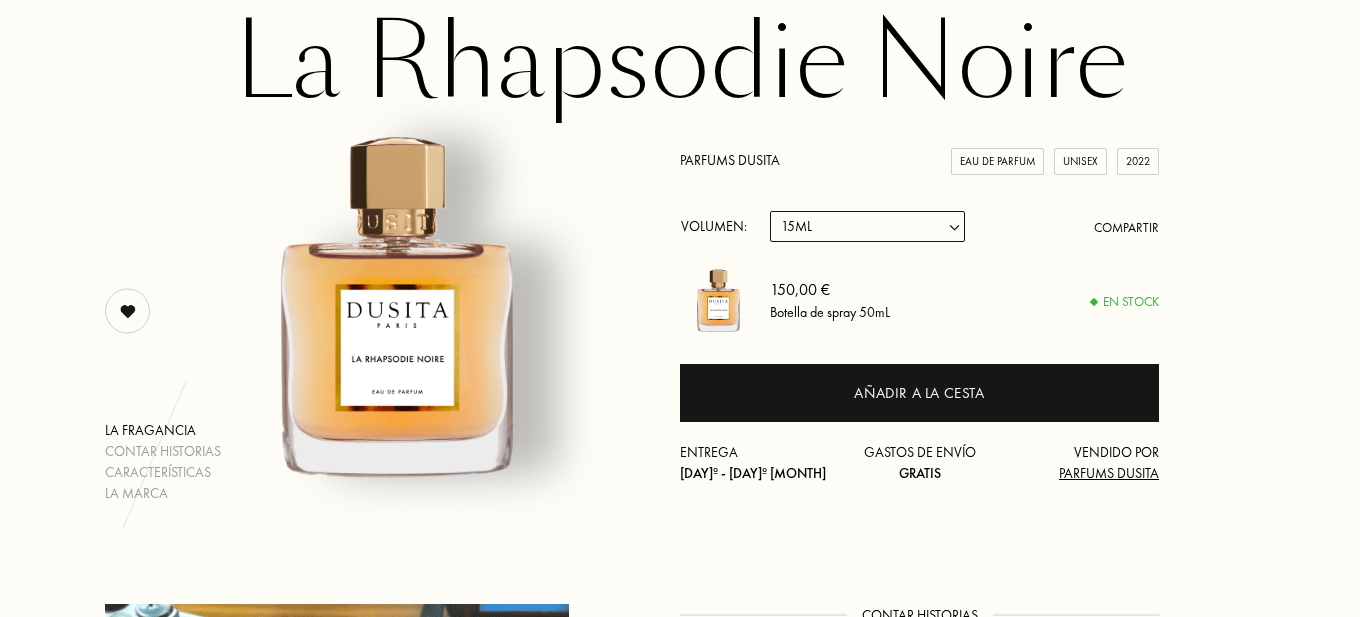 click on "Muestra 15mL 22.5mL (22.5ML (3 * 7.5ML)) 50mL 100mL" at bounding box center (867, 226) 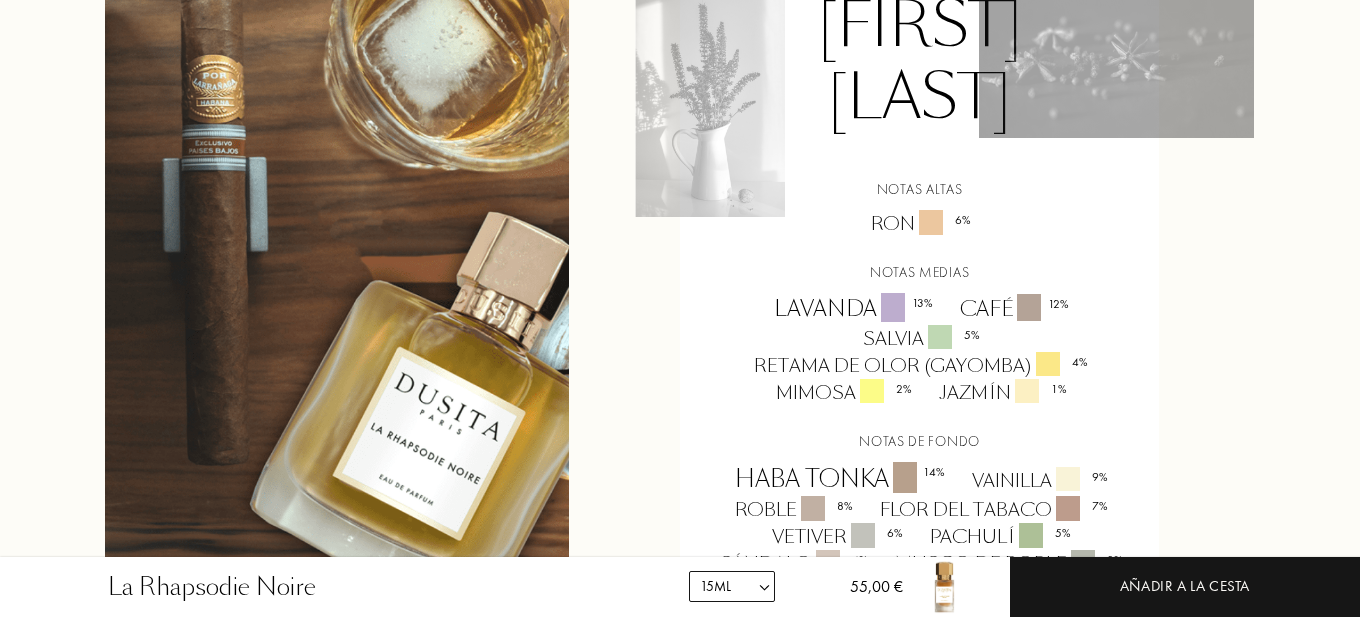 scroll, scrollTop: 1780, scrollLeft: 0, axis: vertical 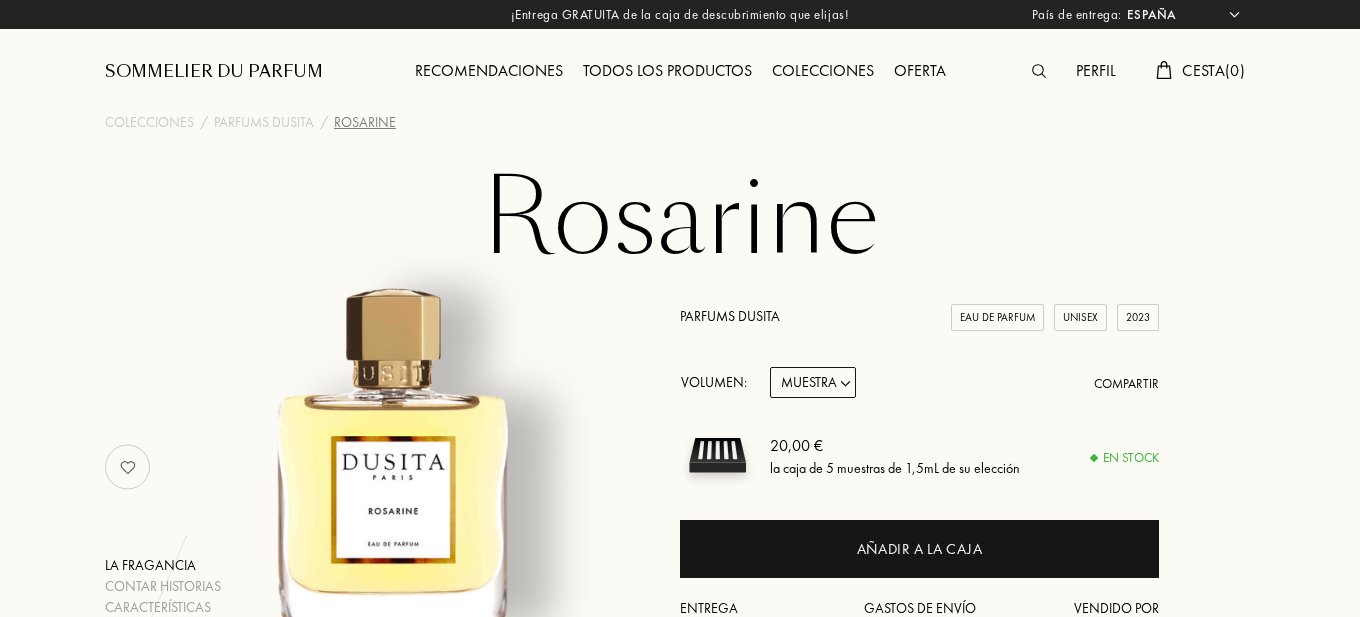 click on "Muestra 15mL 50mL 100mL" at bounding box center (813, 382) 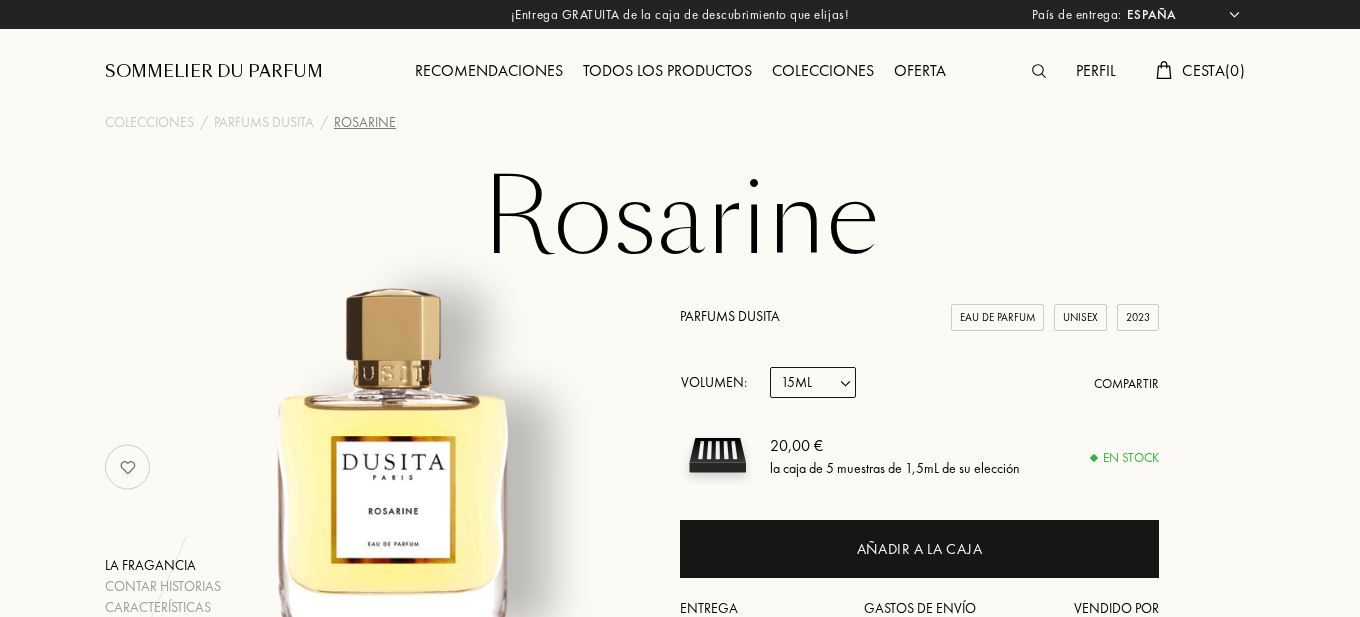 click on "Muestra 15mL 50mL 100mL" at bounding box center [813, 382] 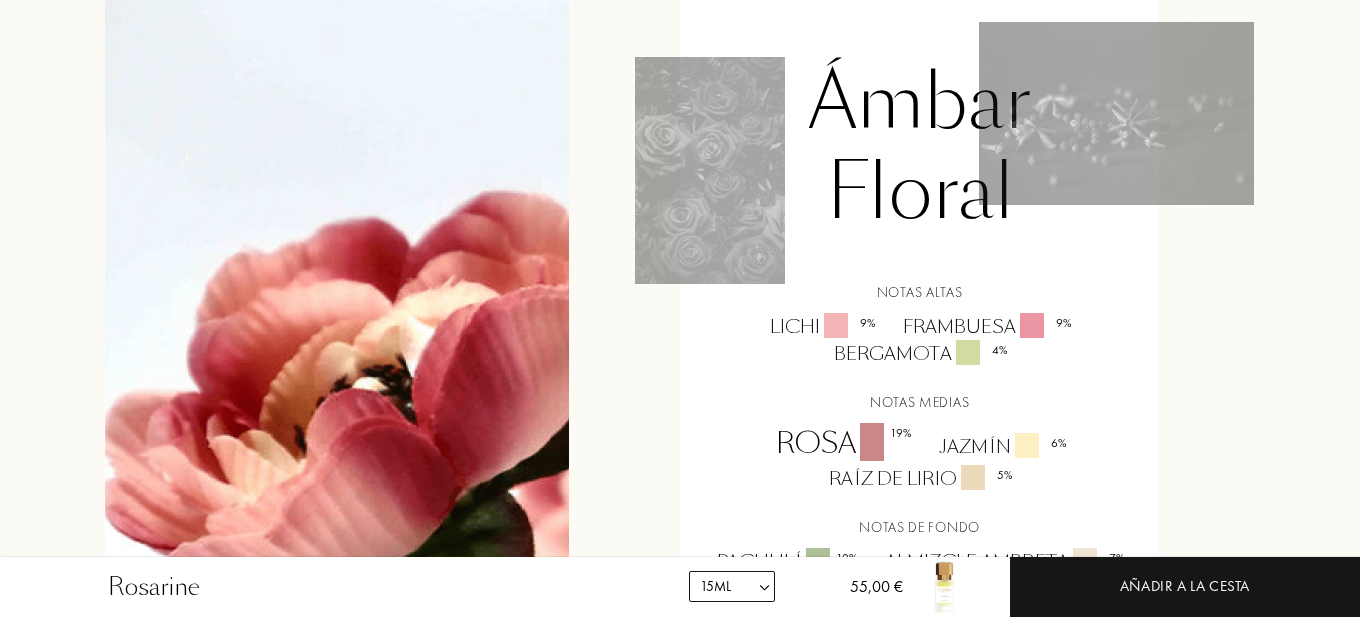 scroll, scrollTop: 1253, scrollLeft: 0, axis: vertical 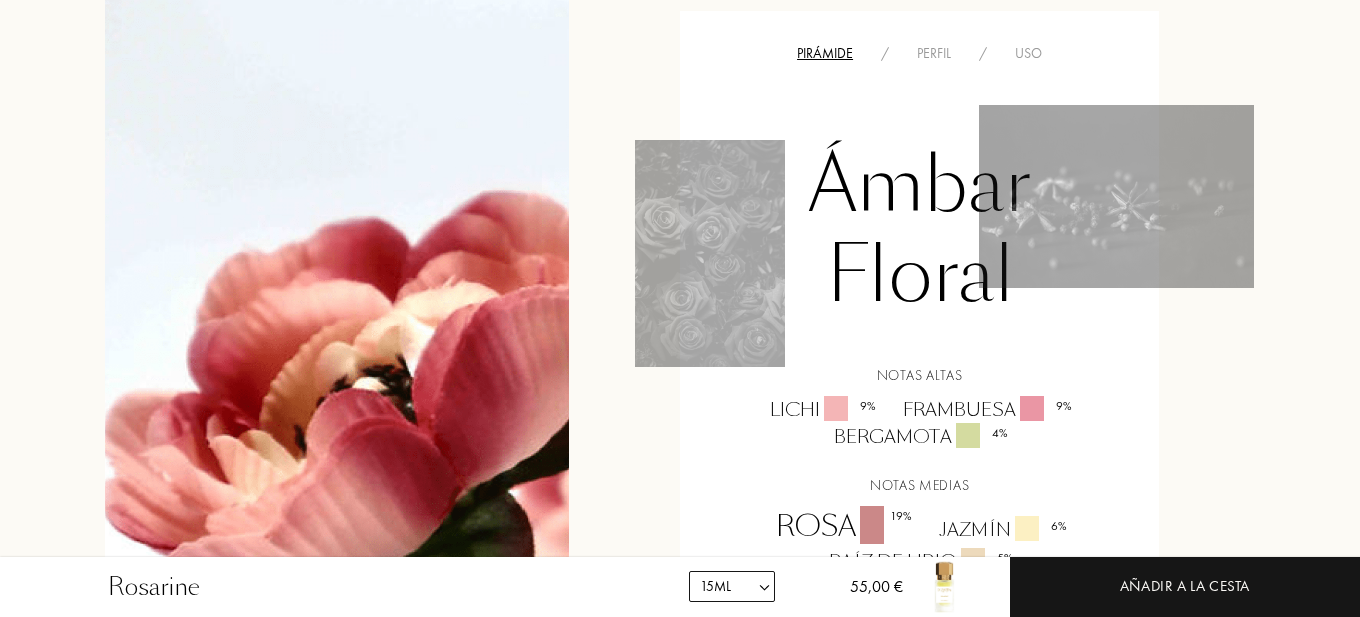 click on "Perfil" at bounding box center [934, 53] 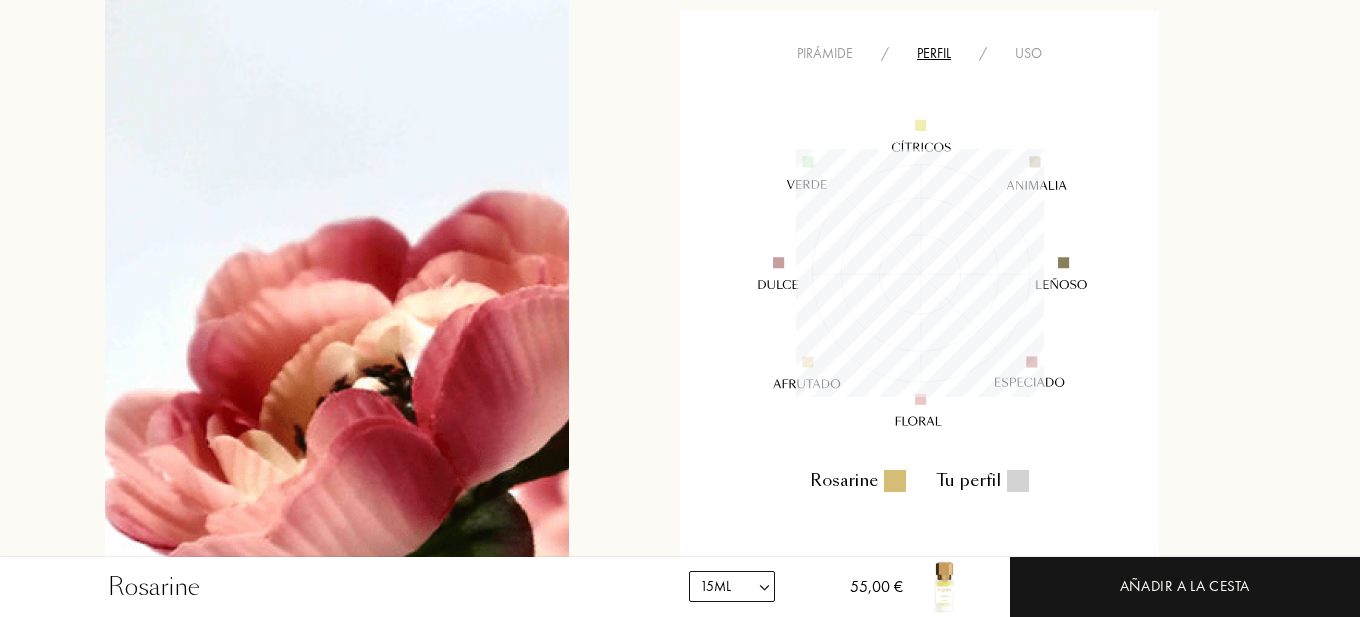 scroll, scrollTop: 999752, scrollLeft: 999752, axis: both 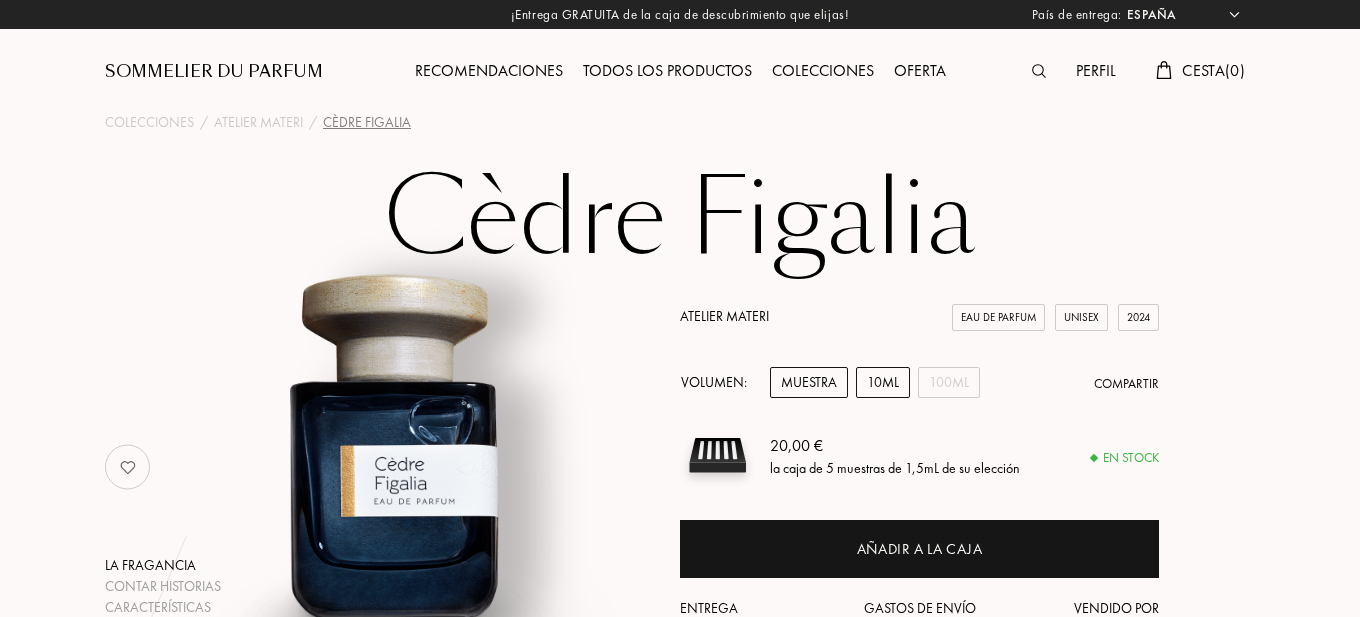 click on "10mL" at bounding box center (883, 382) 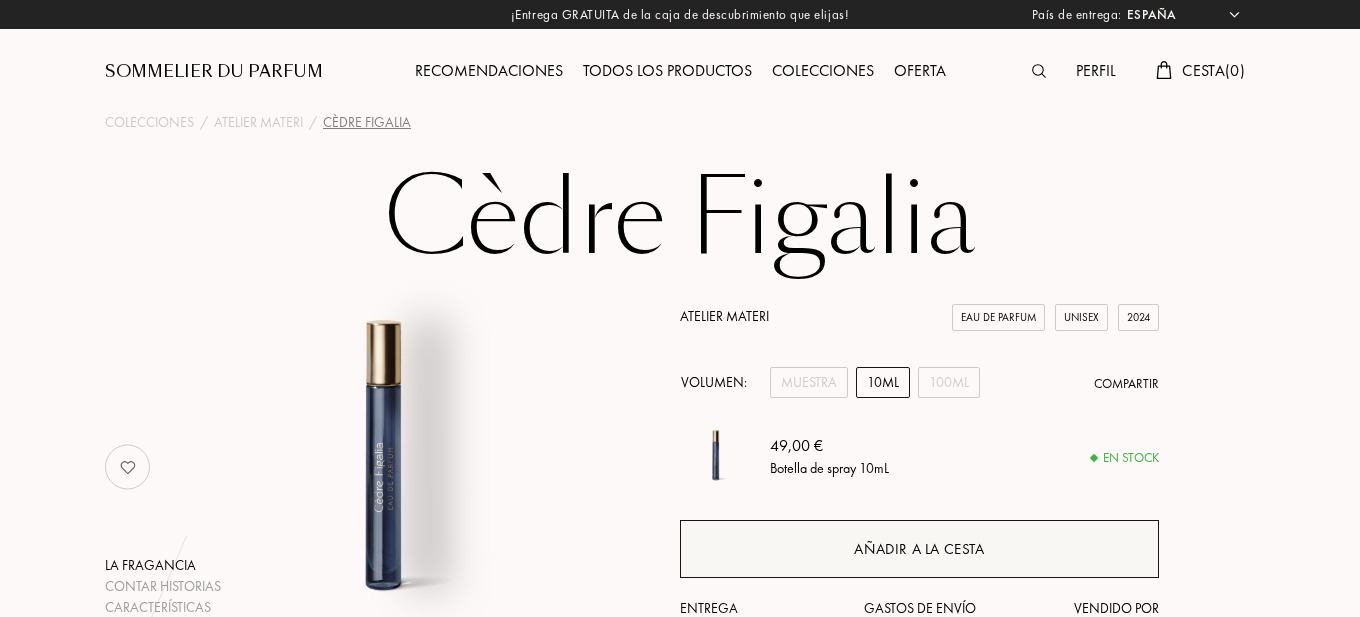 click on "Añadir a la cesta" at bounding box center [919, 549] 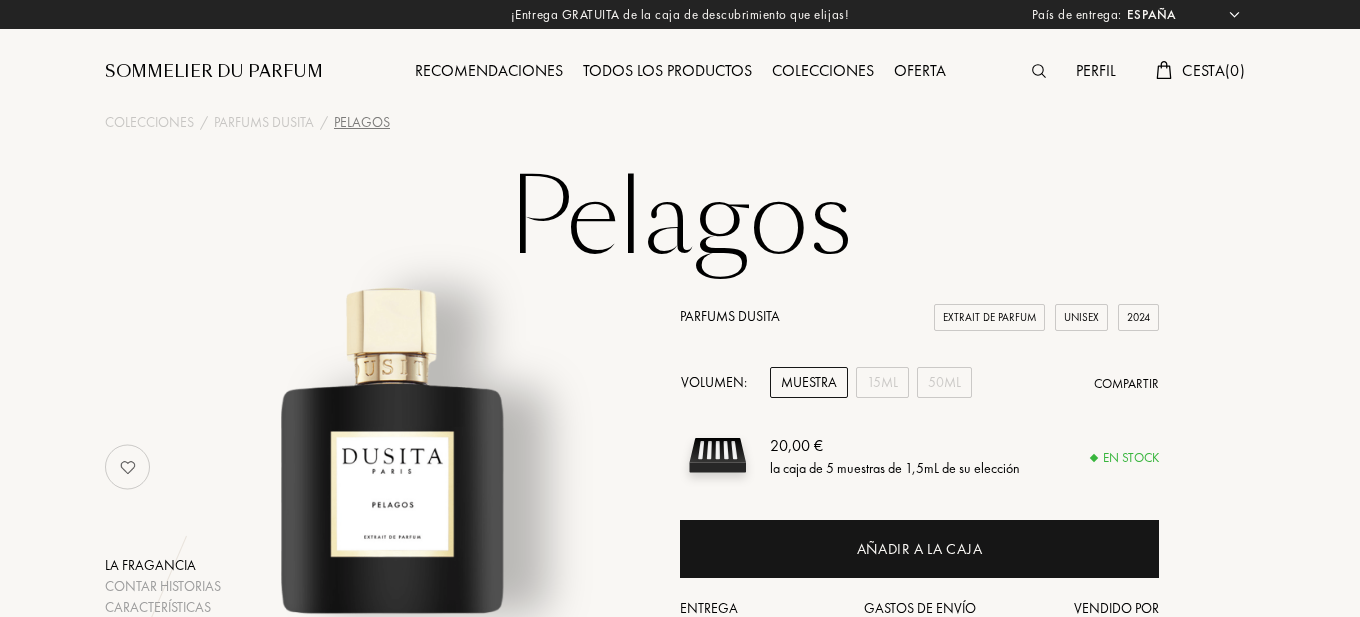 scroll, scrollTop: 0, scrollLeft: 0, axis: both 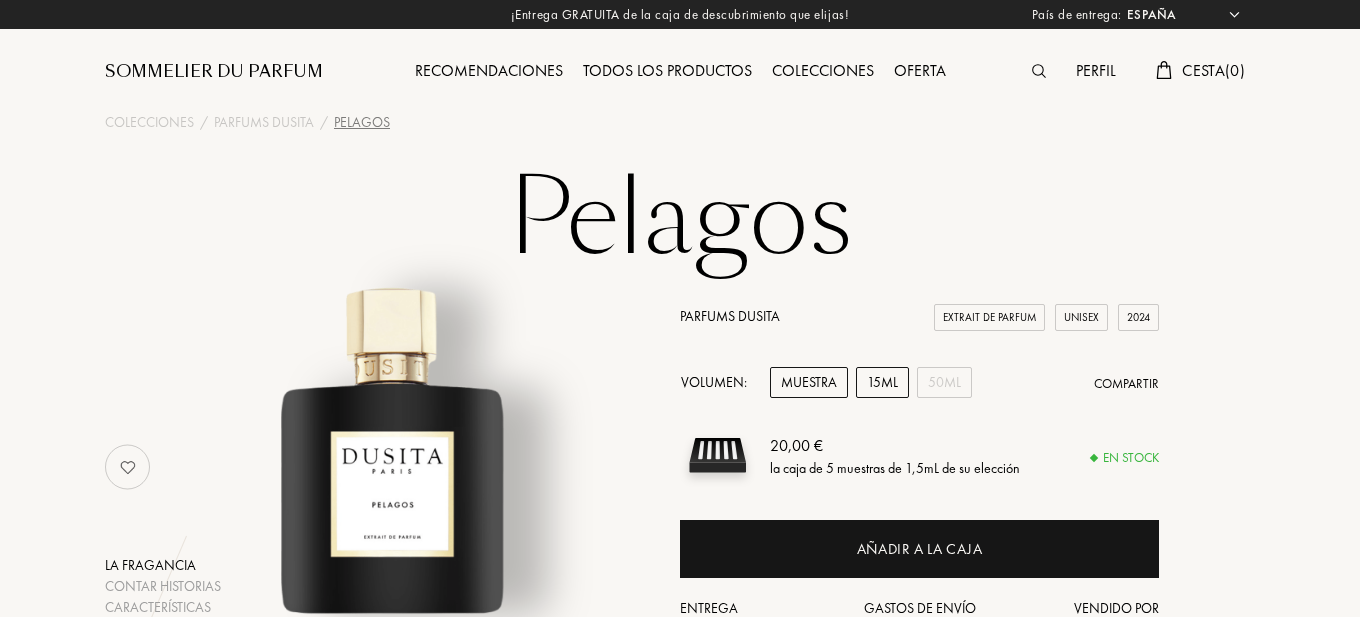 click on "15mL" at bounding box center [882, 382] 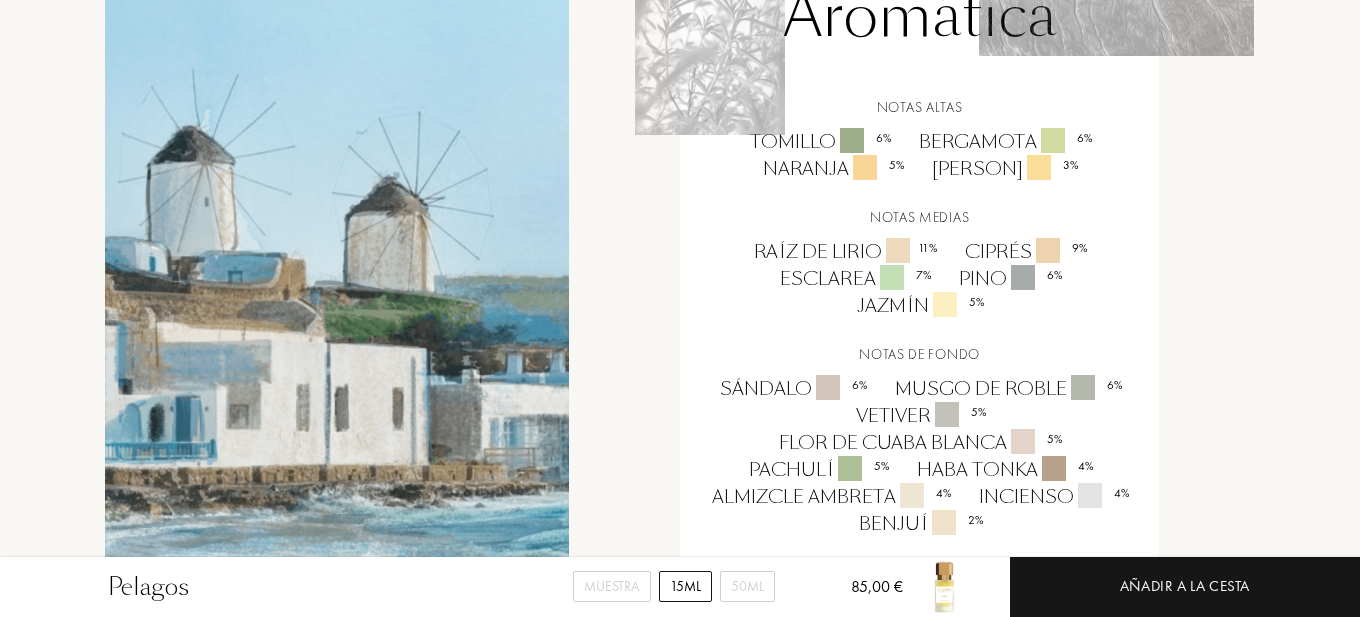 scroll, scrollTop: 1556, scrollLeft: 0, axis: vertical 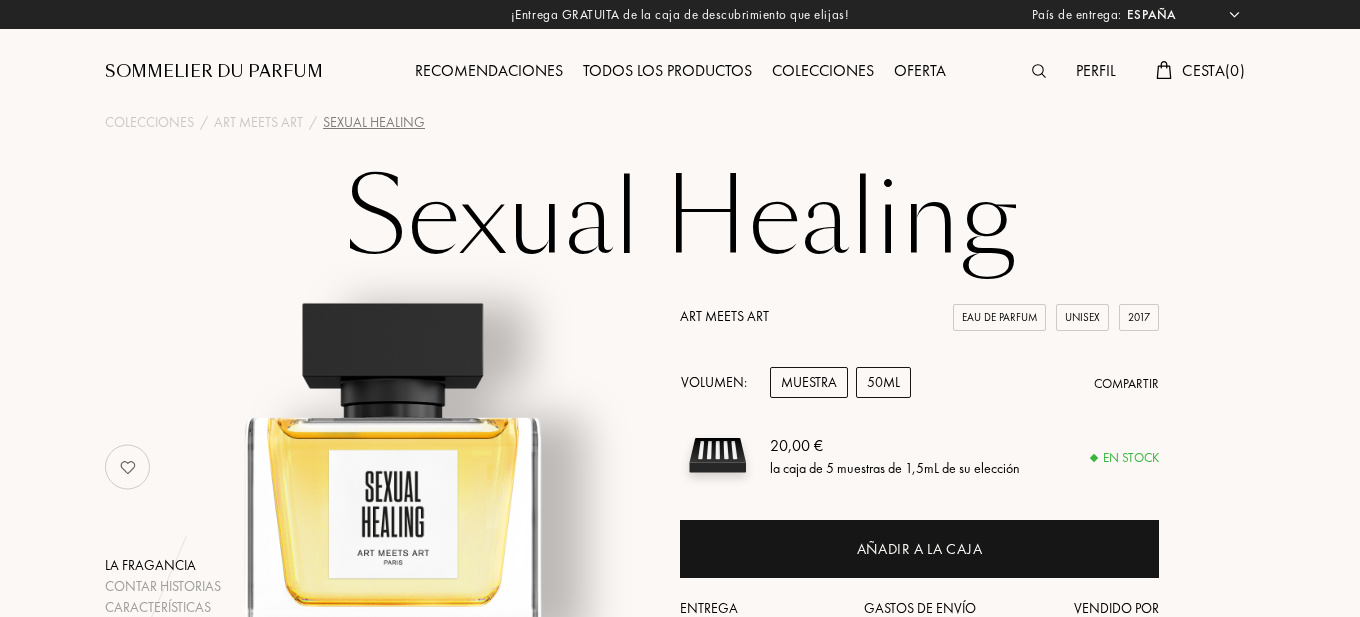 click on "50mL" at bounding box center (883, 382) 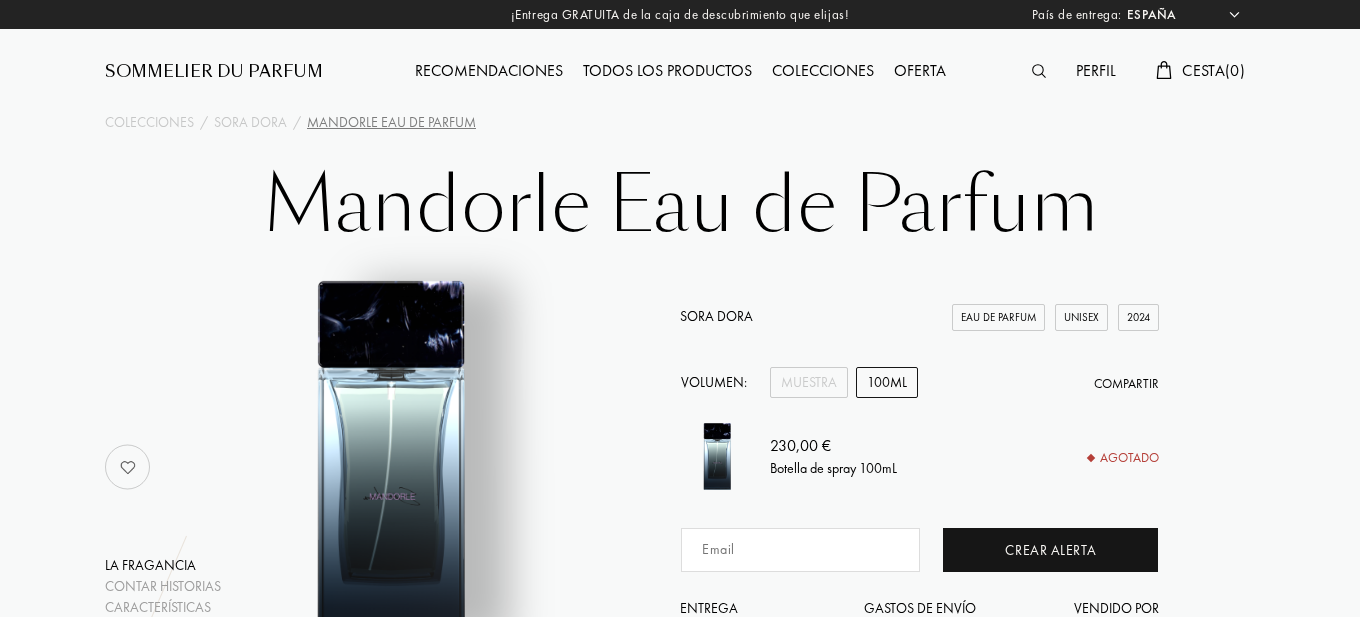 scroll, scrollTop: 0, scrollLeft: 0, axis: both 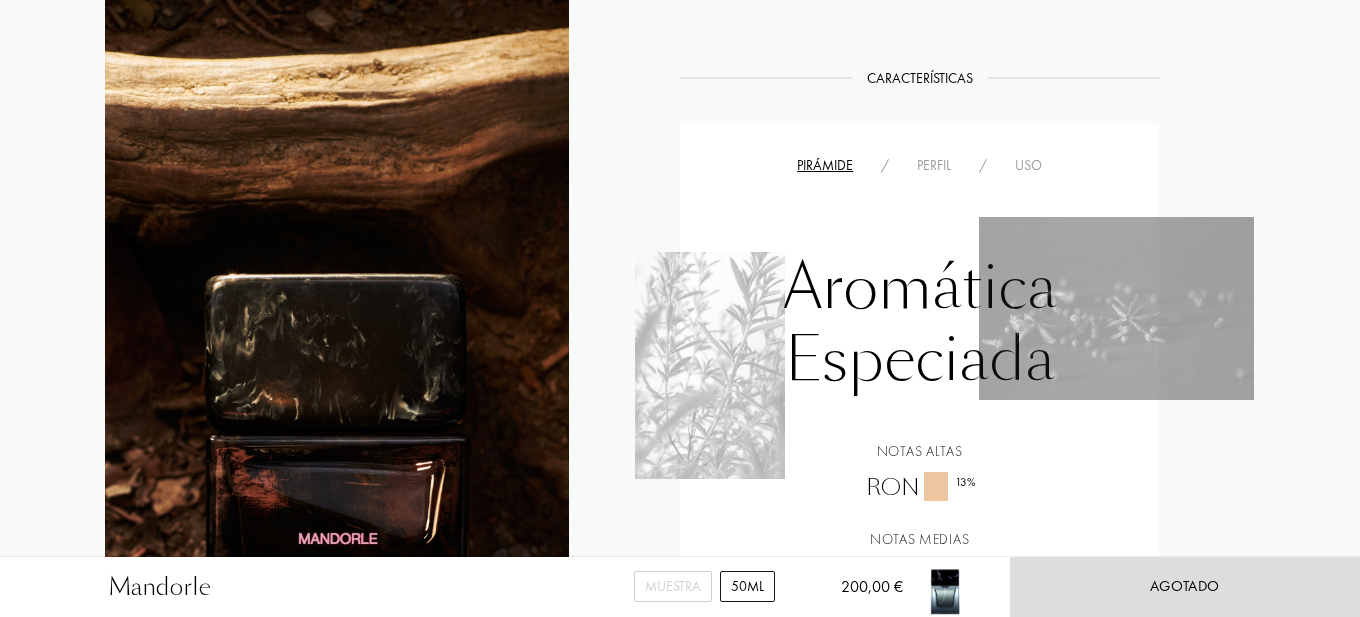 click on "Perfil" at bounding box center [934, 165] 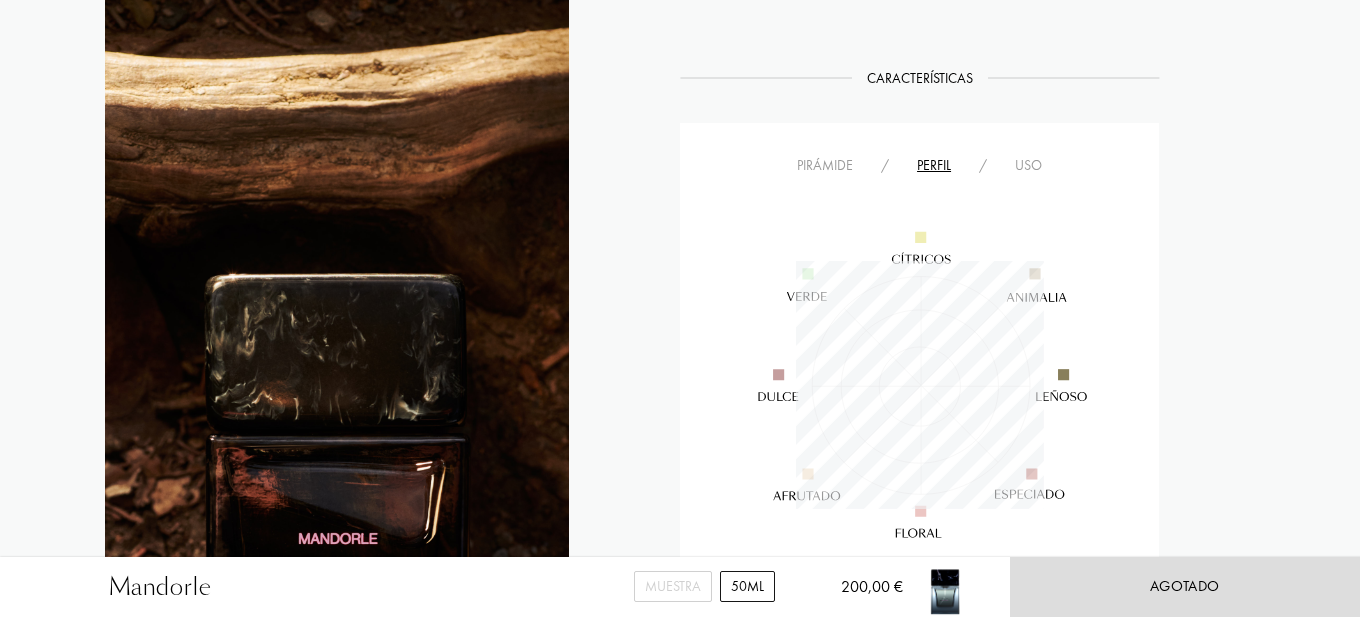 scroll, scrollTop: 999752, scrollLeft: 999752, axis: both 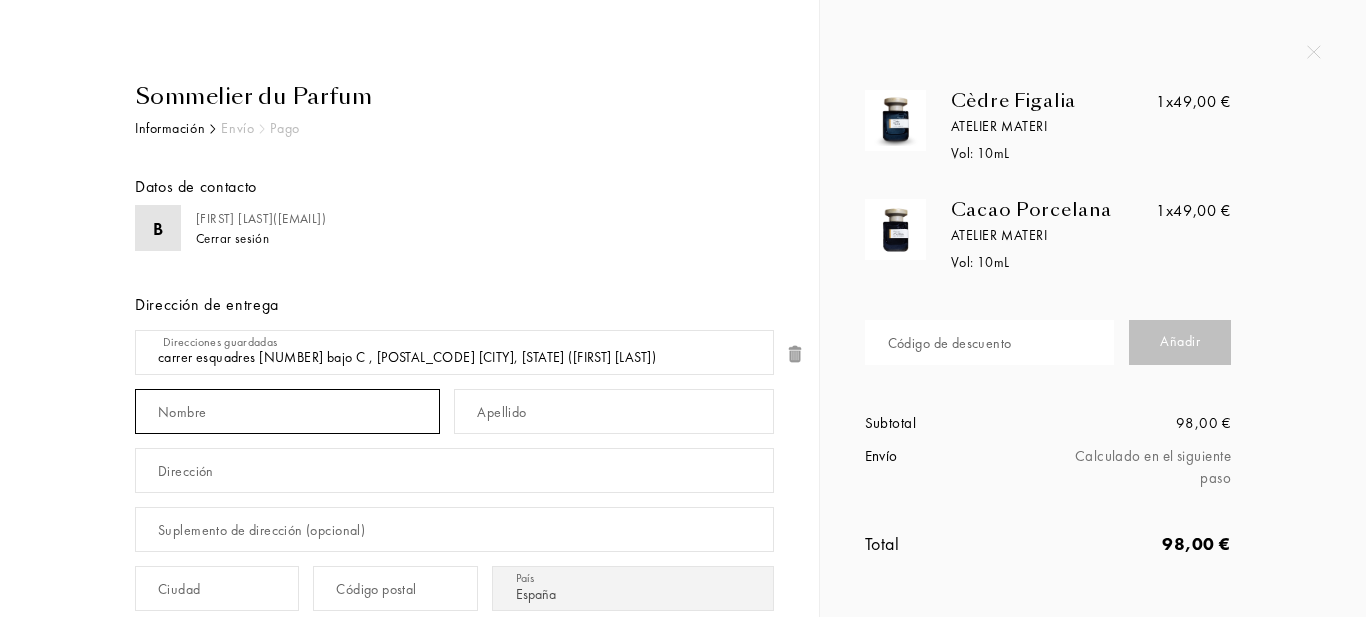 click at bounding box center (287, 411) 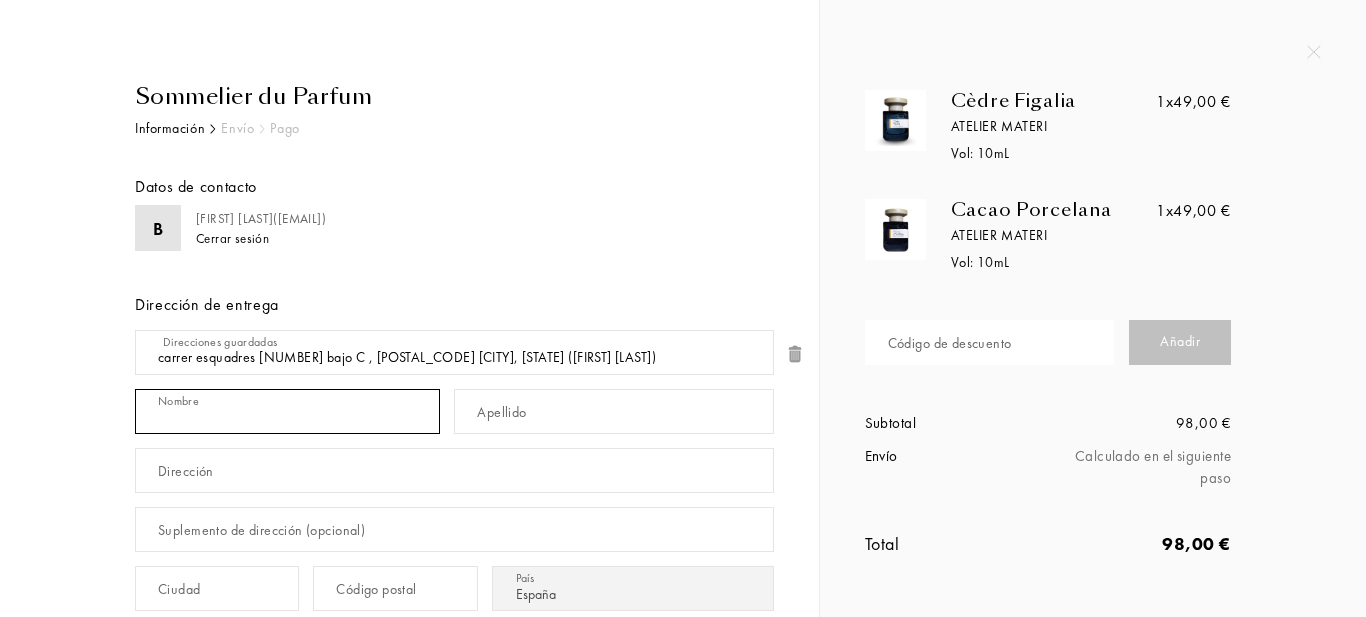 type on "[FIRST] [LAST]" 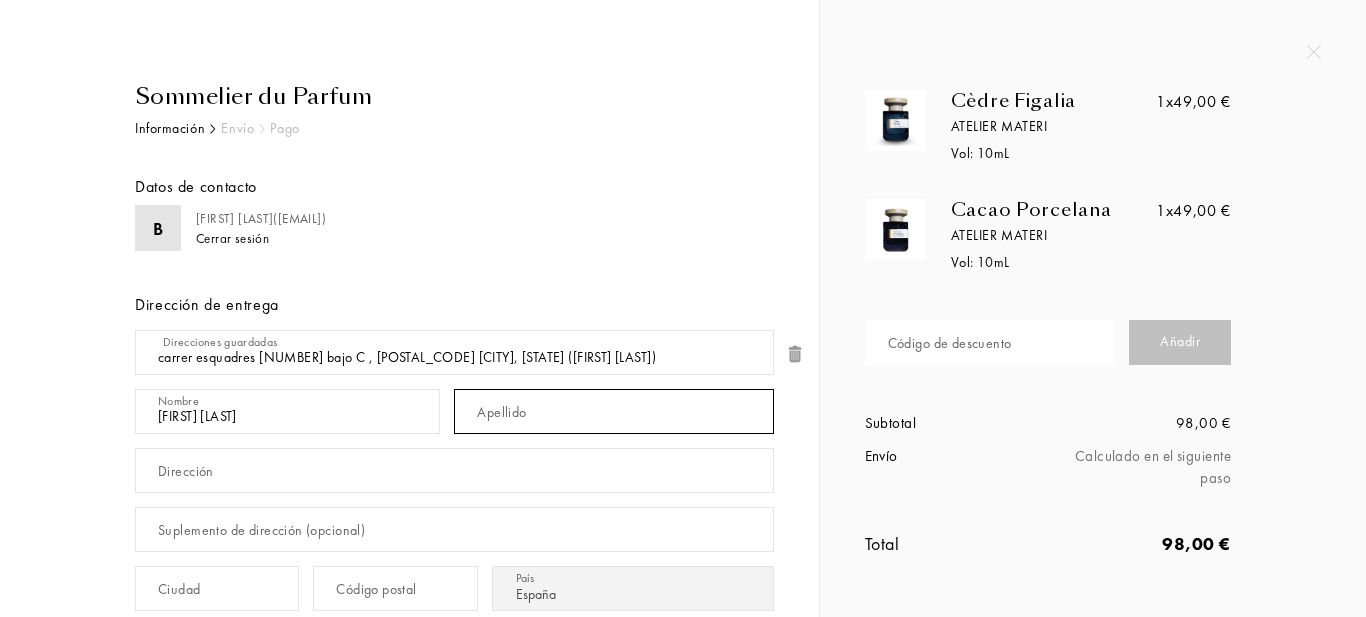 type on "[LAST]" 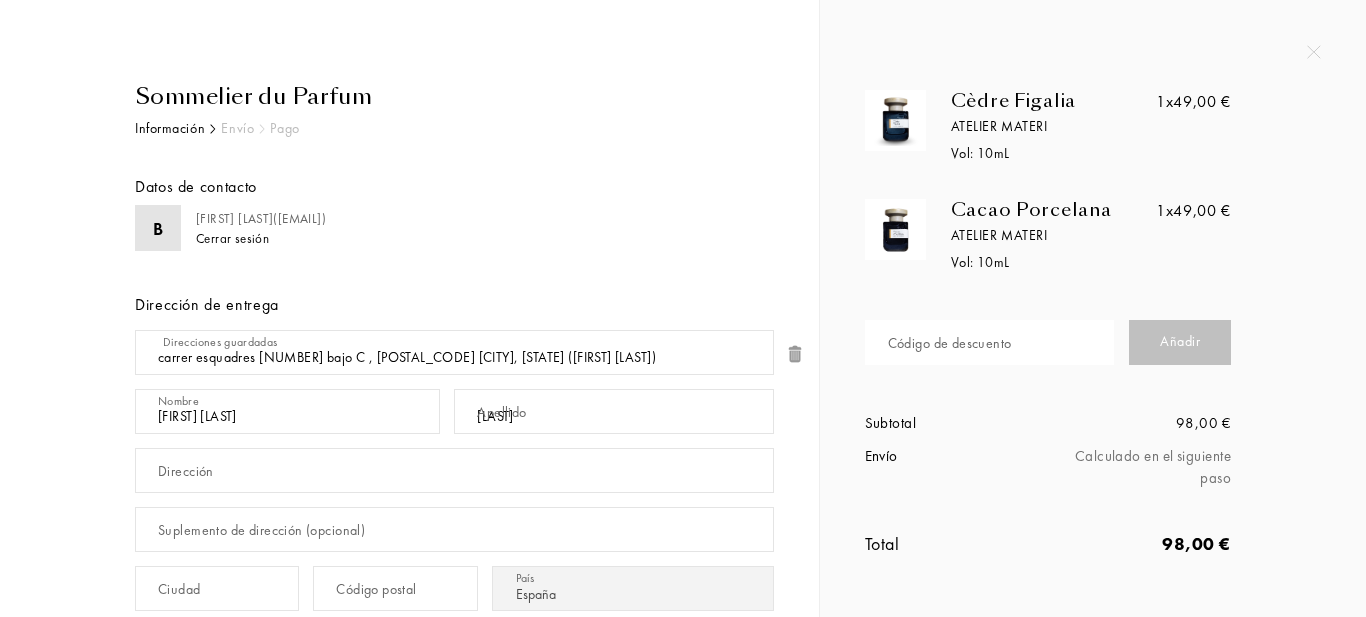 type on "carrer esquadres [NUMBER] bajo C" 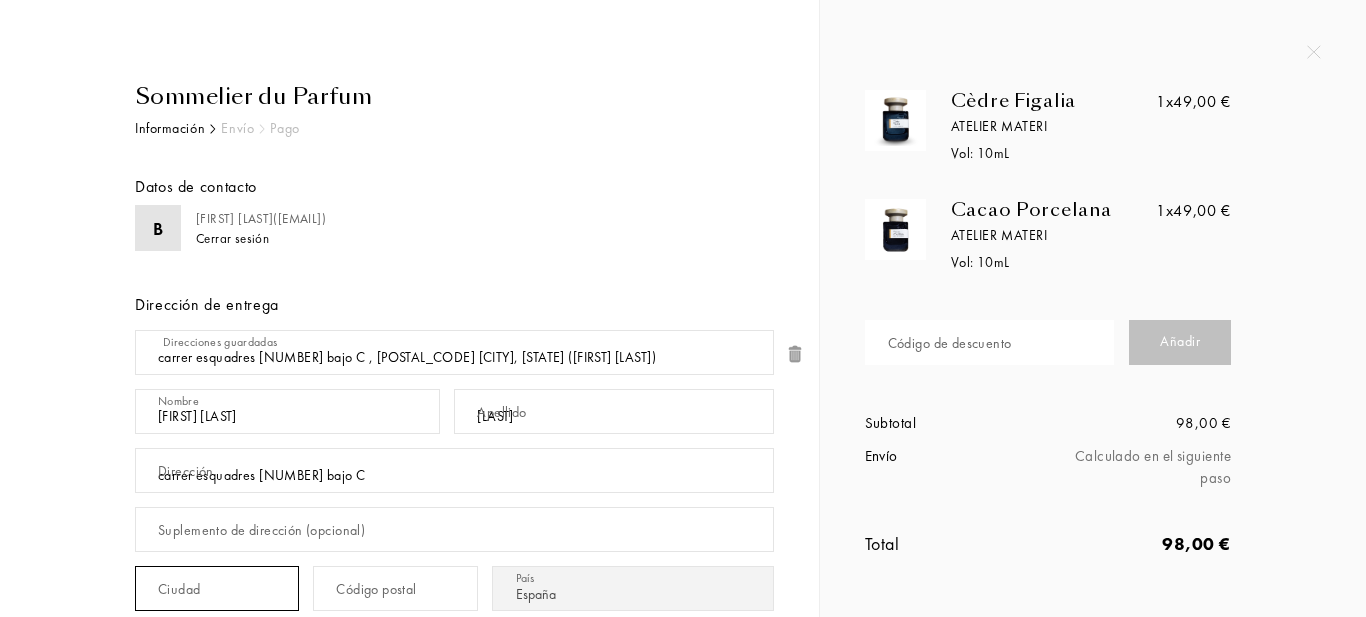 type on "[CITY]" 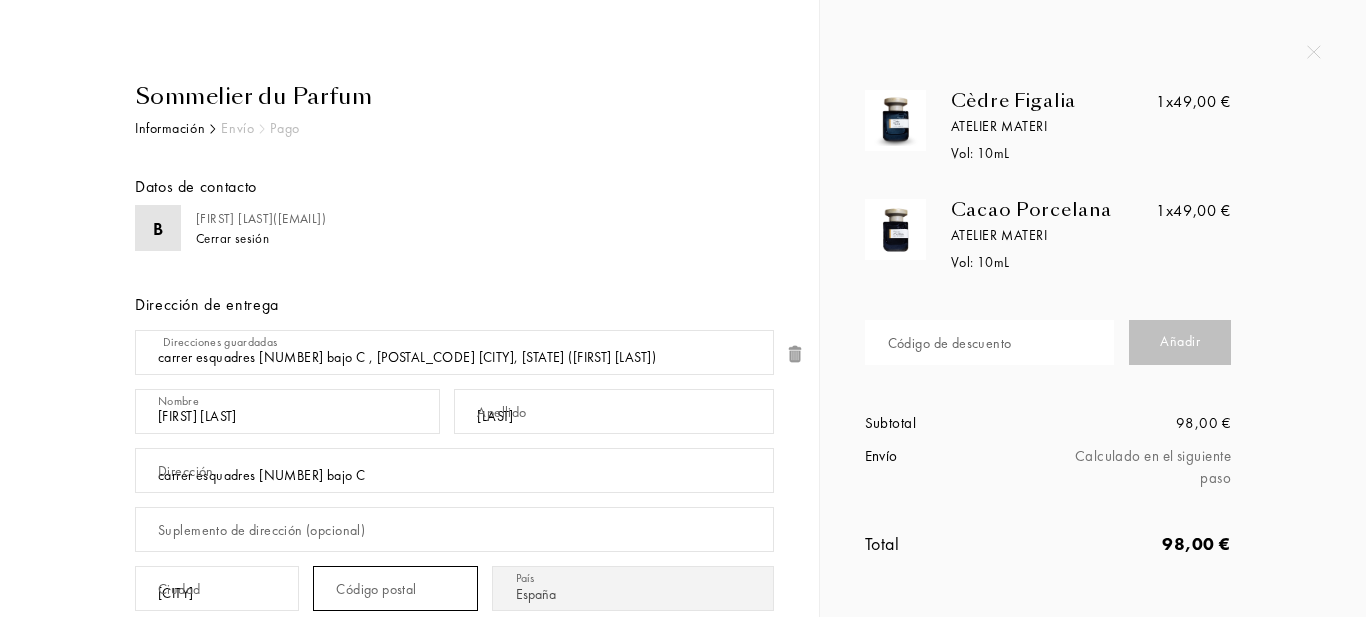 type on "[POSTAL_CODE]" 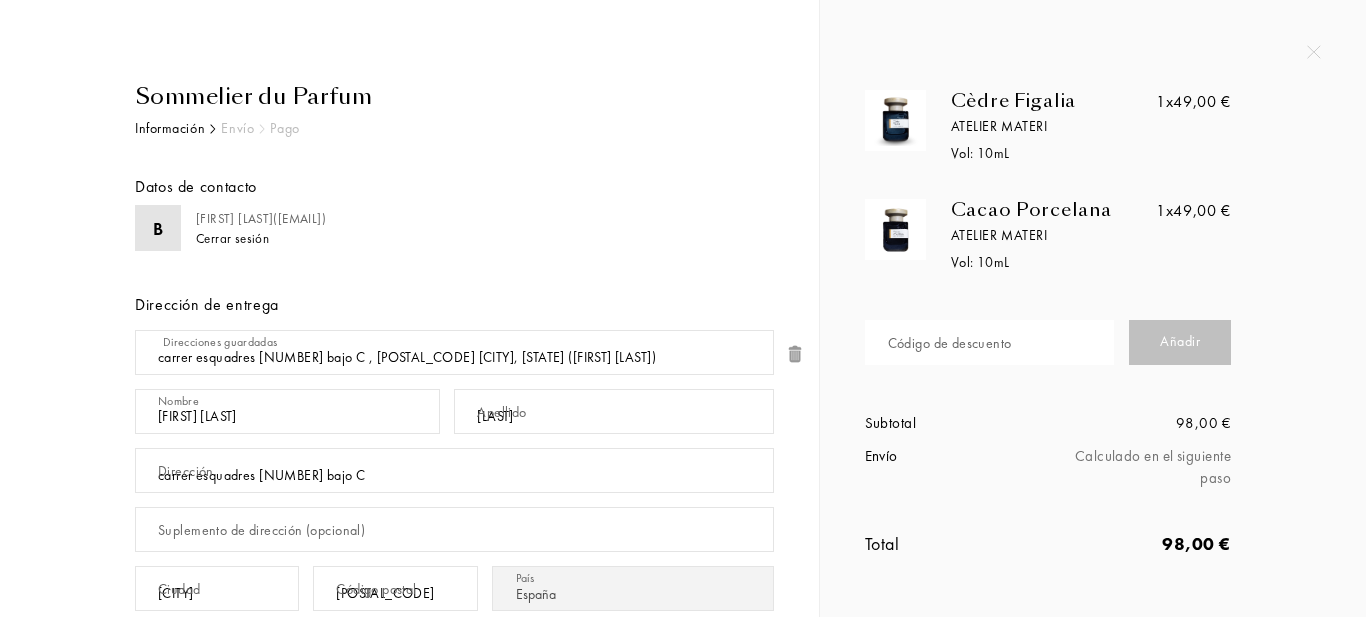 type on "[PHONE]" 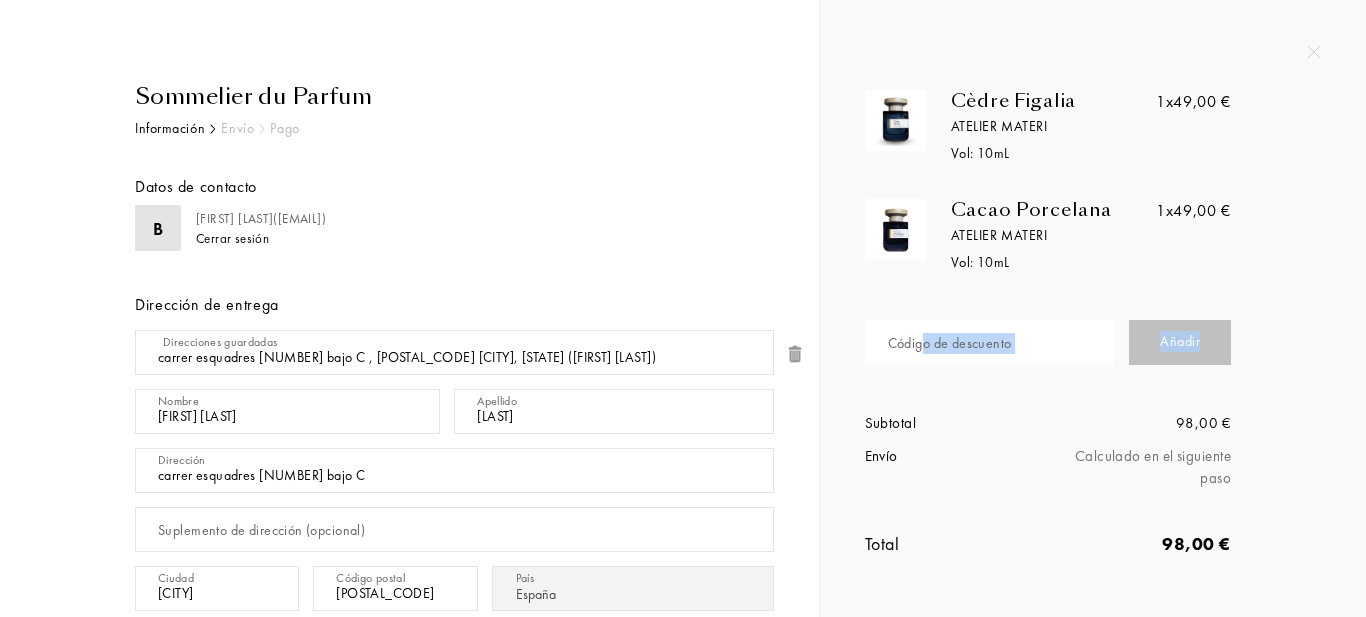drag, startPoint x: 1341, startPoint y: 390, endPoint x: 926, endPoint y: 343, distance: 417.65295 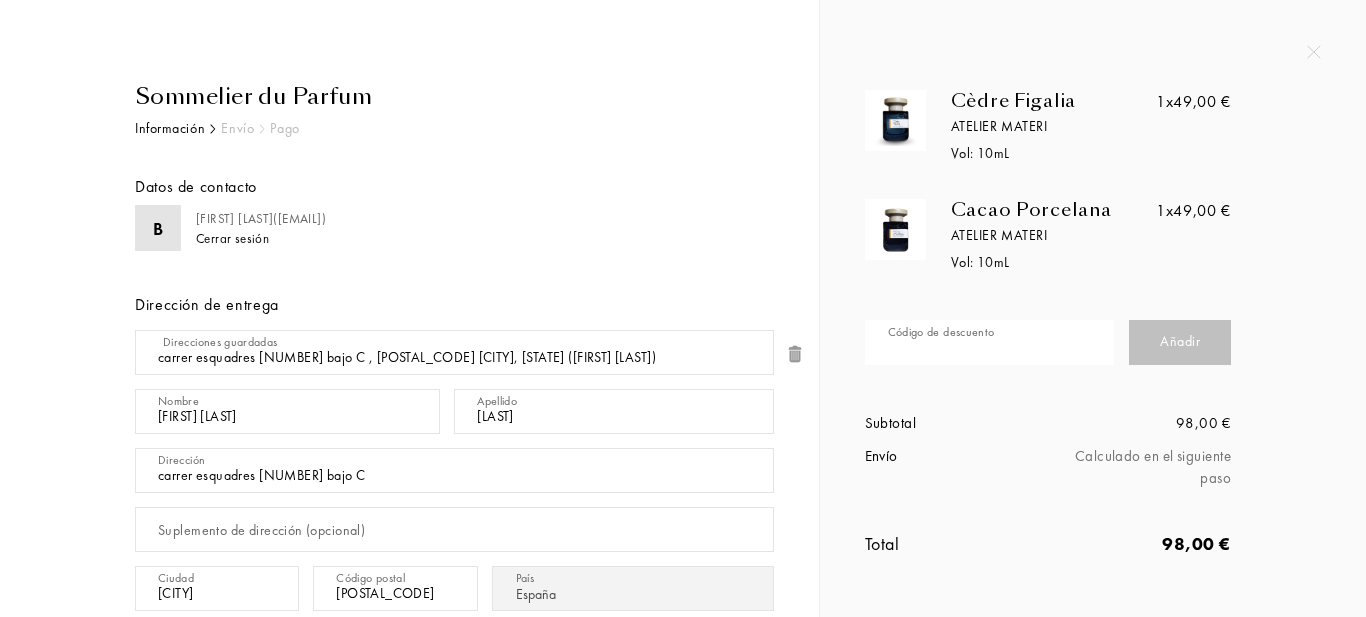 paste on "IRKFE-XSY7X" 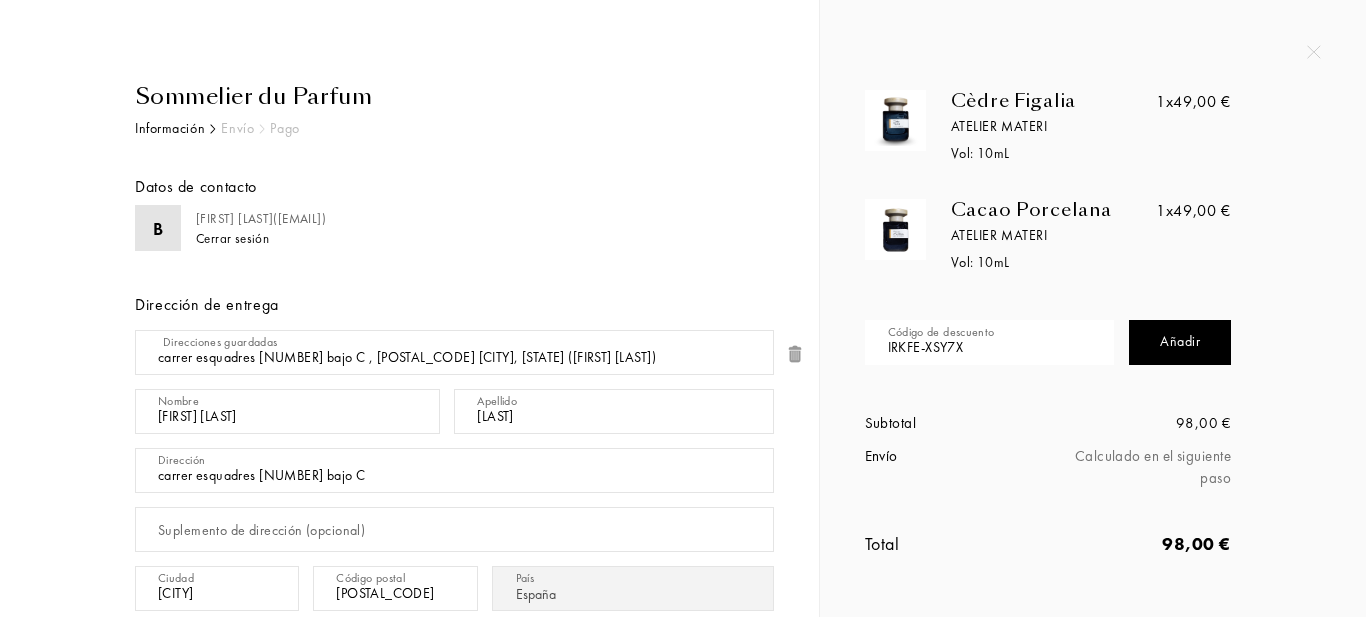 type on "IRKFE-XSY7X" 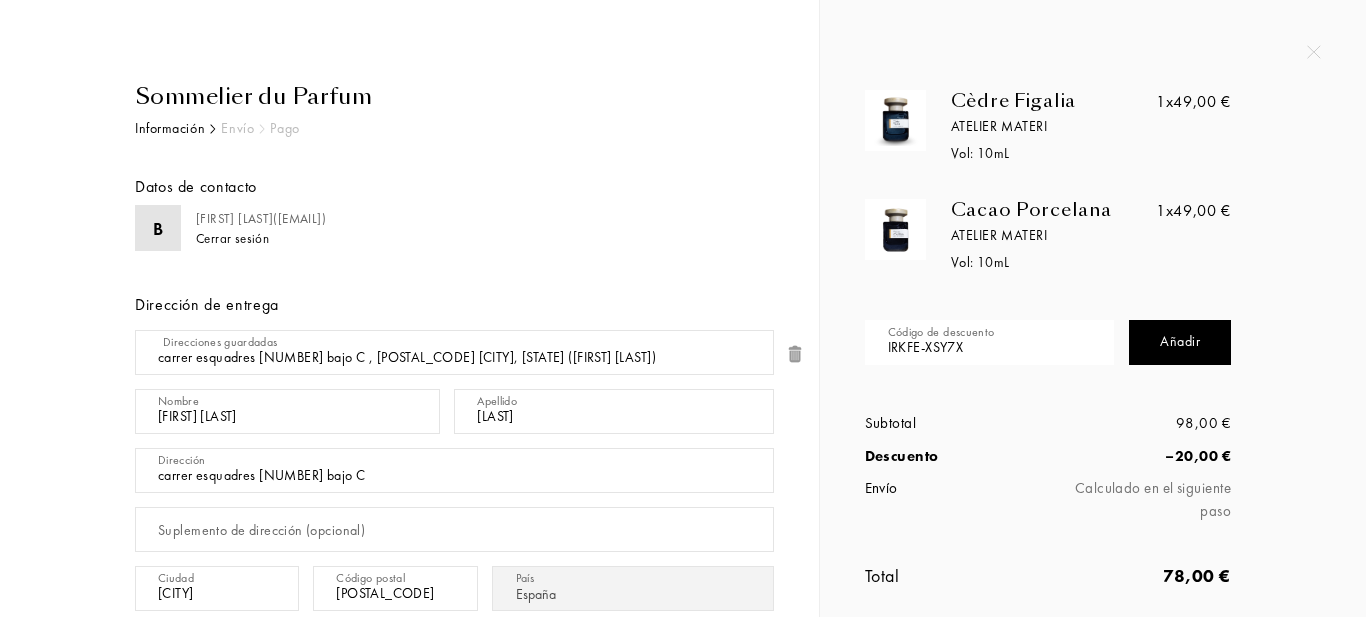 click on "Cèdre Figalia Atelier Materi Vol:   10 mL 1x 49,00 € Cacao Porcelana Atelier Materi Vol:   10 mL 1x 49,00 € Código de descuento IRKFE-XSY7X Añadir Subtotal 98,00 € Descuento –  20,00 € Envío Calculado en el siguiente paso Total 78,00 €" at bounding box center (1085, 359) 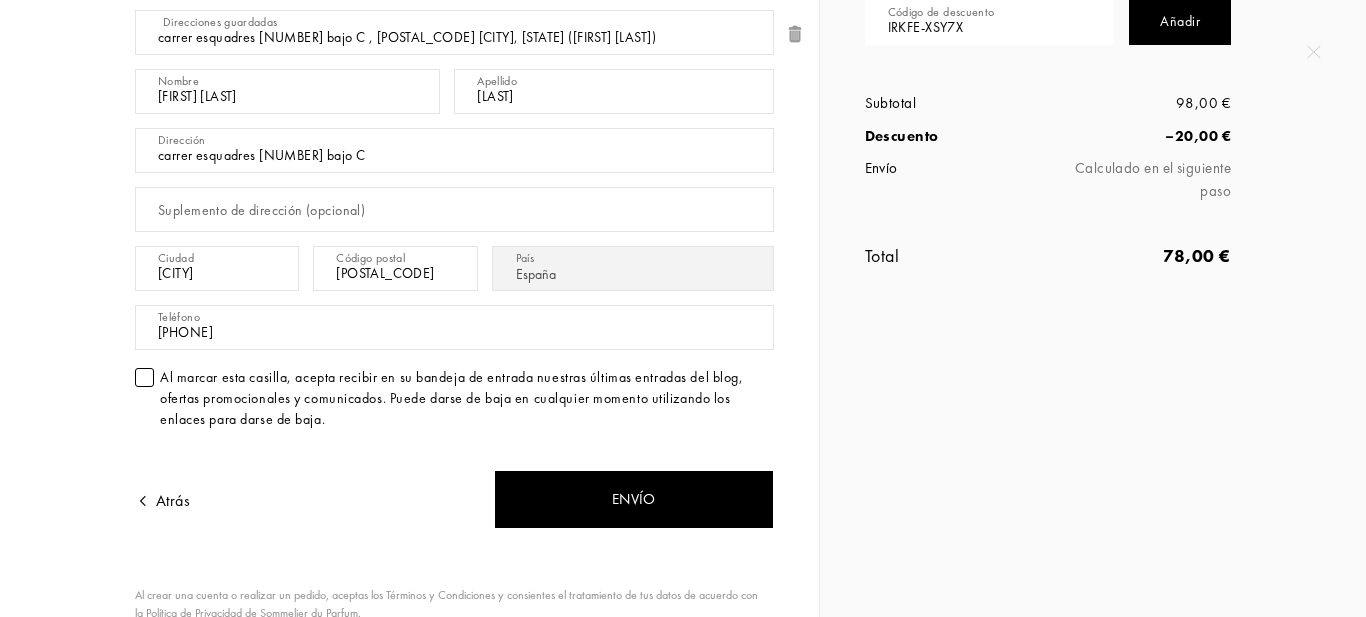 scroll, scrollTop: 360, scrollLeft: 0, axis: vertical 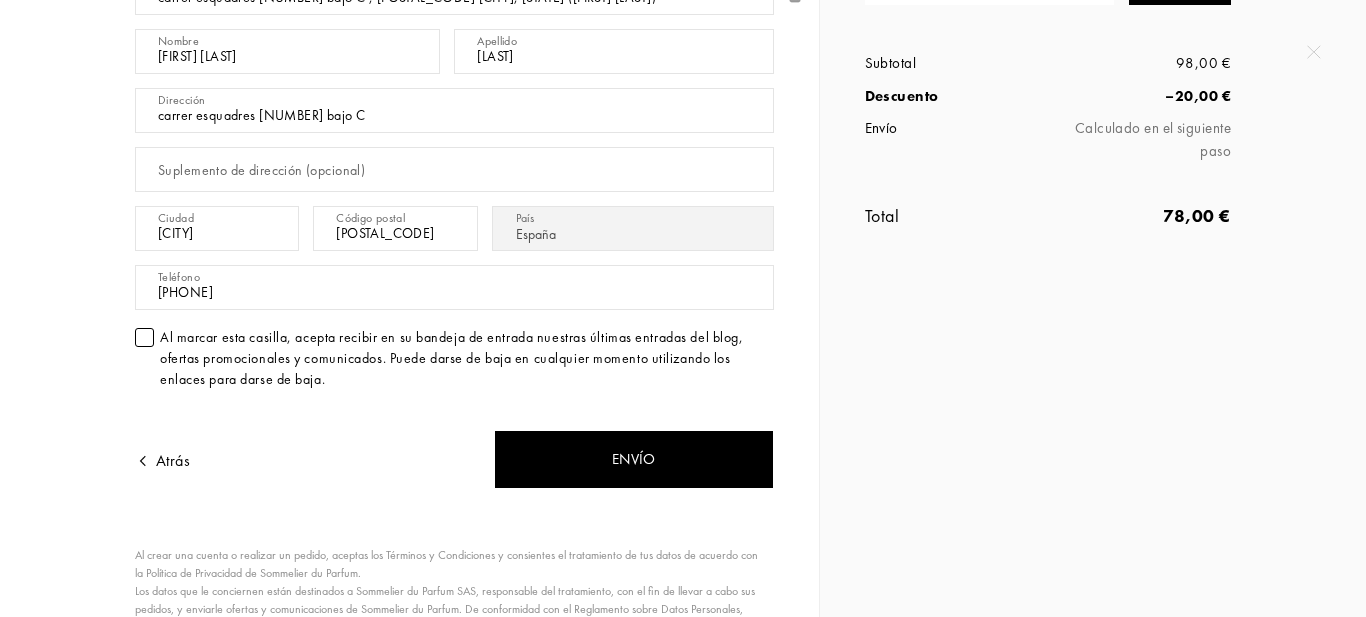 click at bounding box center [144, 337] 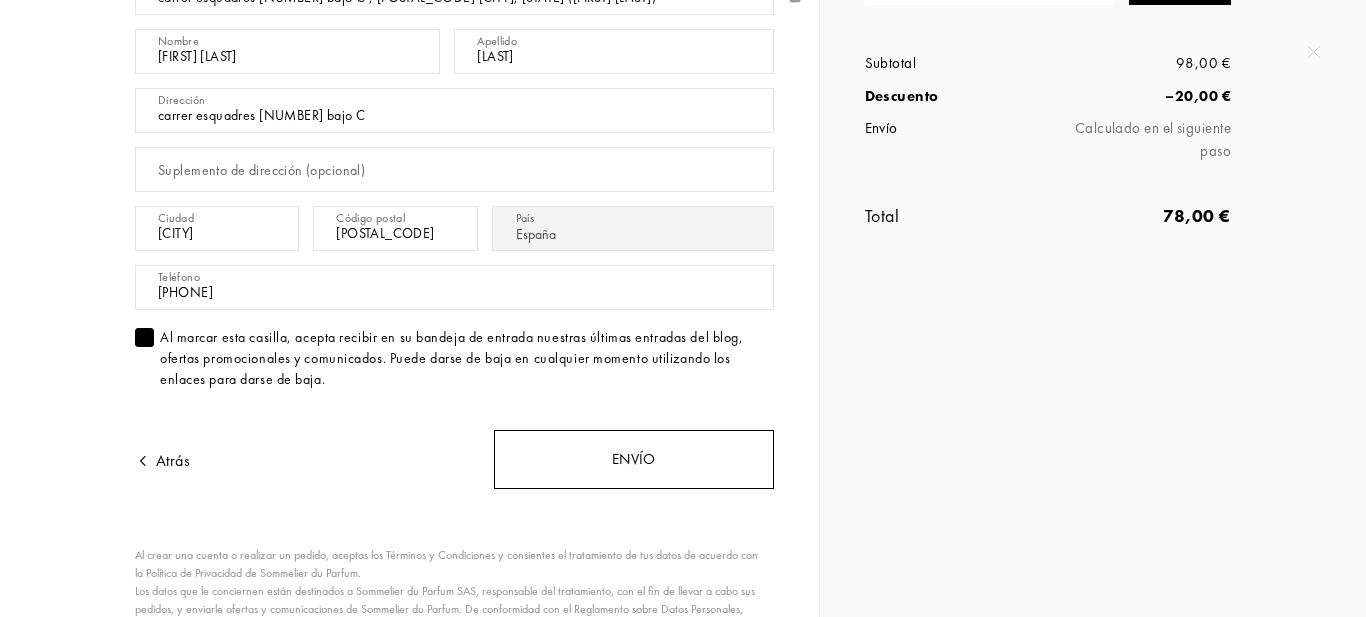 click on "Envío" at bounding box center (634, 459) 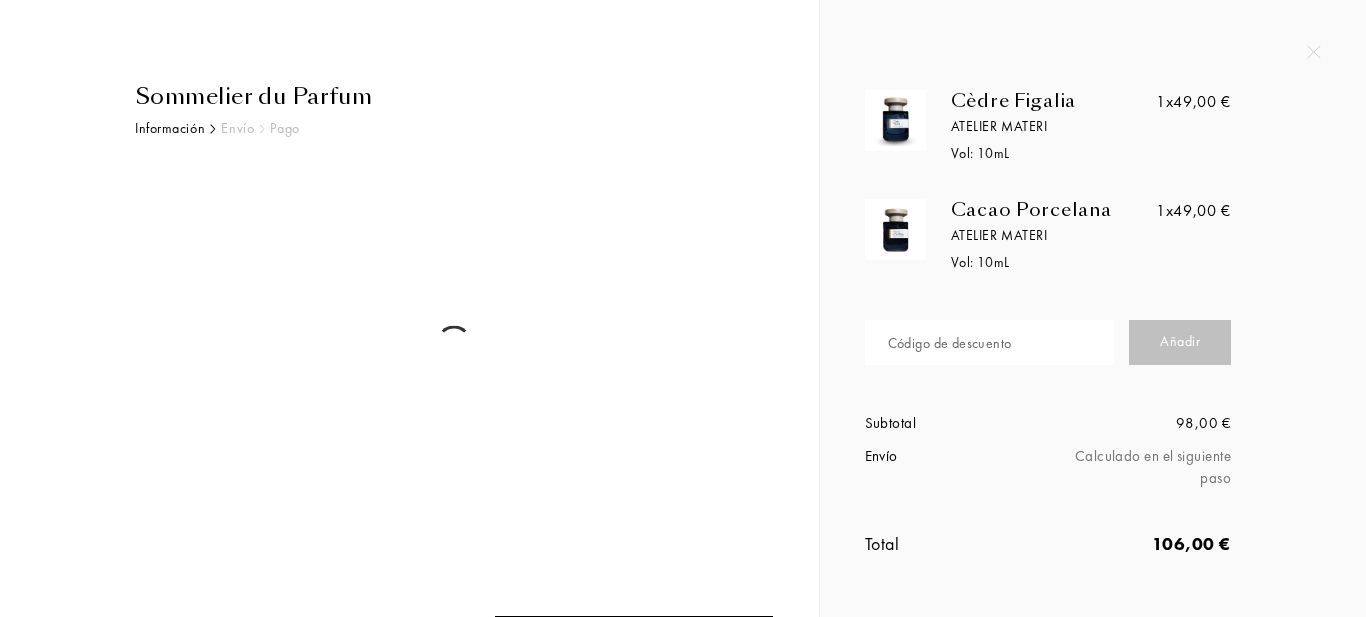 scroll, scrollTop: 0, scrollLeft: 0, axis: both 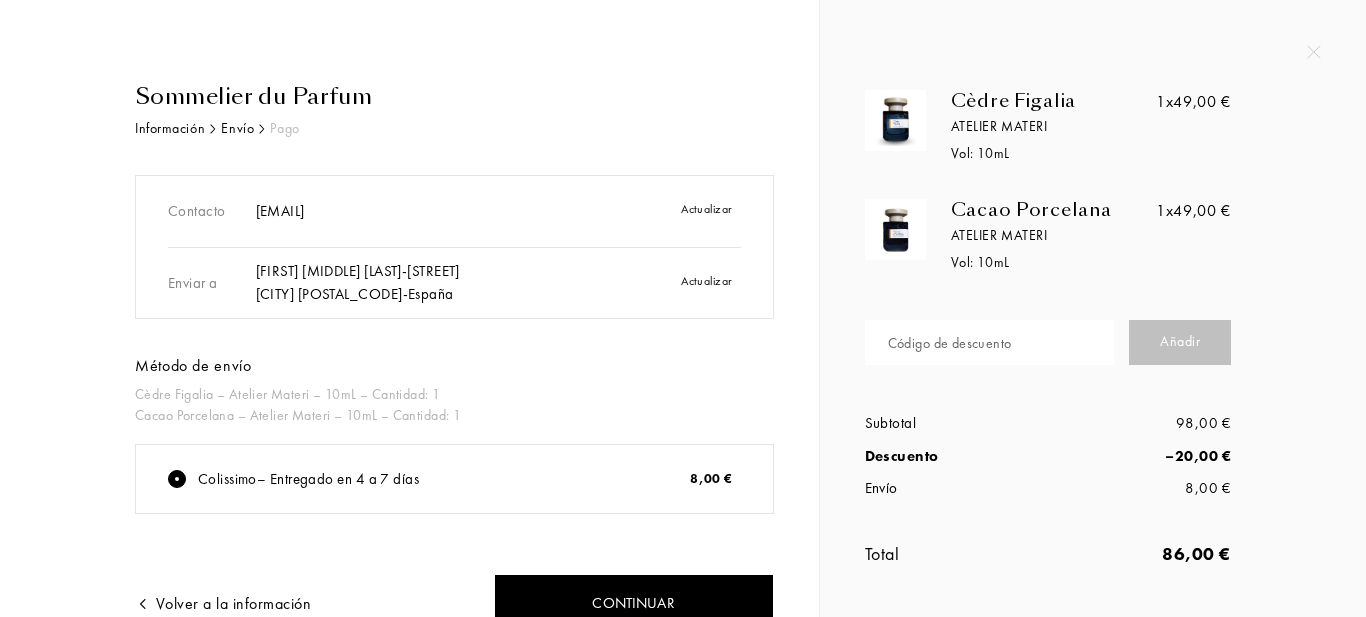 click at bounding box center (177, 479) 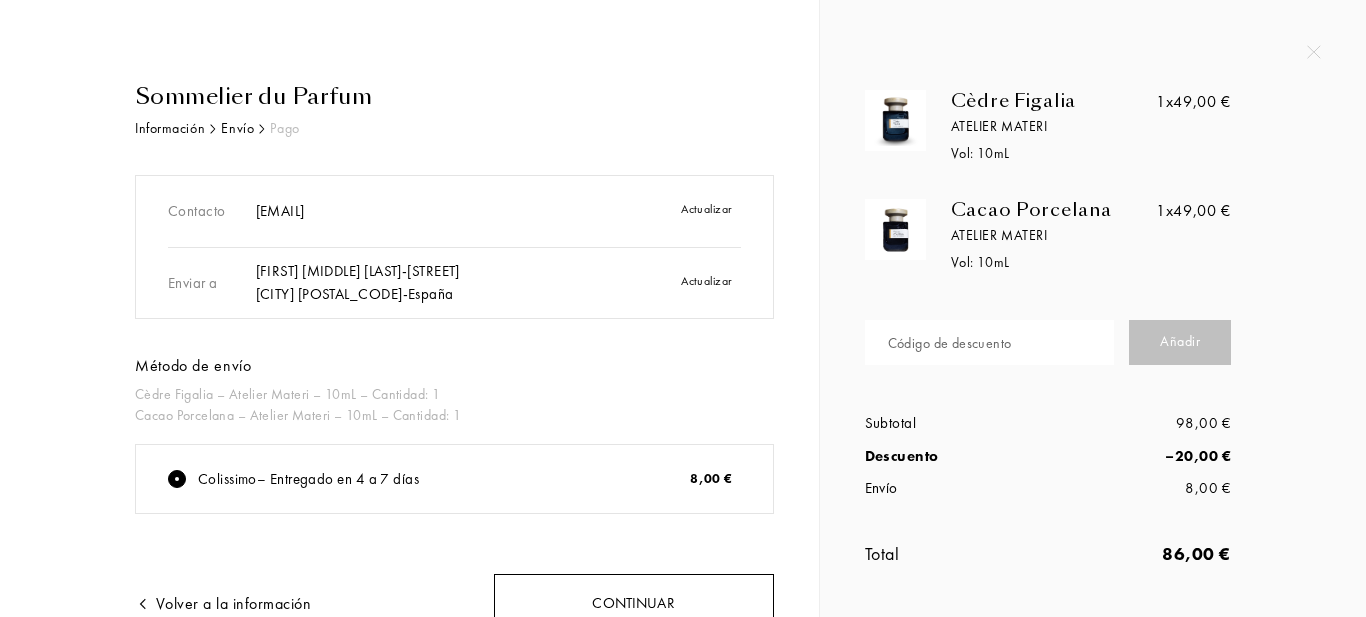 click on "Continuar" at bounding box center (634, 603) 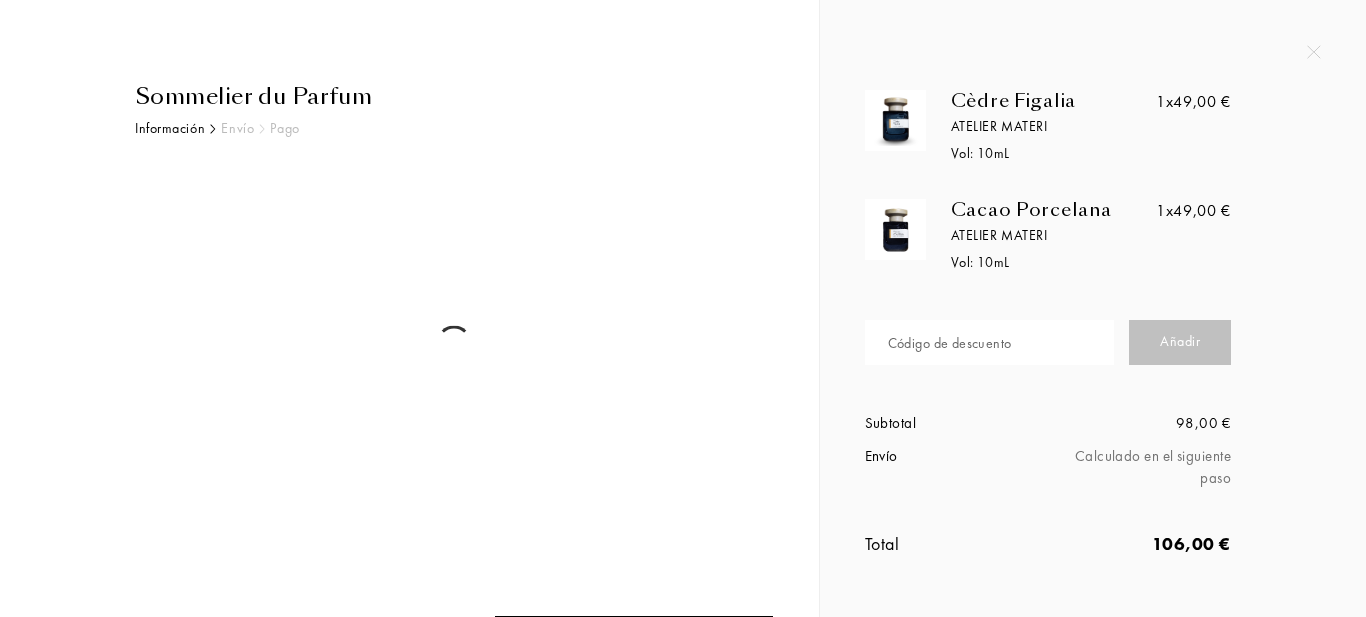 scroll, scrollTop: 0, scrollLeft: 0, axis: both 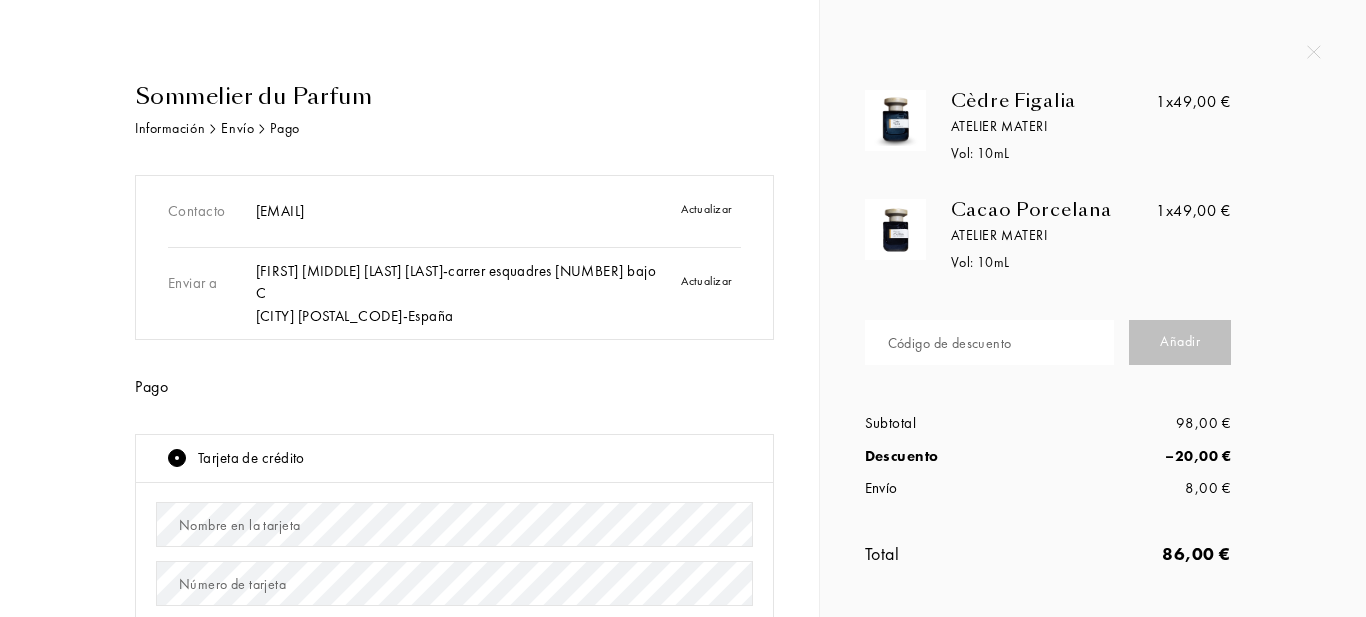 click on "Tarjeta de crédito" at bounding box center (460, 458) 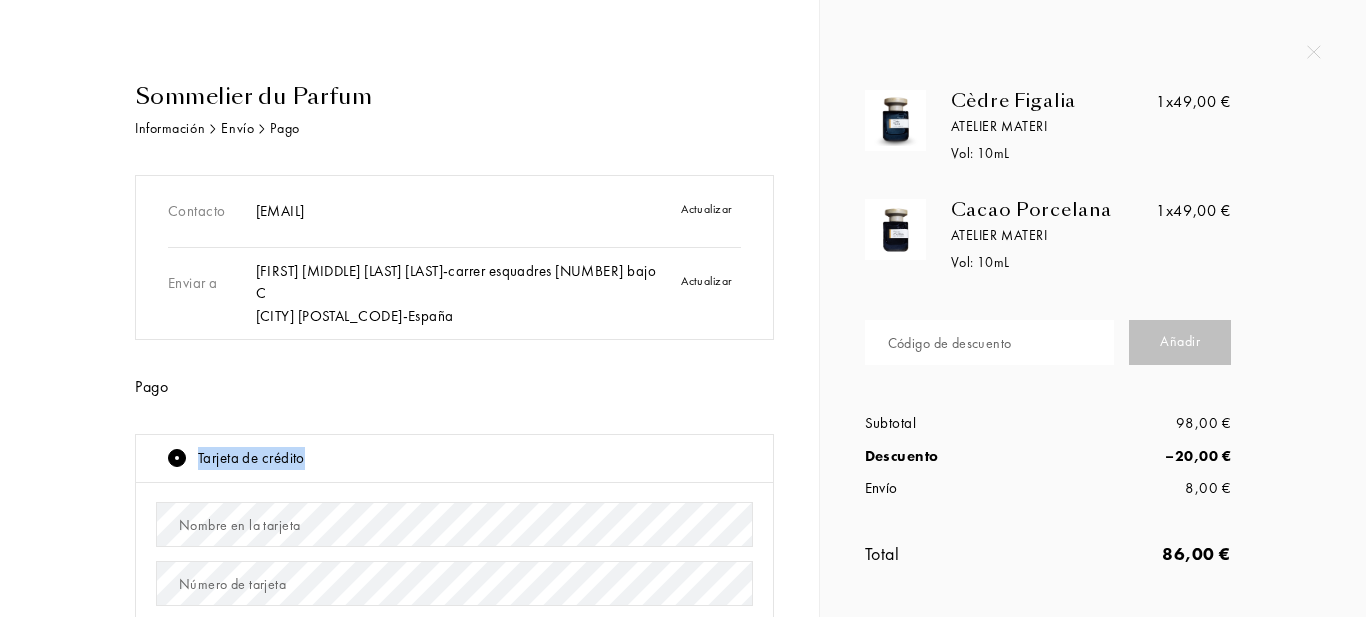 drag, startPoint x: 790, startPoint y: 414, endPoint x: 790, endPoint y: 328, distance: 86 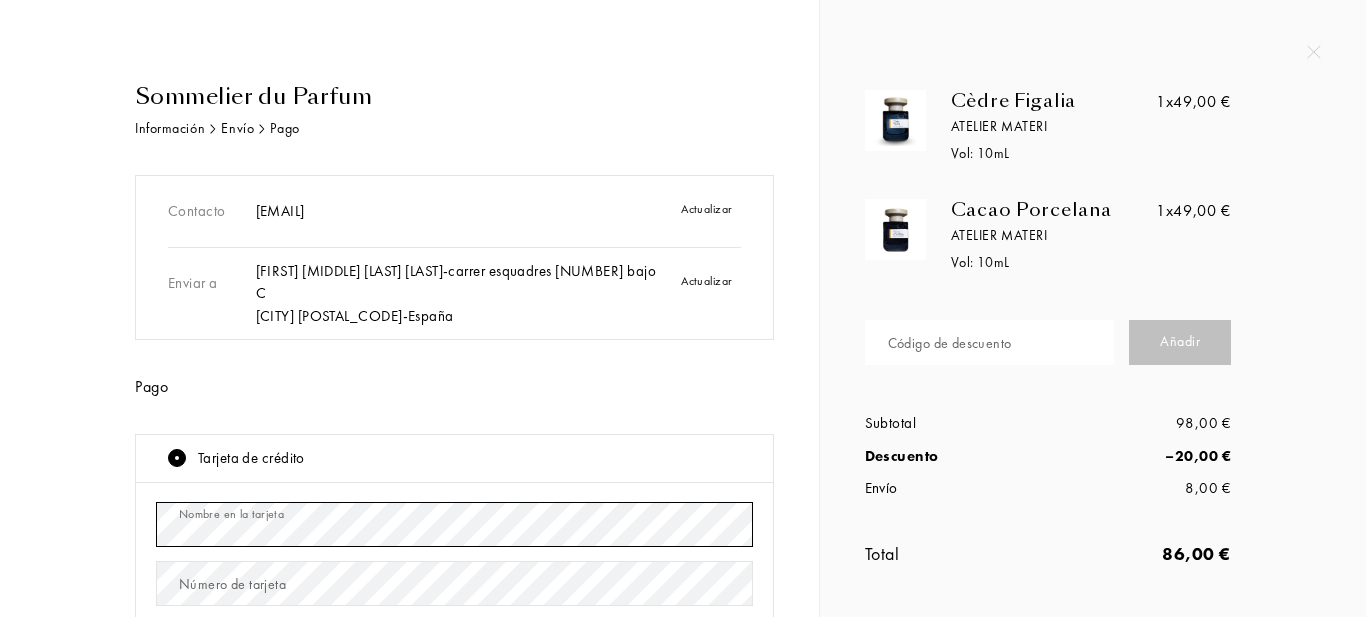 click on "Sommelier du Parfum Información Envío Pago Contacto [EMAIL] Actualizar Enviar a [FIRST] [MIDDLE] [LAST] [LAST] - carrer esquadres [NUMBER] bajo C [CITY] [POSTAL_CODE] - [COUNTRY] Actualizar Pago Tarjeta de crédito Nombre en la tarjeta Número de tarjeta Fecha de caducidad (MM / AA) Código de seguridad Otros métodos de pago PayPal (Pago en 3 (min. 50€) disponible para cuentas elegibles Dirección de facturación Igual que la dirección de entrega Utilice una dirección diferente Volver al envío Confirmar pago" at bounding box center (409, 564) 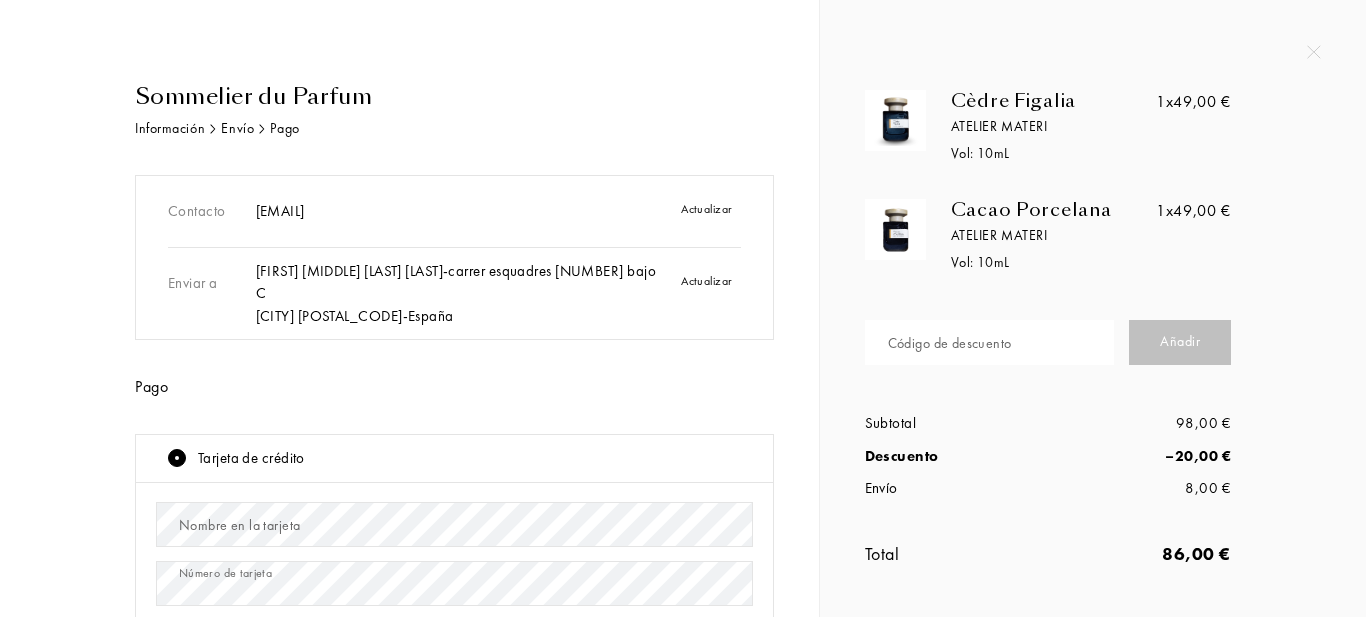 scroll, scrollTop: 27, scrollLeft: 0, axis: vertical 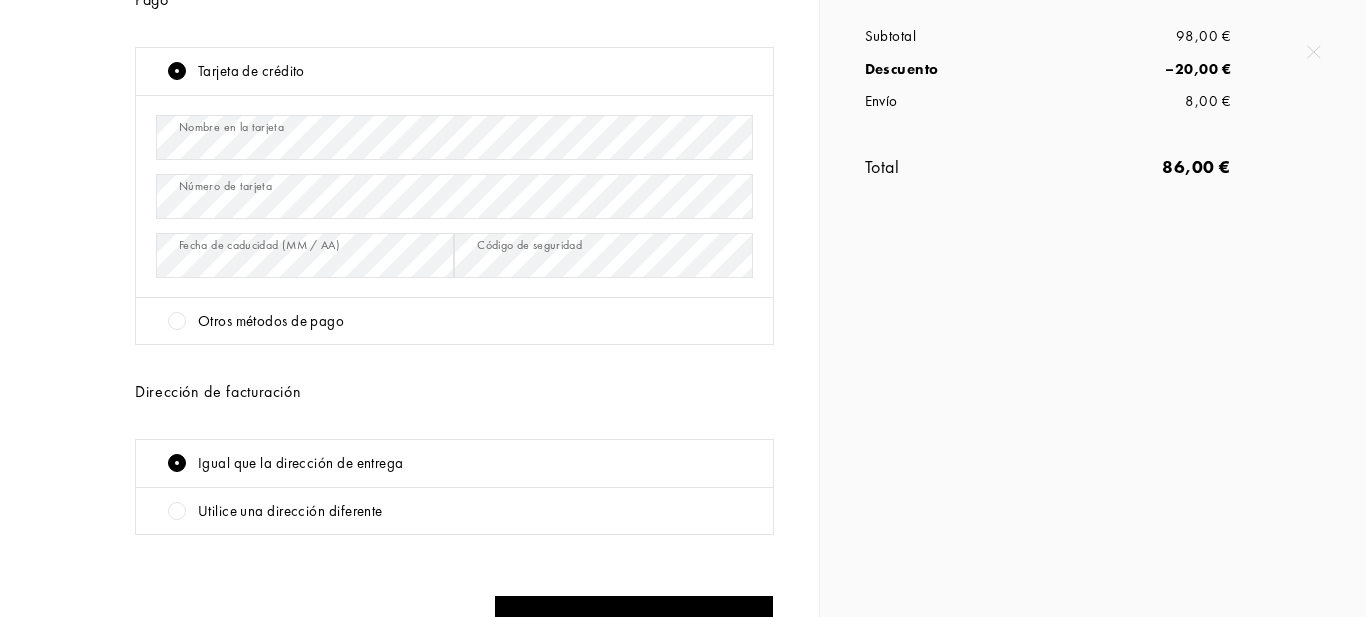 click at bounding box center (177, 321) 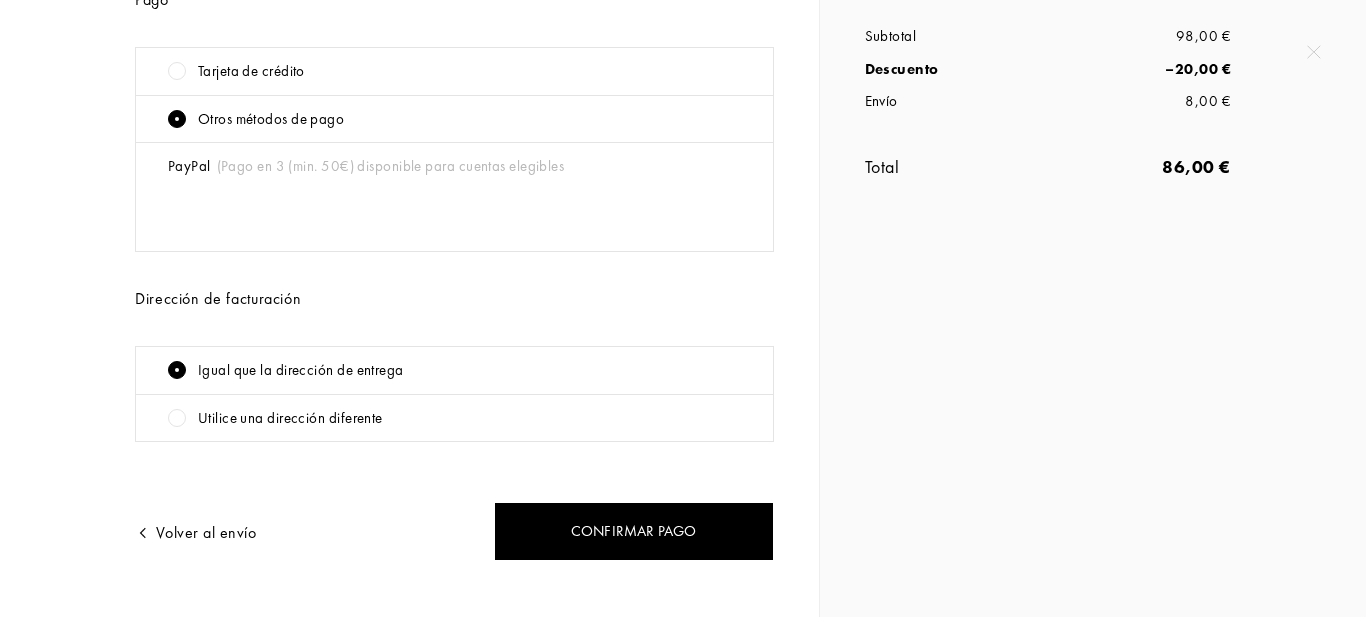 click on "Tarjeta de crédito" at bounding box center [251, 71] 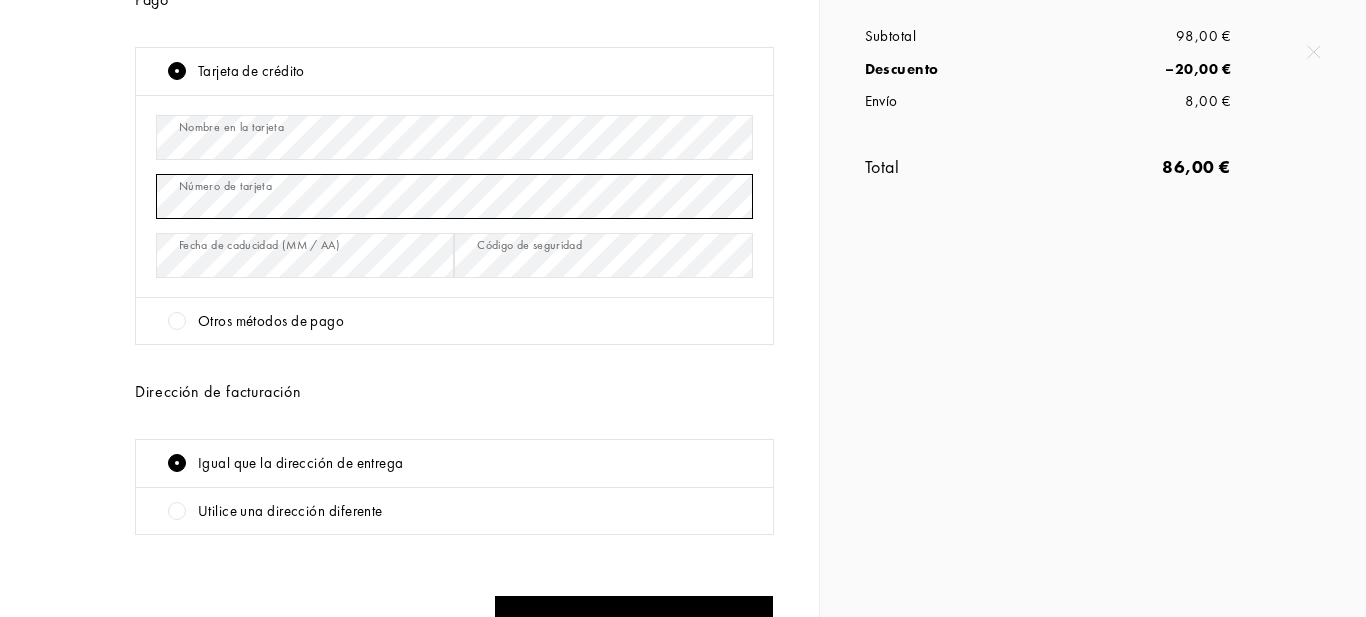 click on "Sommelier du Parfum Información Envío Pago Contacto blanca.alvarez.be@gmail.com Actualizar Enviar a Blanca Maria Álvarez Benítez  -  carrer esquadres 2 bajo C  L'hospitalet de llobregat 08901  -  España Actualizar Pago Tarjeta de crédito Nombre en la tarjeta Número de tarjeta Fecha de caducidad (MM / AA) Código de seguridad Otros métodos de pago PayPal (Pago en 3 (min. 50€) disponible para cuentas elegibles Dirección de facturación Igual que la dirección de entrega Utilice una dirección diferente Volver al envío Confirmar pago" at bounding box center [447, 217] 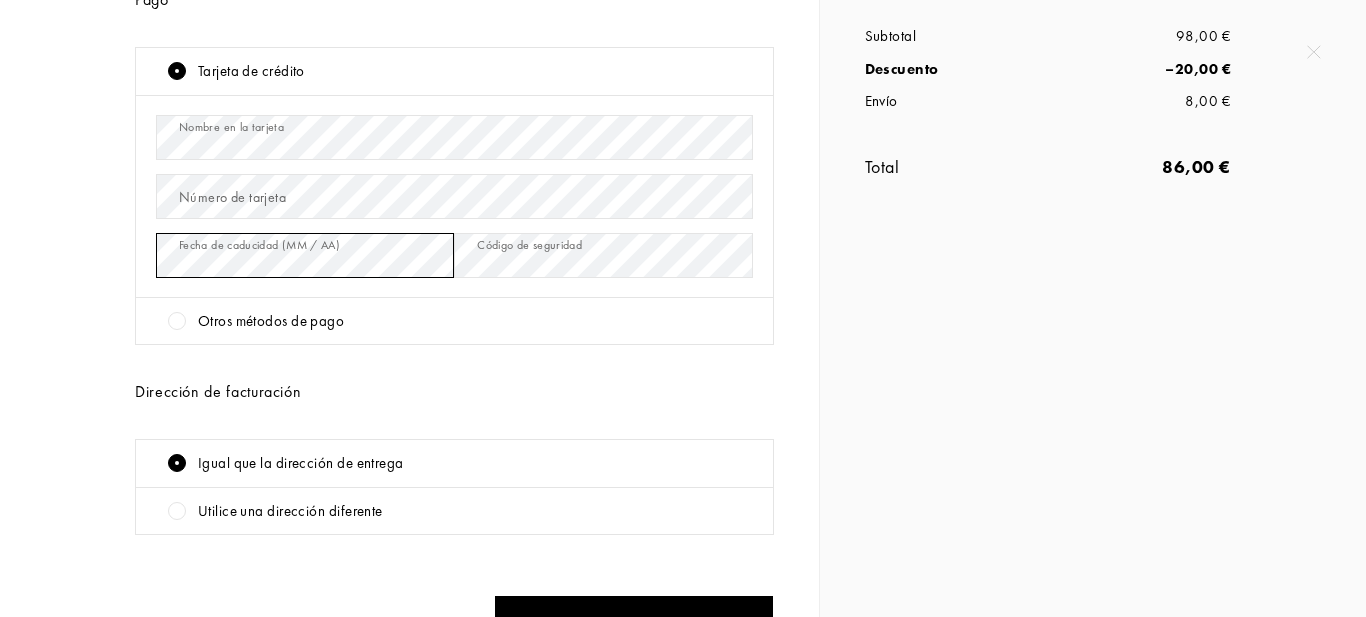 click on "Sommelier du Parfum Información Envío Pago Contacto blanca.alvarez.be@gmail.com Actualizar Enviar a Blanca Maria Álvarez Benítez  -  carrer esquadres 2 bajo C  L'hospitalet de llobregat 08901  -  España Actualizar Pago Tarjeta de crédito Nombre en la tarjeta Número de tarjeta Fecha de caducidad (MM / AA) Código de seguridad Otros métodos de pago PayPal (Pago en 3 (min. 50€) disponible para cuentas elegibles Dirección de facturación Igual que la dirección de entrega Utilice una dirección diferente Volver al envío Confirmar pago" at bounding box center (409, 177) 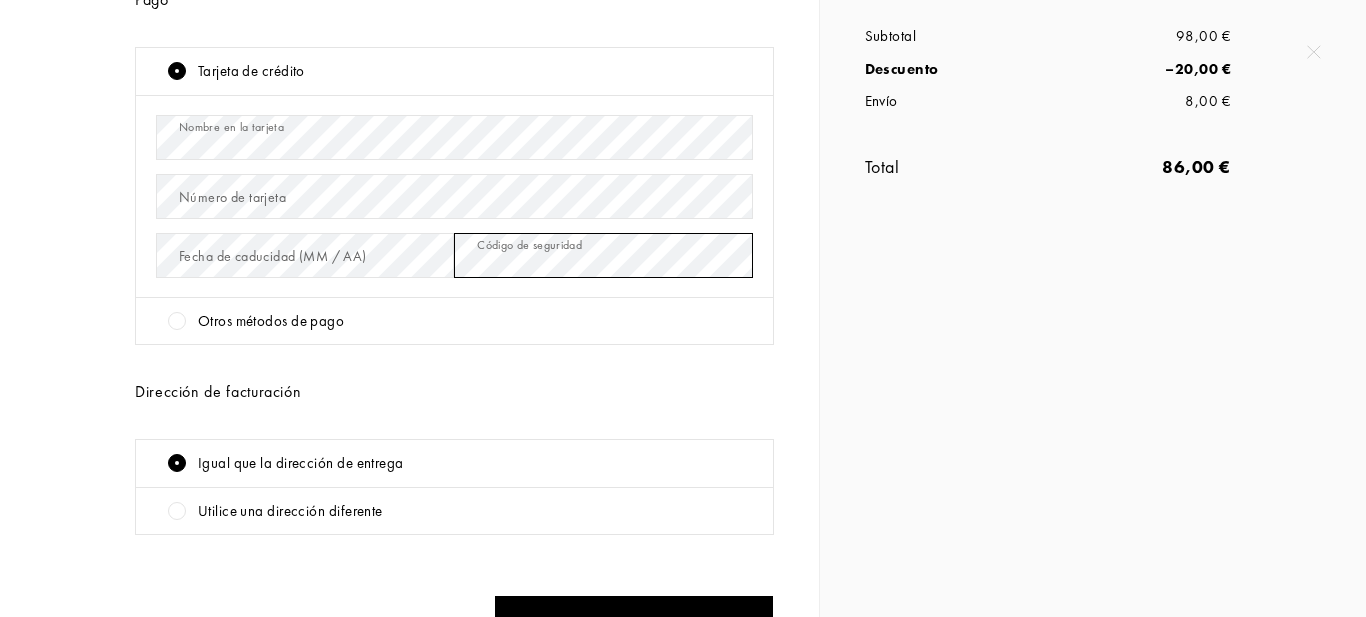 click on "Fecha de caducidad (MM / AA) Código de seguridad" at bounding box center (454, 255) 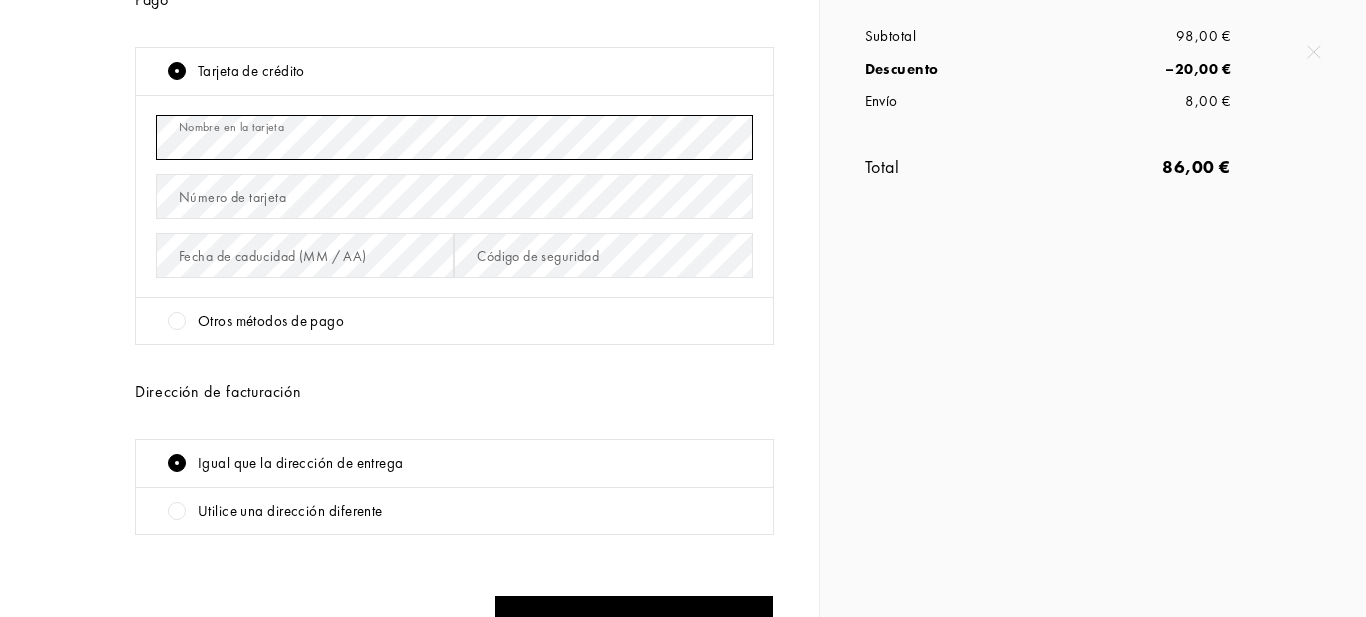 click on "Sommelier du Parfum Información Envío Pago Contacto blanca.alvarez.be@gmail.com Actualizar Enviar a Blanca Maria Álvarez Benítez  -  carrer esquadres 2 bajo C  L'hospitalet de llobregat 08901  -  España Actualizar Pago Tarjeta de crédito Nombre en la tarjeta Número de tarjeta Fecha de caducidad (MM / AA) Código de seguridad Otros métodos de pago PayPal (Pago en 3 (min. 50€) disponible para cuentas elegibles Dirección de facturación Igual que la dirección de entrega Utilice una dirección diferente Volver al envío Confirmar pago" at bounding box center [409, 177] 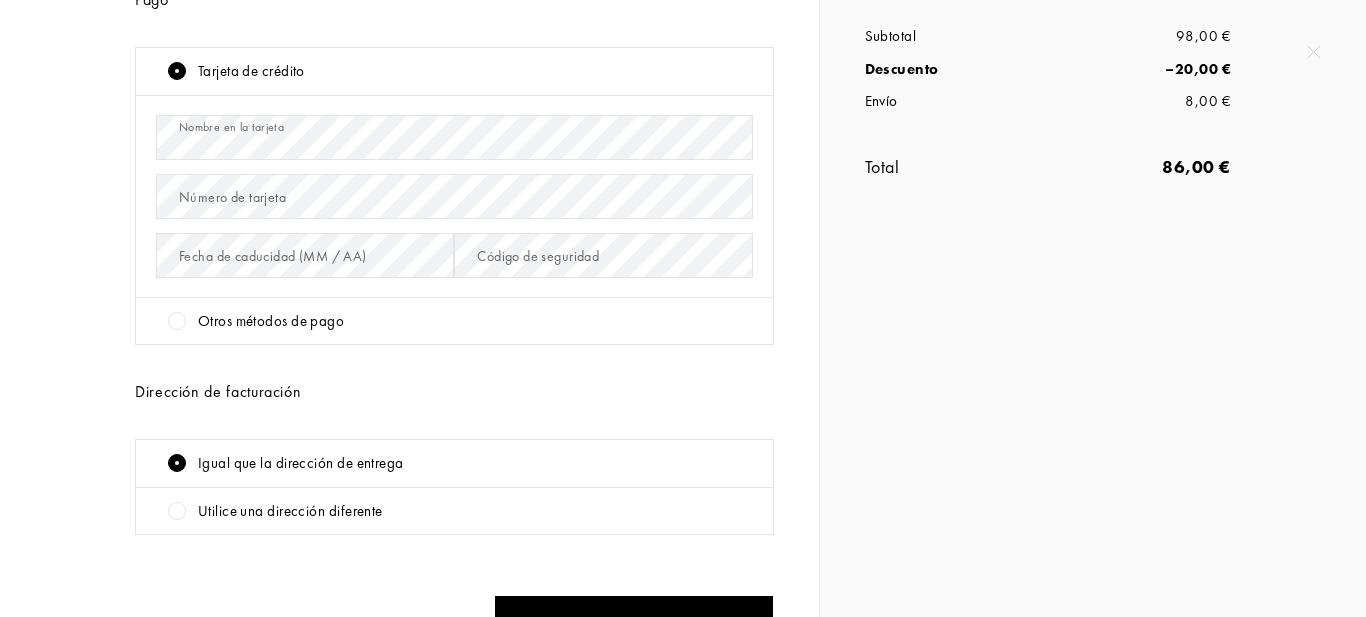 click at bounding box center [177, 321] 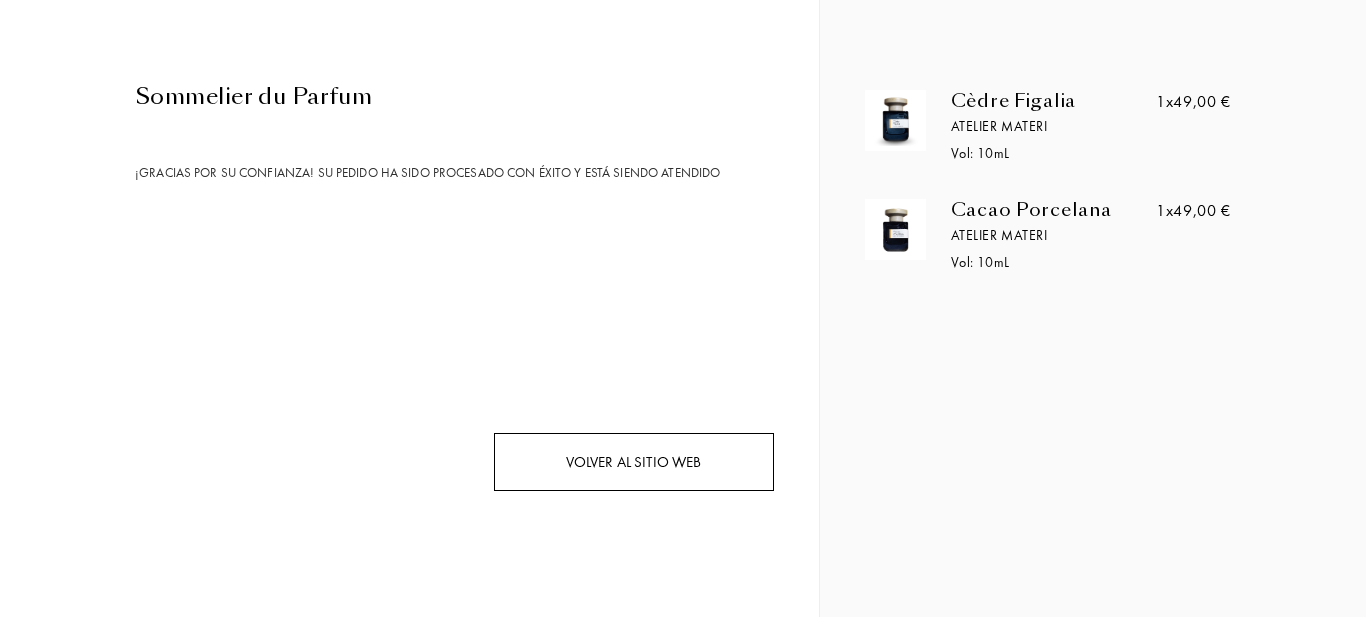 click on "Volver al sitio web" at bounding box center [634, 462] 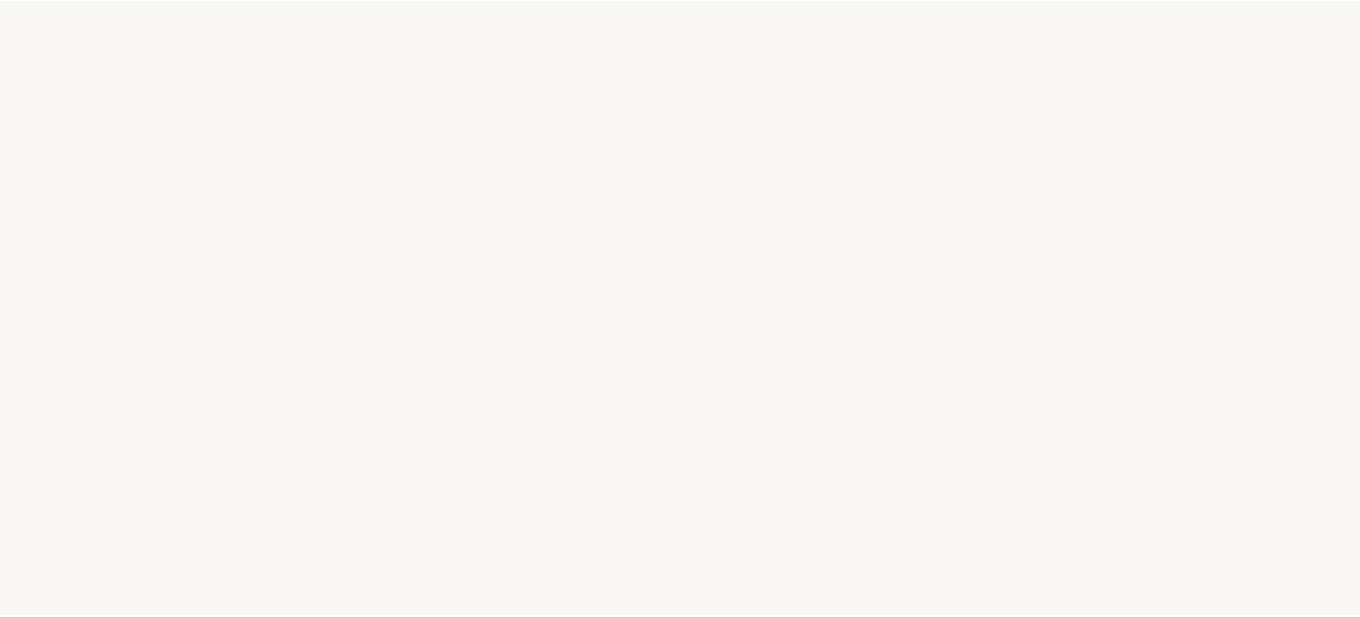 scroll, scrollTop: 0, scrollLeft: 0, axis: both 